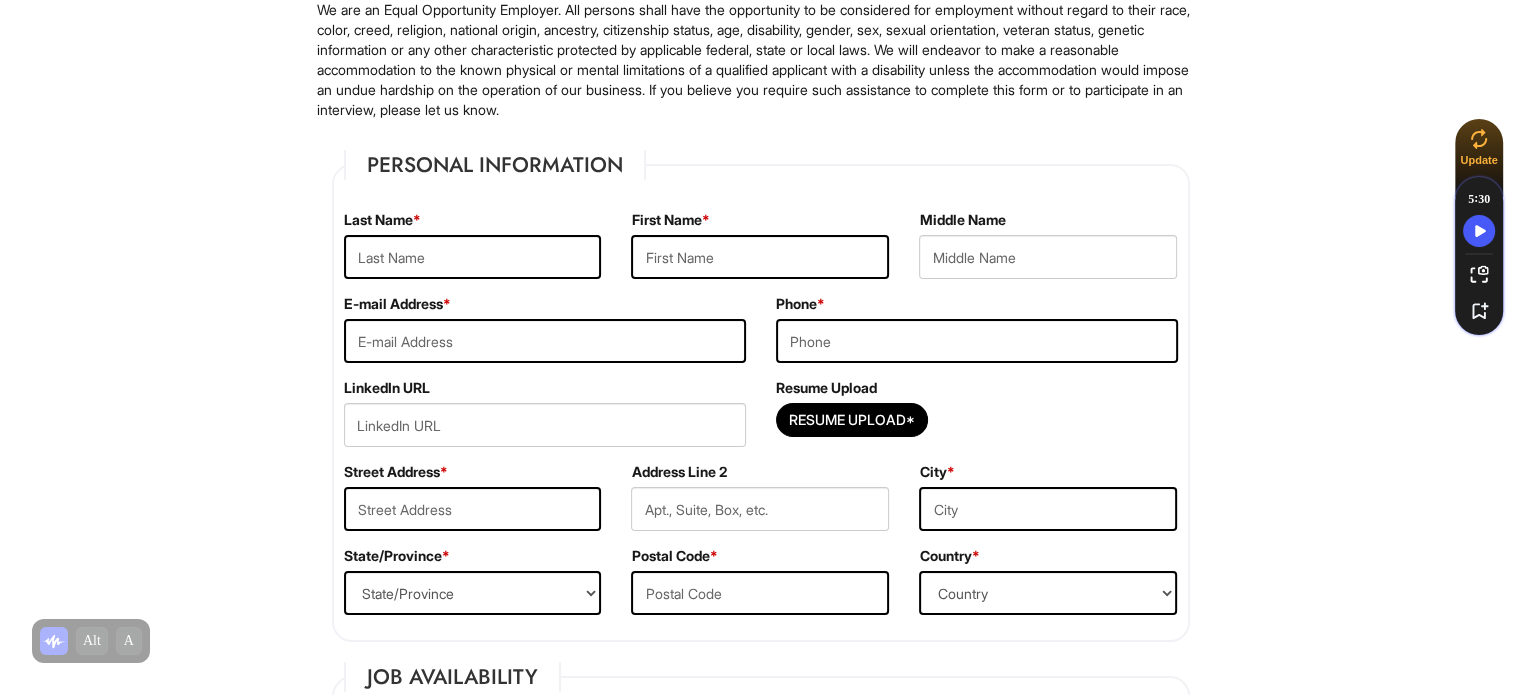 scroll, scrollTop: 0, scrollLeft: 0, axis: both 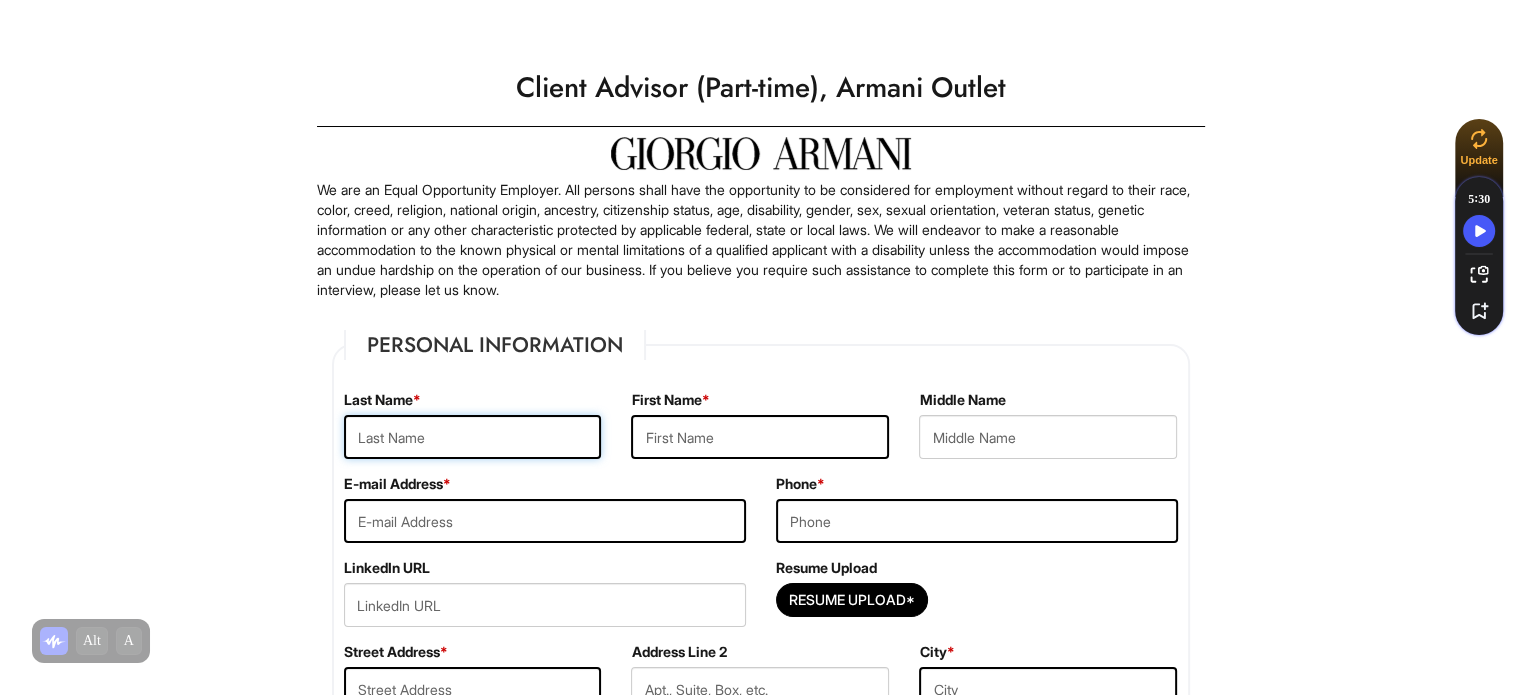 click at bounding box center [473, 437] 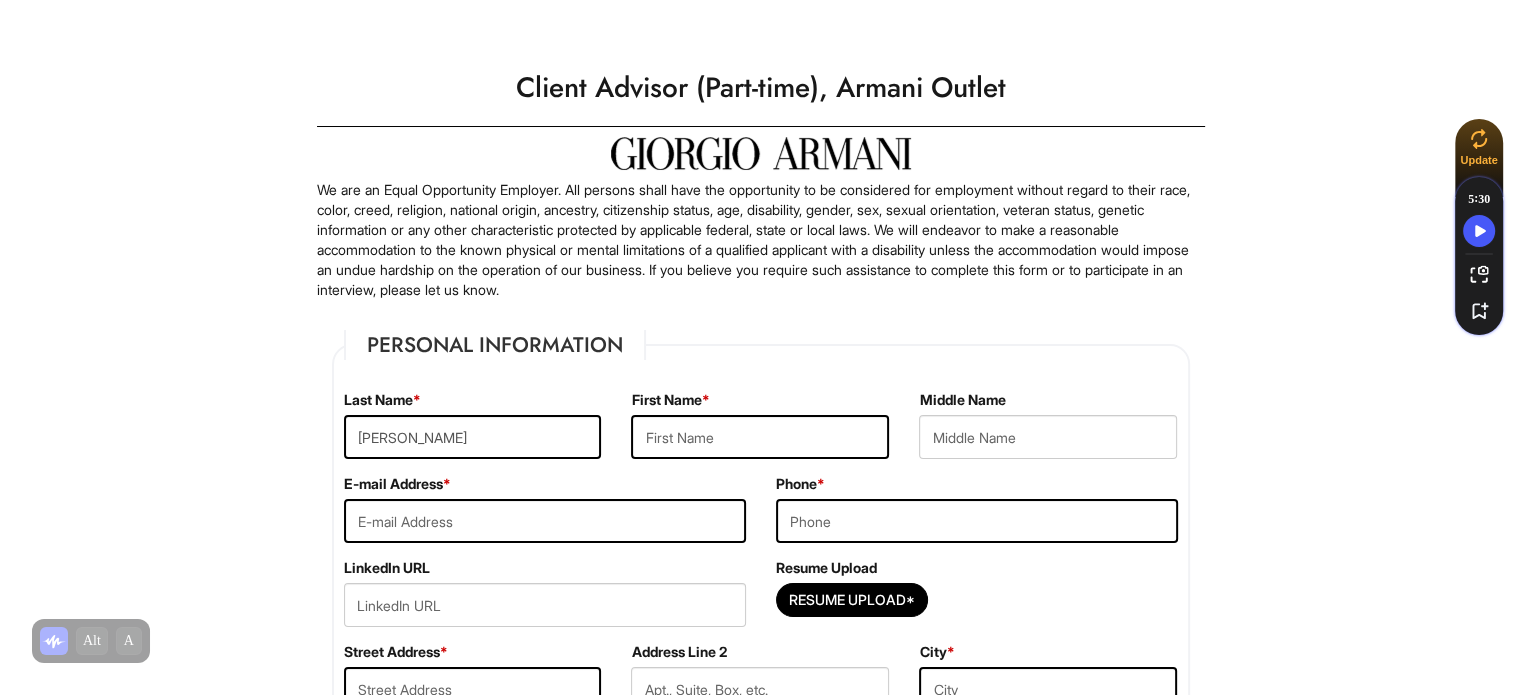 type on "[PERSON_NAME]" 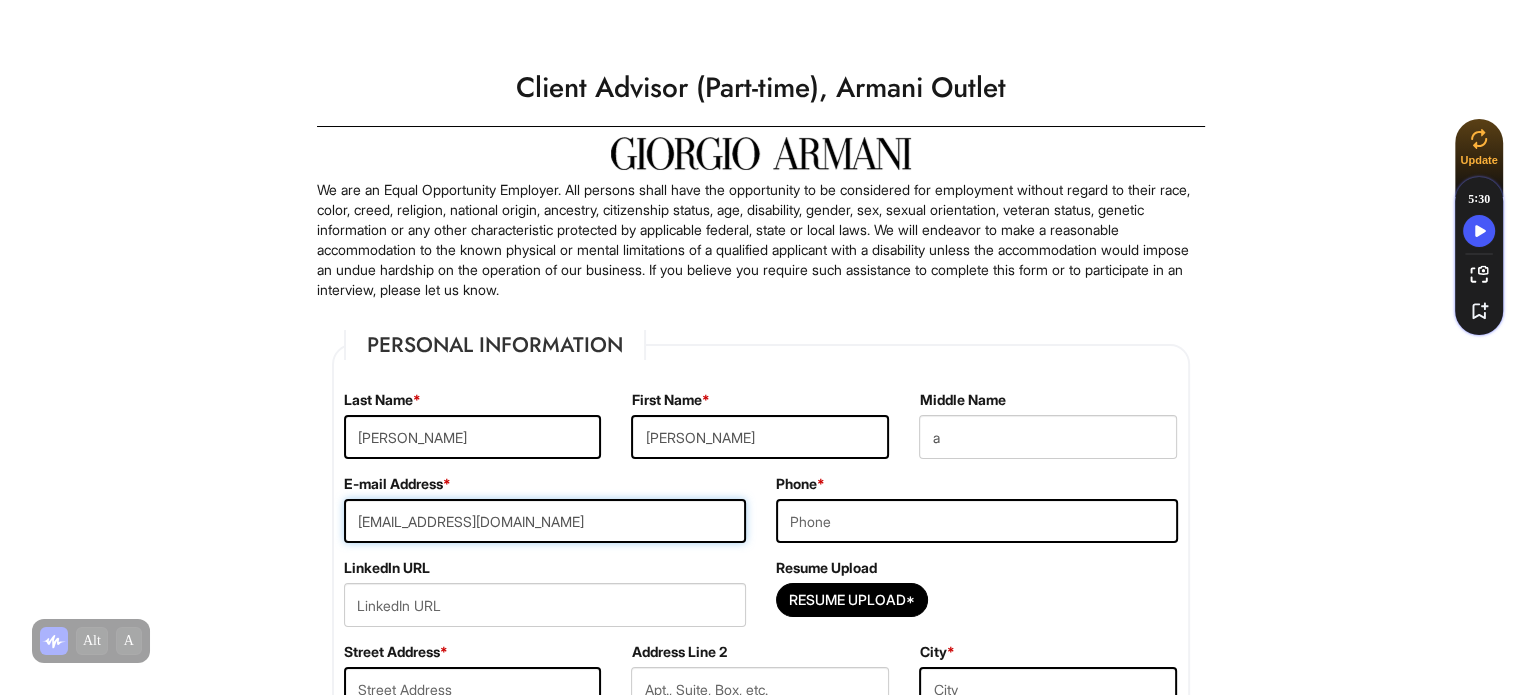 type on "9548022661" 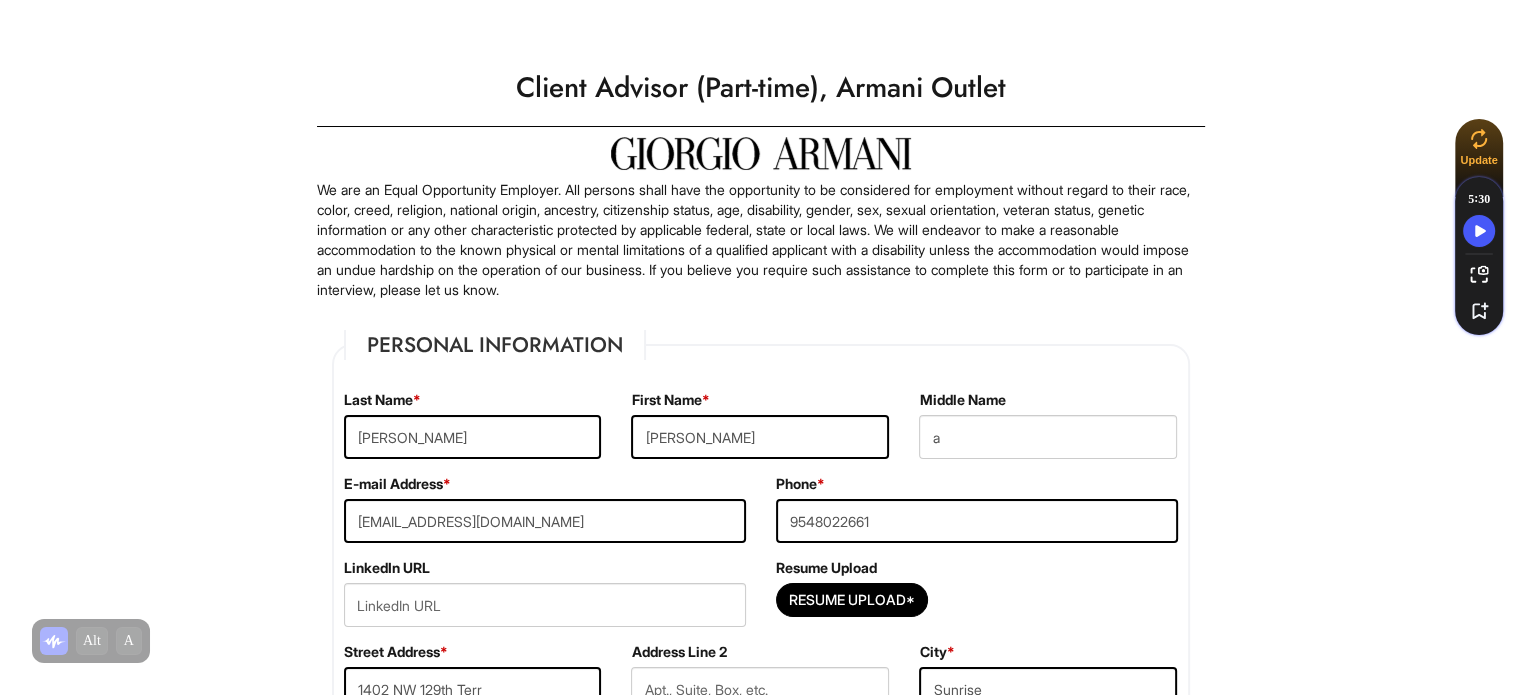 select on "FL" 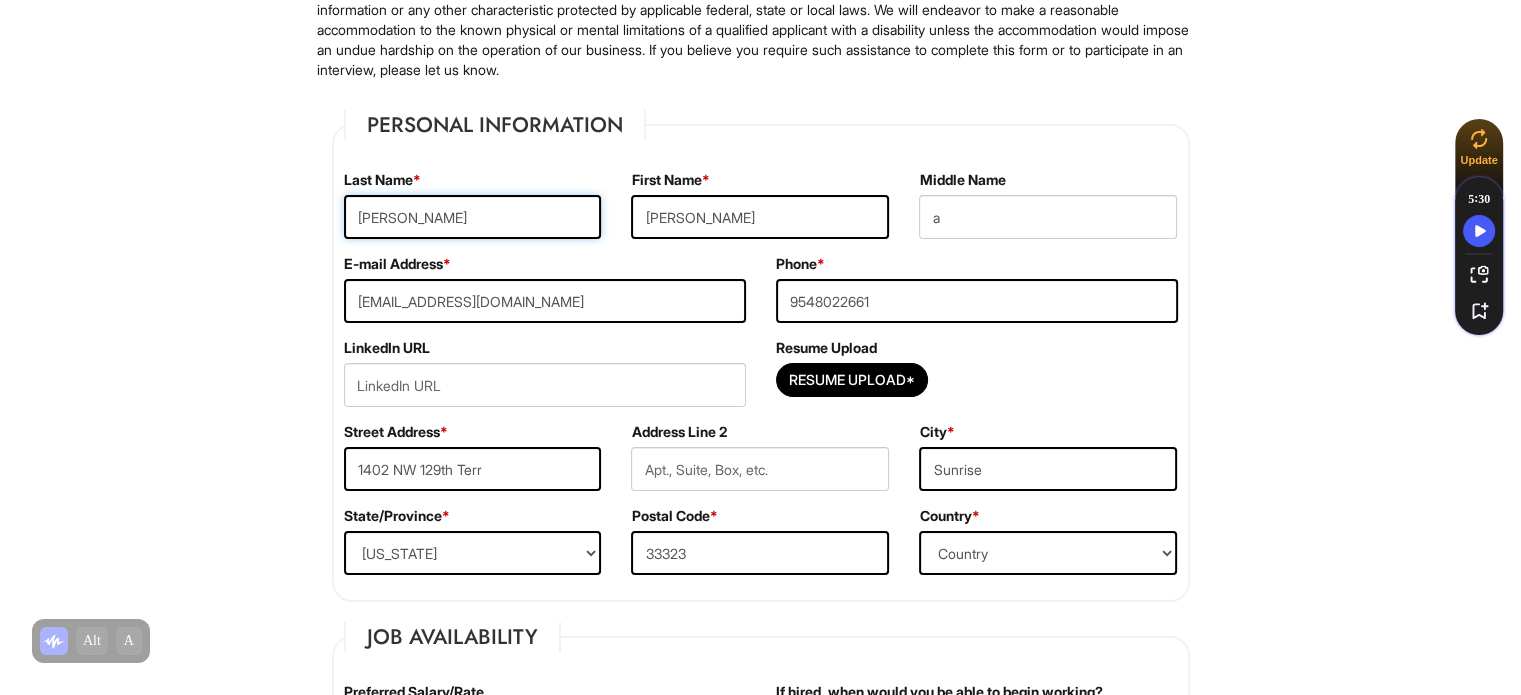 scroll, scrollTop: 243, scrollLeft: 0, axis: vertical 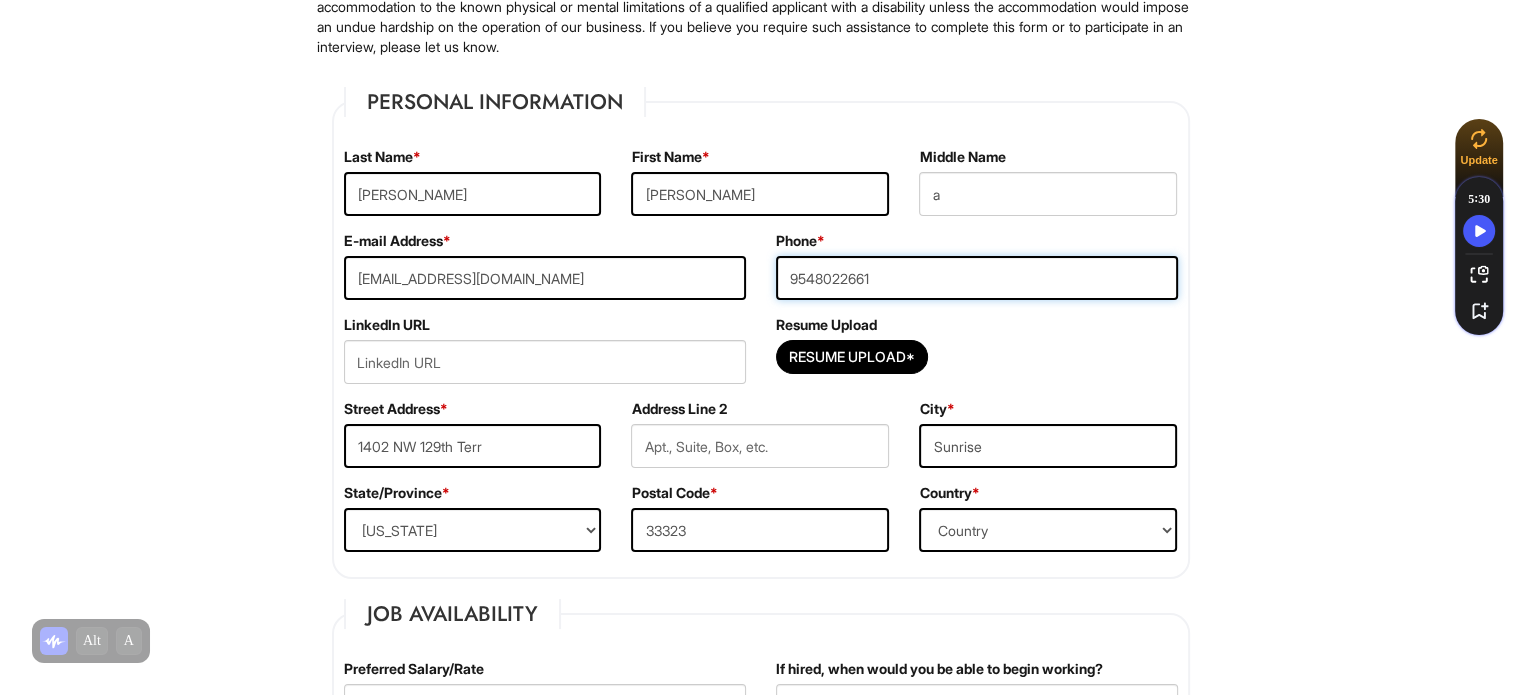click on "9548022661" at bounding box center (977, 278) 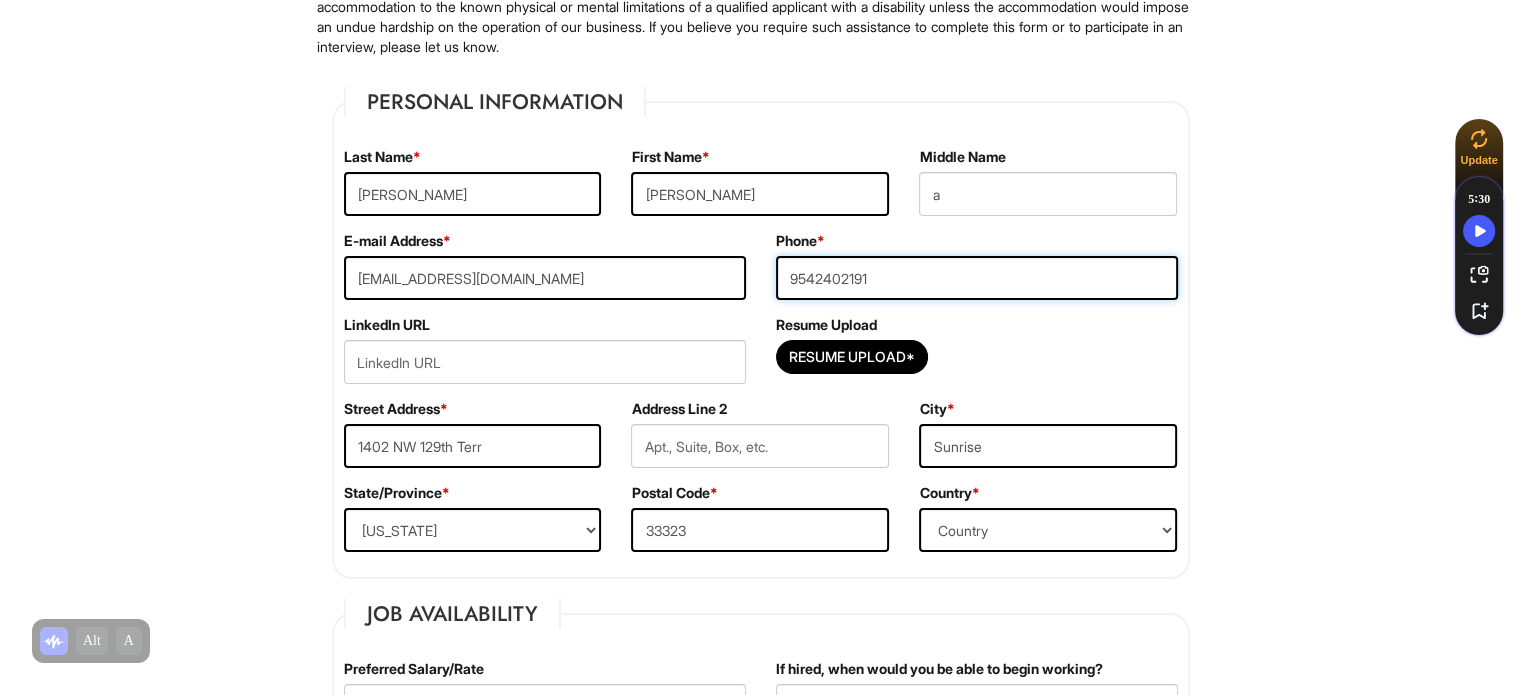 type on "9542402191" 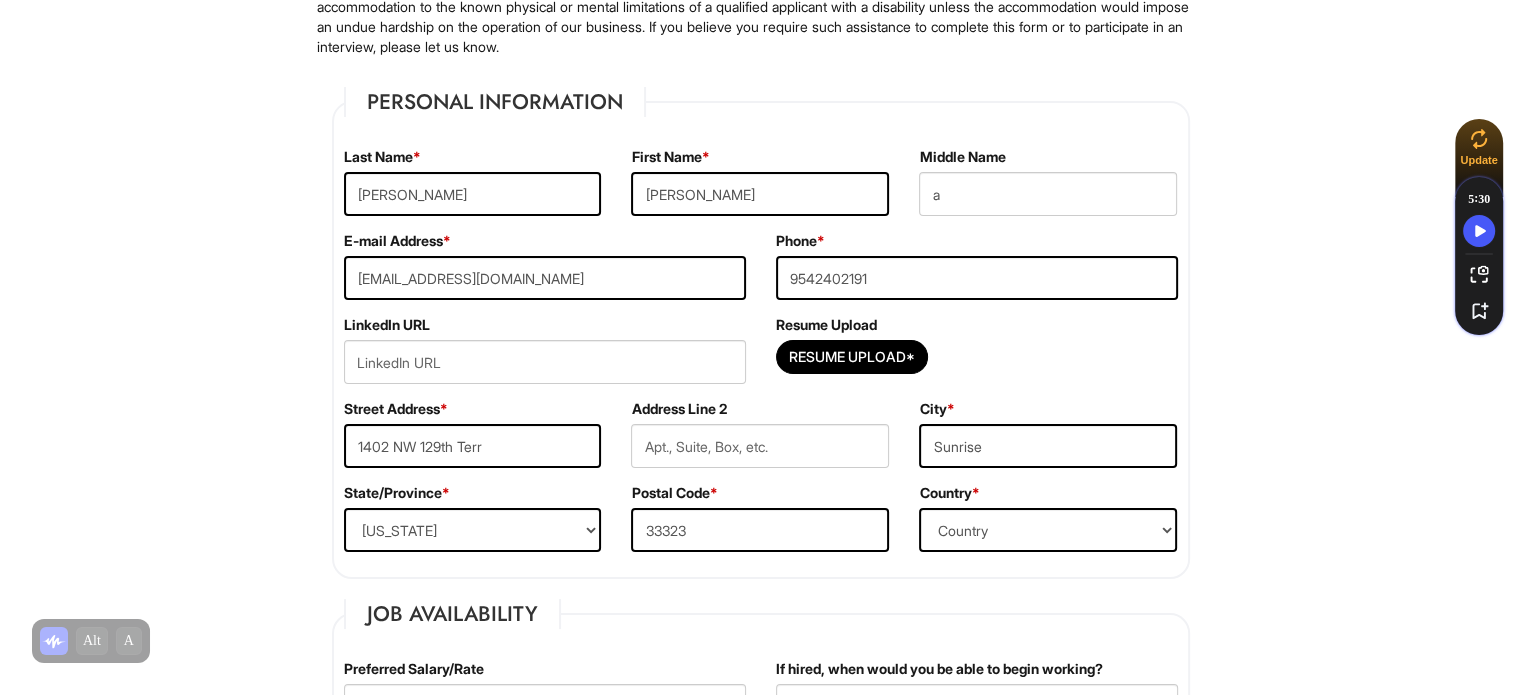click on "Please Complete This Form 1 2 3 Client Advisor (Part-time), Armani Outlet PLEASE COMPLETE ALL REQUIRED FIELDS
We are an Equal Opportunity Employer. All persons shall have the opportunity to be considered for employment without regard to their race, color, creed, religion, national origin, ancestry, citizenship status, age, disability, gender, sex, sexual orientation, veteran status, genetic information or any other characteristic protected by applicable federal, state or local laws. We will endeavor to make a reasonable accommodation to the known physical or mental limitations of a qualified applicant with a disability unless the accommodation would impose an undue hardship on the operation of our business. If you believe you require such assistance to complete this form or to participate in an interview, please let us know.
Personal Information
Last Name  *   yazejian
First Name  *   matthew
Middle Name   a
E-mail Address  *   Mattyaz@bellsouth.net
Phone  *   9542402191" at bounding box center [760, 1710] 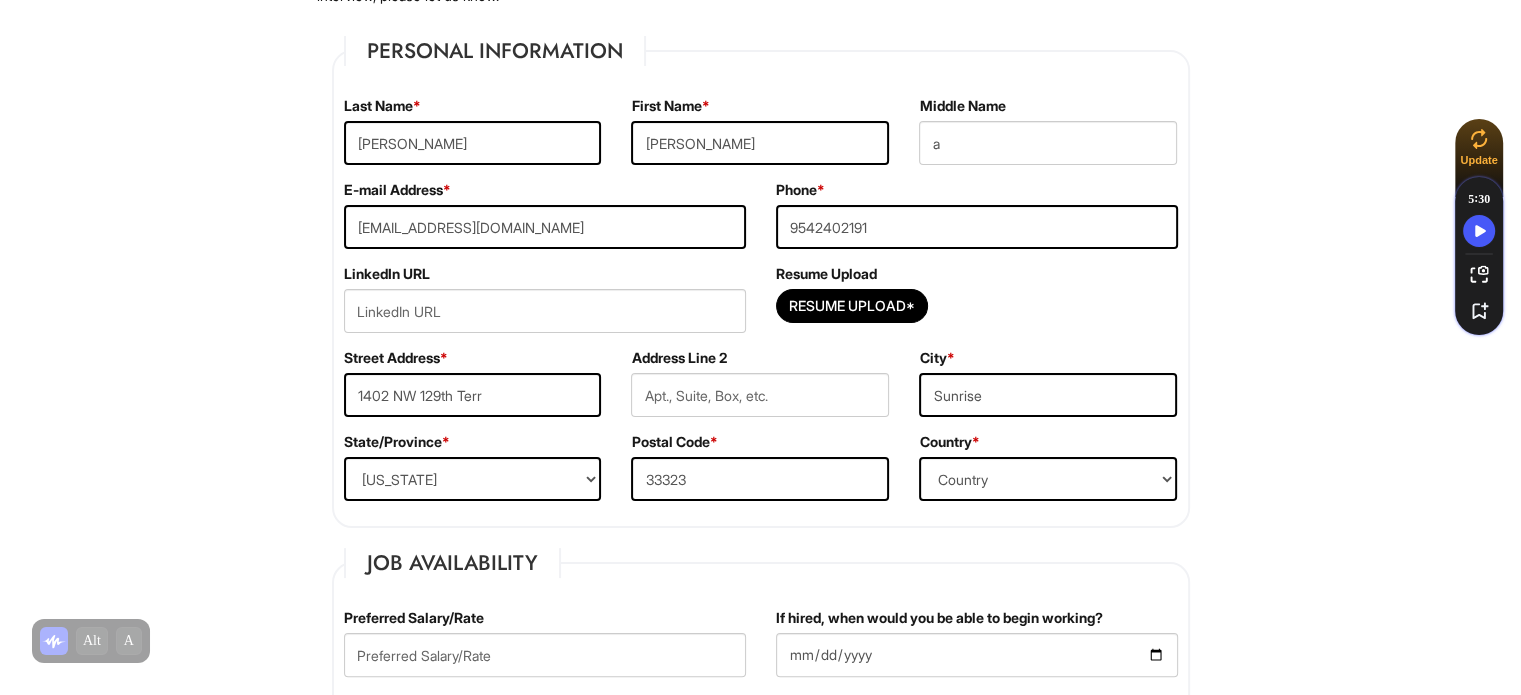 scroll, scrollTop: 296, scrollLeft: 0, axis: vertical 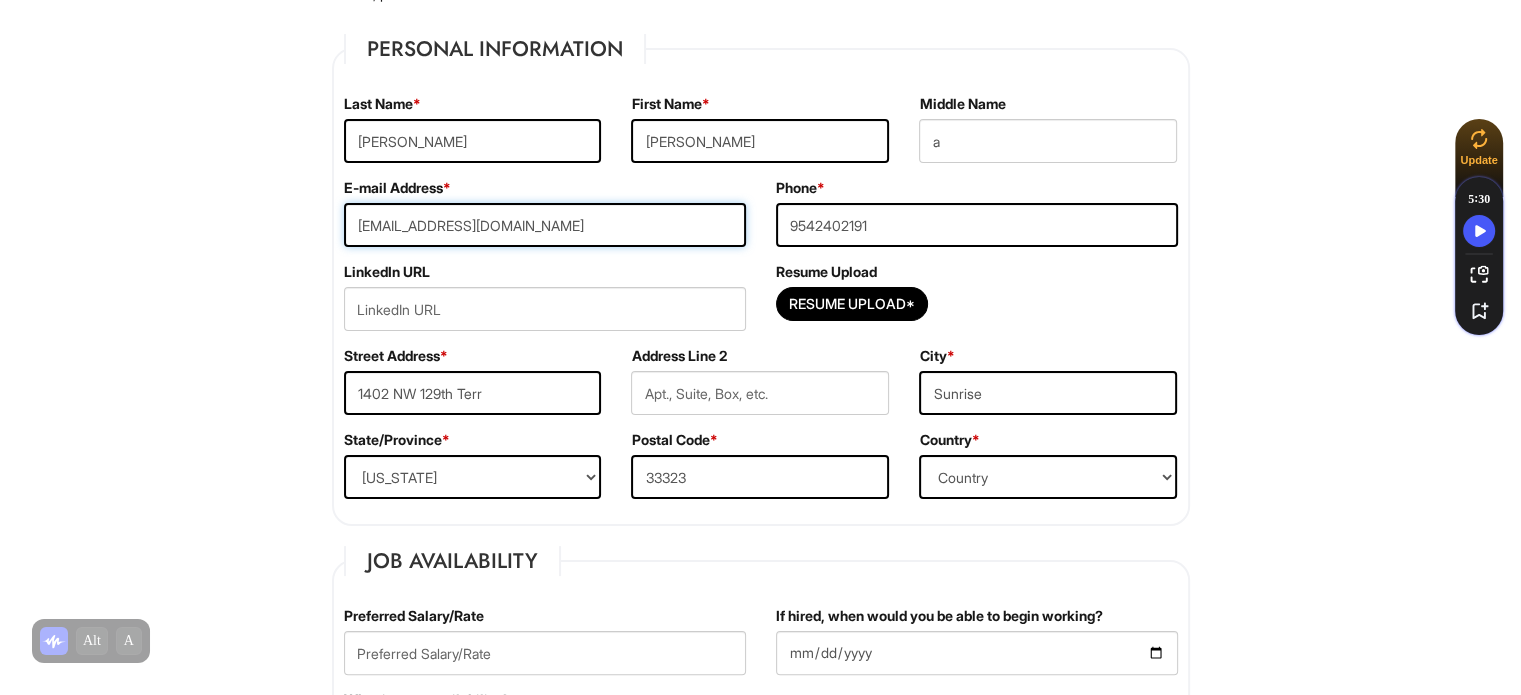 click on "Mattyaz@bellsouth.net" at bounding box center (545, 225) 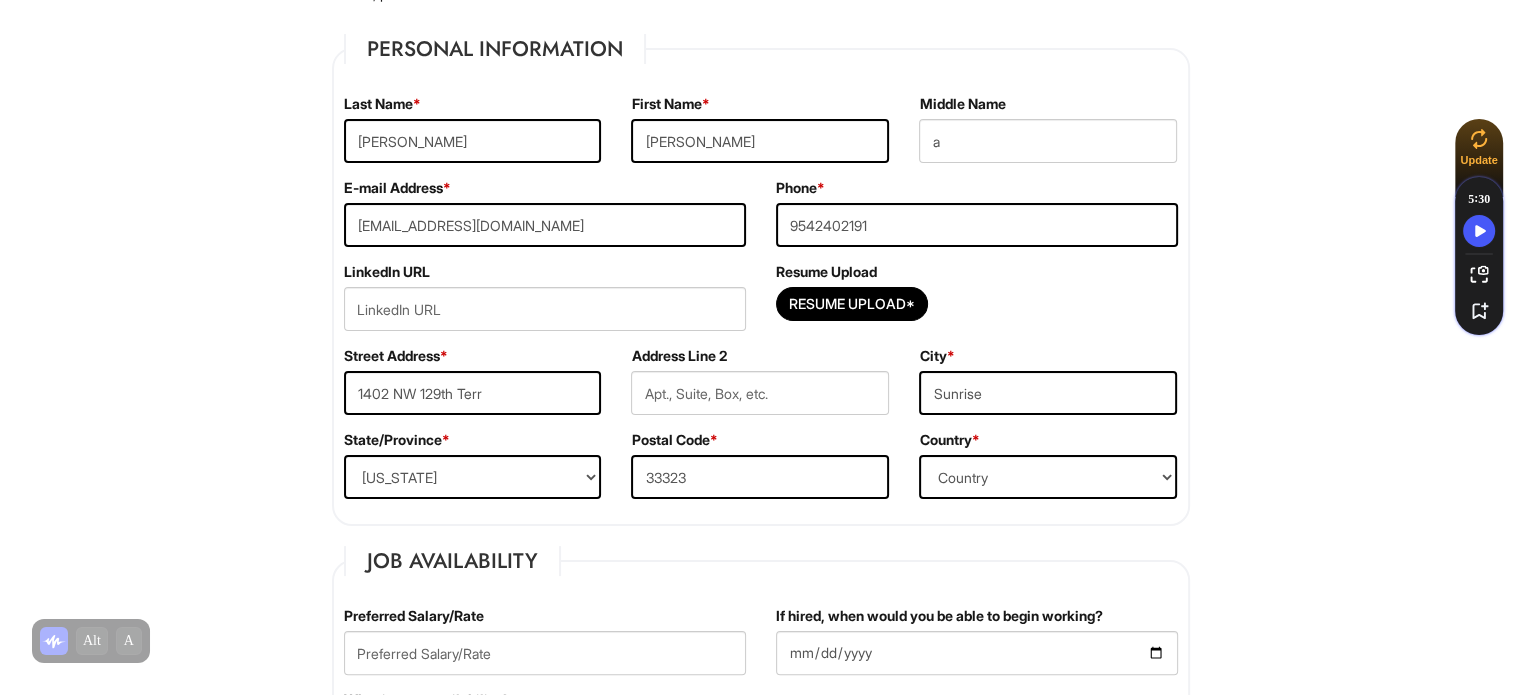 click on "Please Complete This Form 1 2 3 Client Advisor (Part-time), Armani Outlet PLEASE COMPLETE ALL REQUIRED FIELDS
We are an Equal Opportunity Employer. All persons shall have the opportunity to be considered for employment without regard to their race, color, creed, religion, national origin, ancestry, citizenship status, age, disability, gender, sex, sexual orientation, veteran status, genetic information or any other characteristic protected by applicable federal, state or local laws. We will endeavor to make a reasonable accommodation to the known physical or mental limitations of a qualified applicant with a disability unless the accommodation would impose an undue hardship on the operation of our business. If you believe you require such assistance to complete this form or to participate in an interview, please let us know.
Personal Information
Last Name  *   yazejian
First Name  *   matthew
Middle Name   a
E-mail Address  *   matthewyazejian@gmail.com
Phone  *   9542402191" at bounding box center (760, 1657) 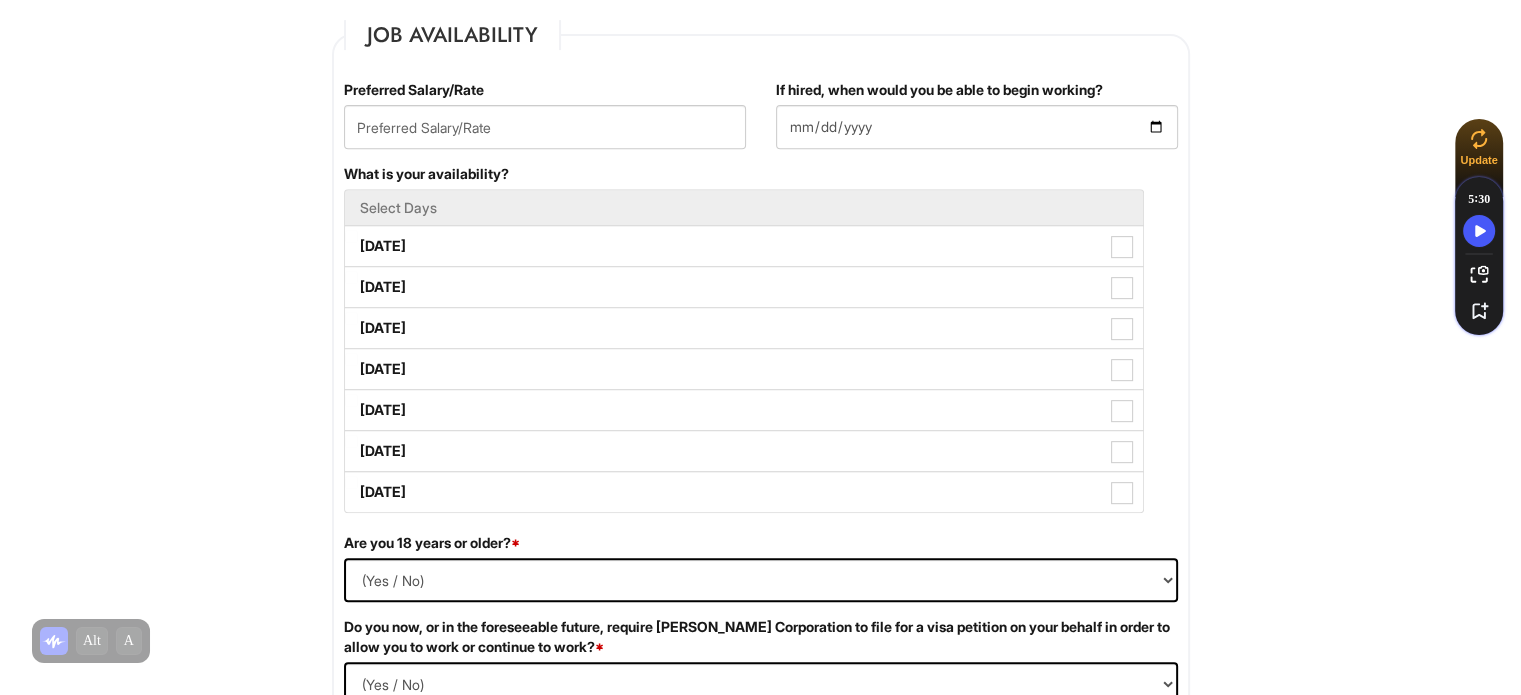 scroll, scrollTop: 846, scrollLeft: 0, axis: vertical 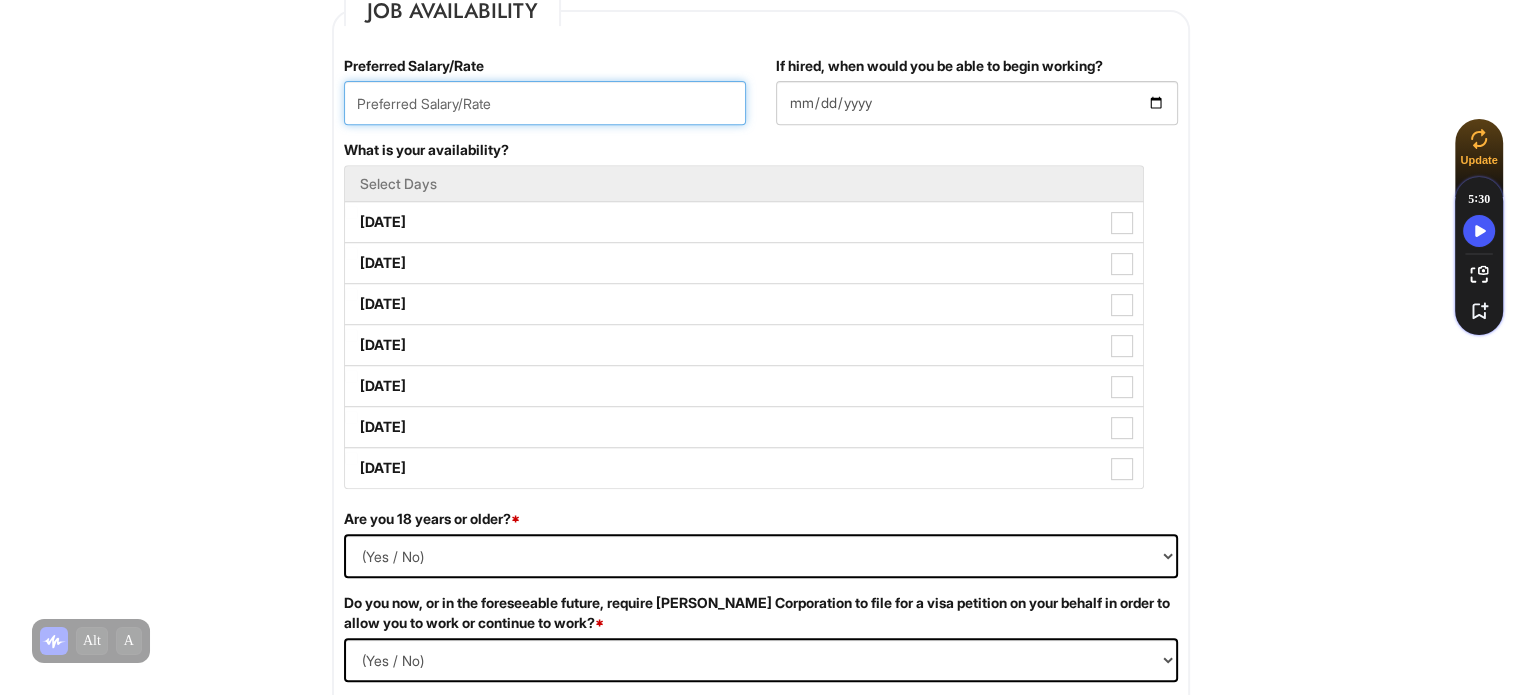 click at bounding box center (545, 103) 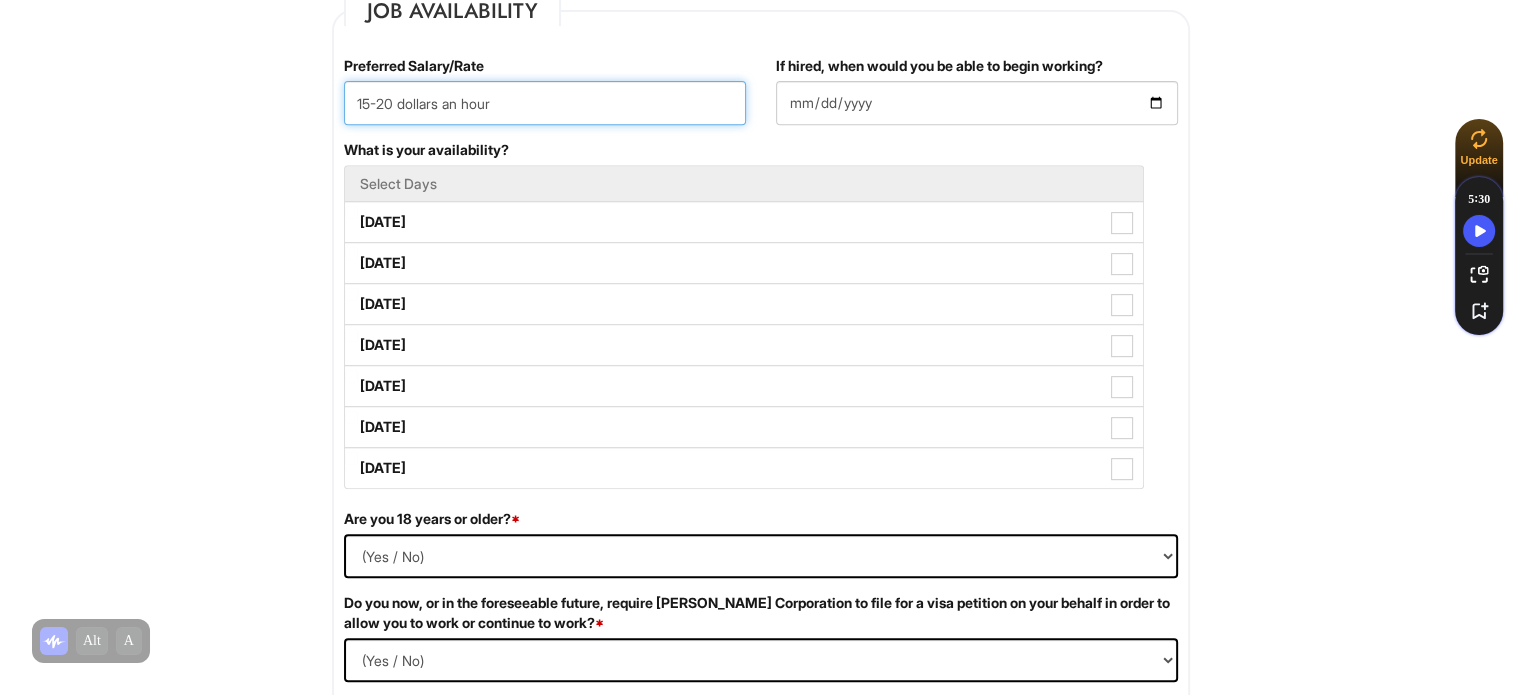 type on "15-20 dollars an hour" 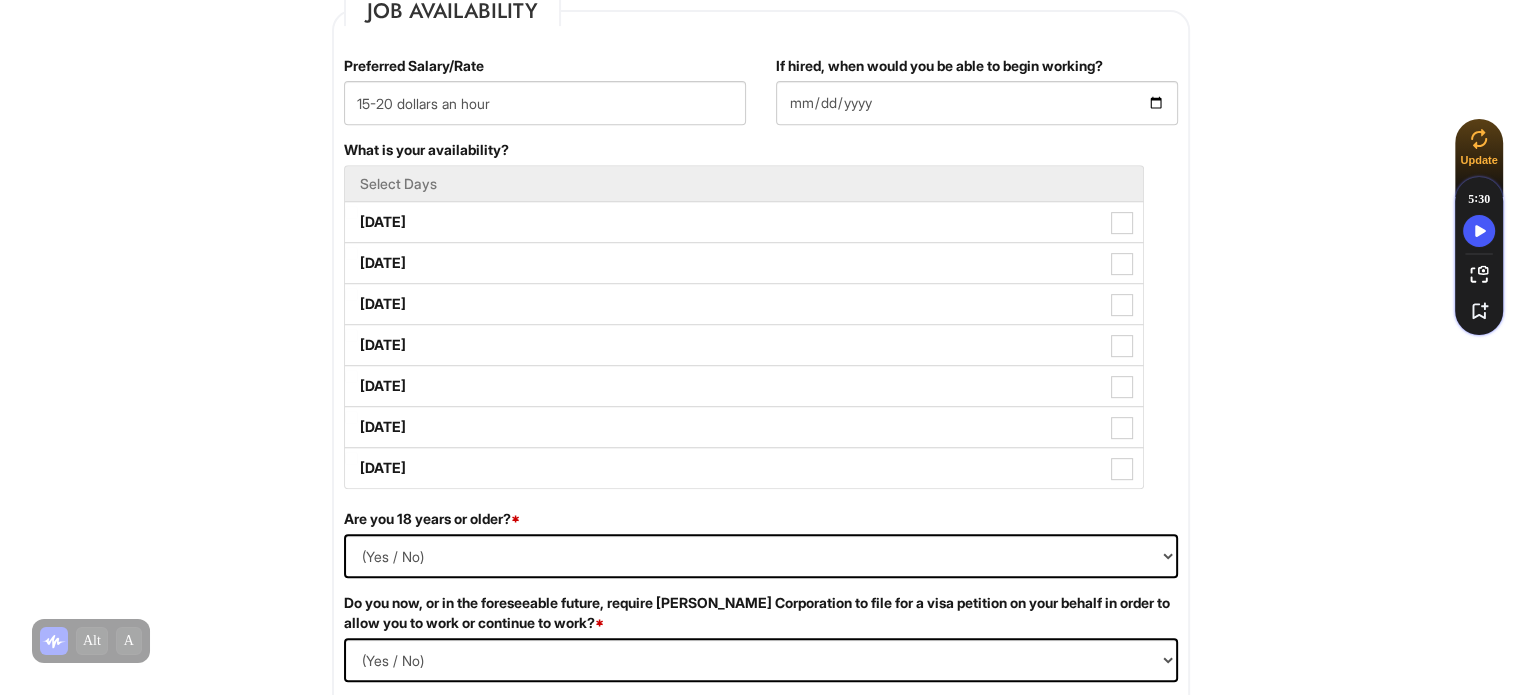 click on "1 2 3 Client Advisor (Part-time), Armani Outlet PLEASE COMPLETE ALL REQUIRED FIELDS
We are an Equal Opportunity Employer. All persons shall have the opportunity to be considered for employment without regard to their race, color, creed, religion, national origin, ancestry, citizenship status, age, disability, gender, sex, sexual orientation, veteran status, genetic information or any other characteristic protected by applicable federal, state or local laws. We will endeavor to make a reasonable accommodation to the known physical or mental limitations of a qualified applicant with a disability unless the accommodation would impose an undue hardship on the operation of our business. If you believe you require such assistance to complete this form or to participate in an interview, please let us know.
Personal Information
Last Name  *   yazejian
First Name  *   matthew
Middle Name   a
E-mail Address  *   matthewyazejian@gmail.com
Phone  *   9542402191
LinkedIn URL
Resume Upload" at bounding box center [761, 1112] 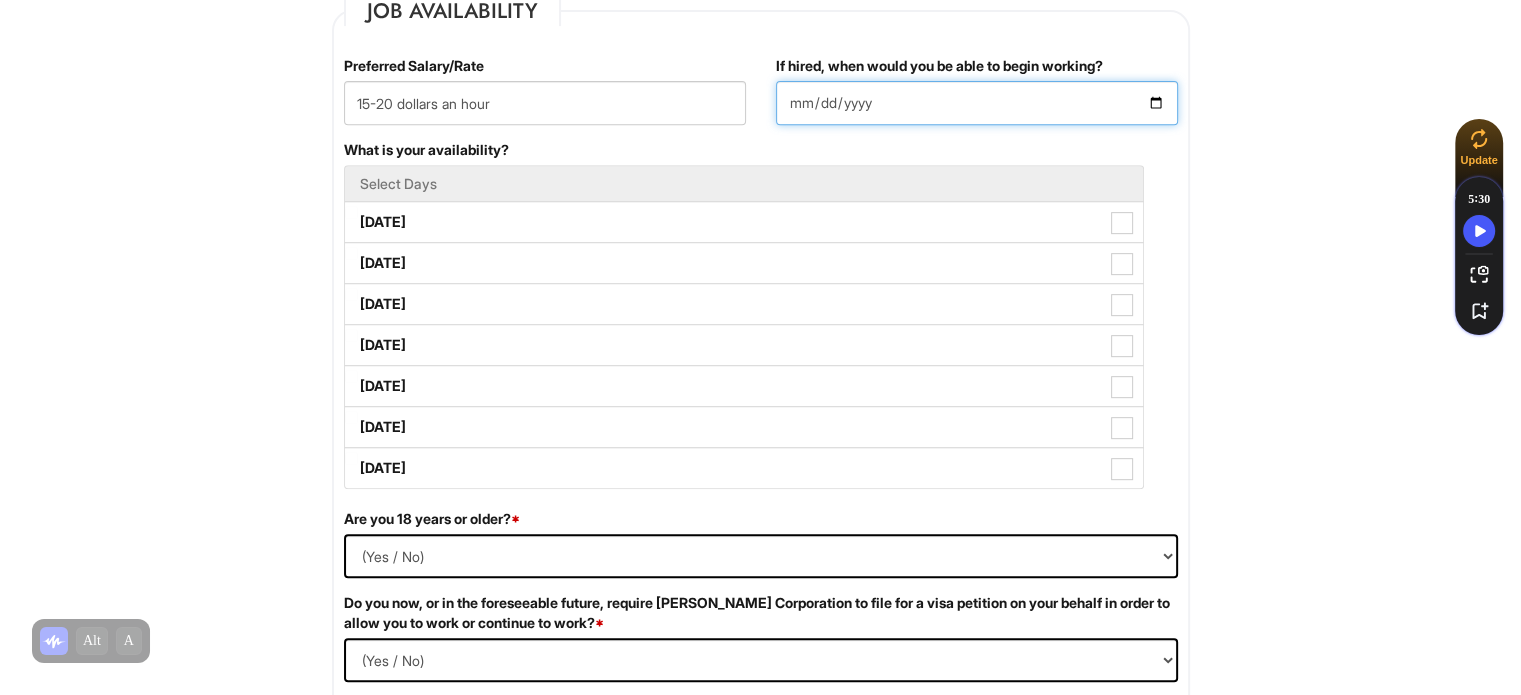 click on "If hired, when would you be able to begin working?" at bounding box center (977, 103) 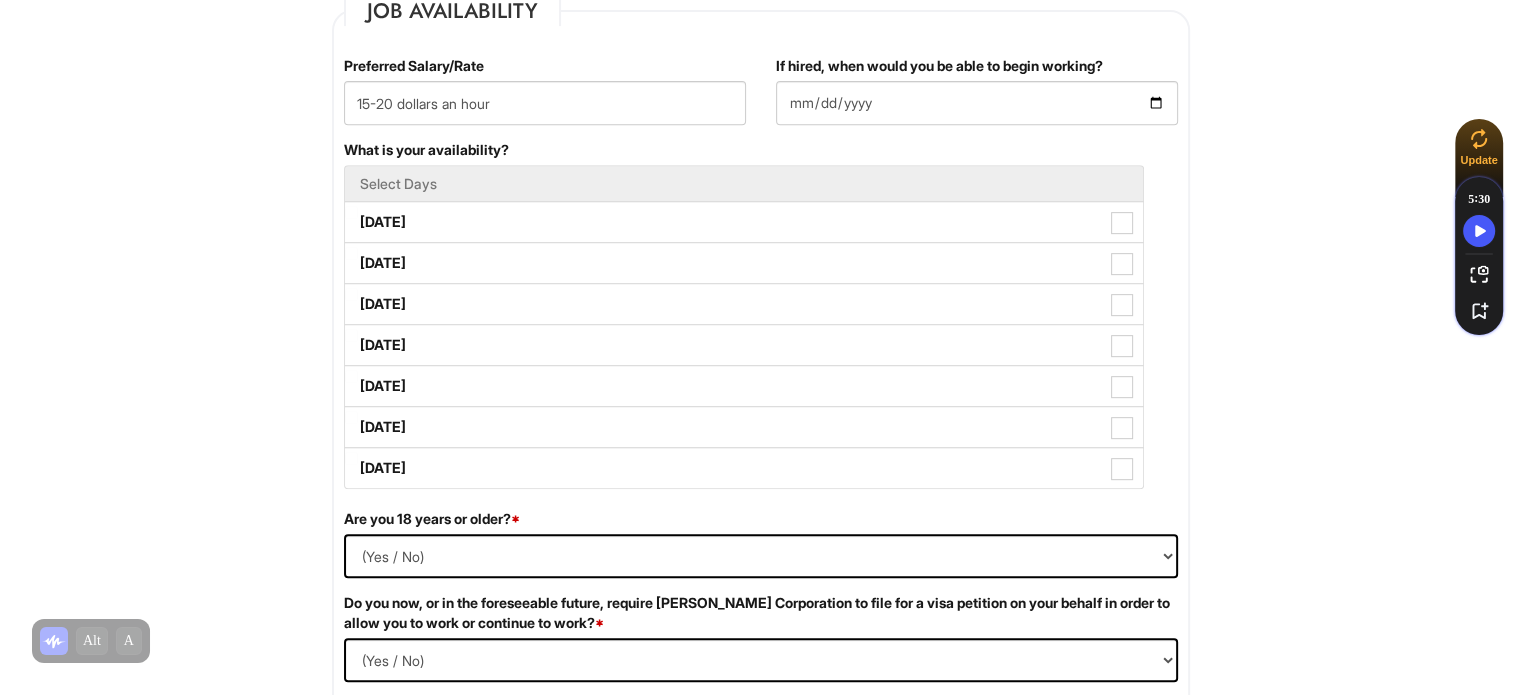 click on "Please Complete This Form 1 2 3 Client Advisor (Part-time), Armani Outlet PLEASE COMPLETE ALL REQUIRED FIELDS
We are an Equal Opportunity Employer. All persons shall have the opportunity to be considered for employment without regard to their race, color, creed, religion, national origin, ancestry, citizenship status, age, disability, gender, sex, sexual orientation, veteran status, genetic information or any other characteristic protected by applicable federal, state or local laws. We will endeavor to make a reasonable accommodation to the known physical or mental limitations of a qualified applicant with a disability unless the accommodation would impose an undue hardship on the operation of our business. If you believe you require such assistance to complete this form or to participate in an interview, please let us know.
Personal Information
Last Name  *   yazejian
First Name  *   matthew
Middle Name   a
E-mail Address  *   matthewyazejian@gmail.com
Phone  *   9542402191" at bounding box center [760, 1107] 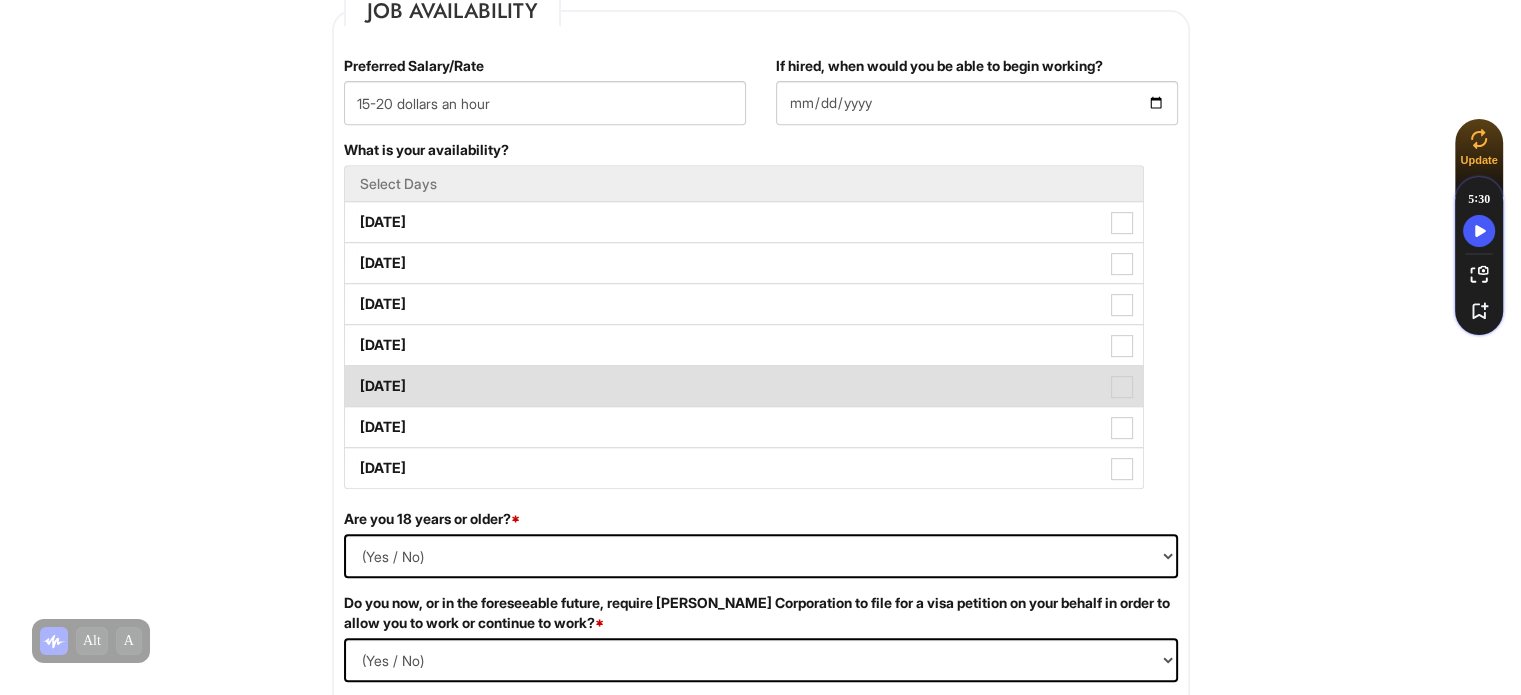 click on "Friday" at bounding box center [744, 386] 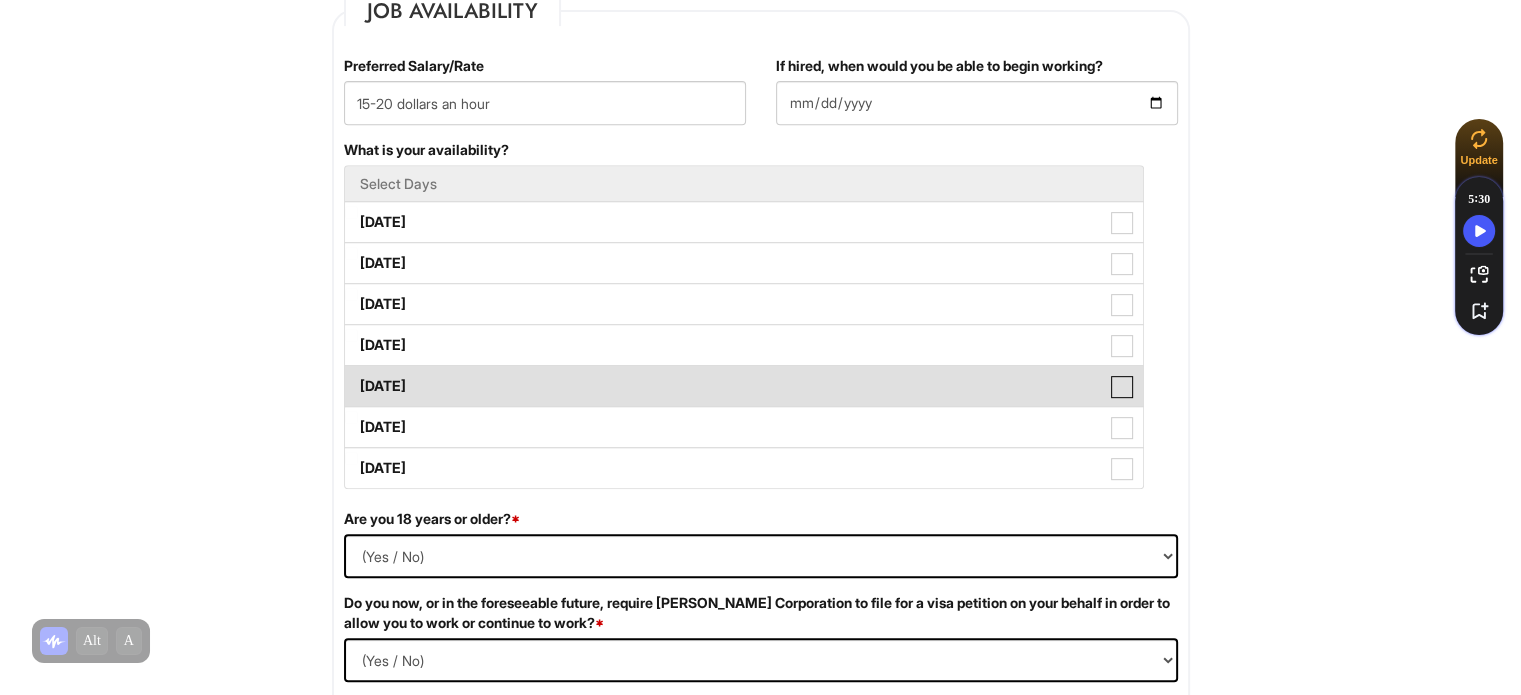 click on "Friday" at bounding box center [351, 376] 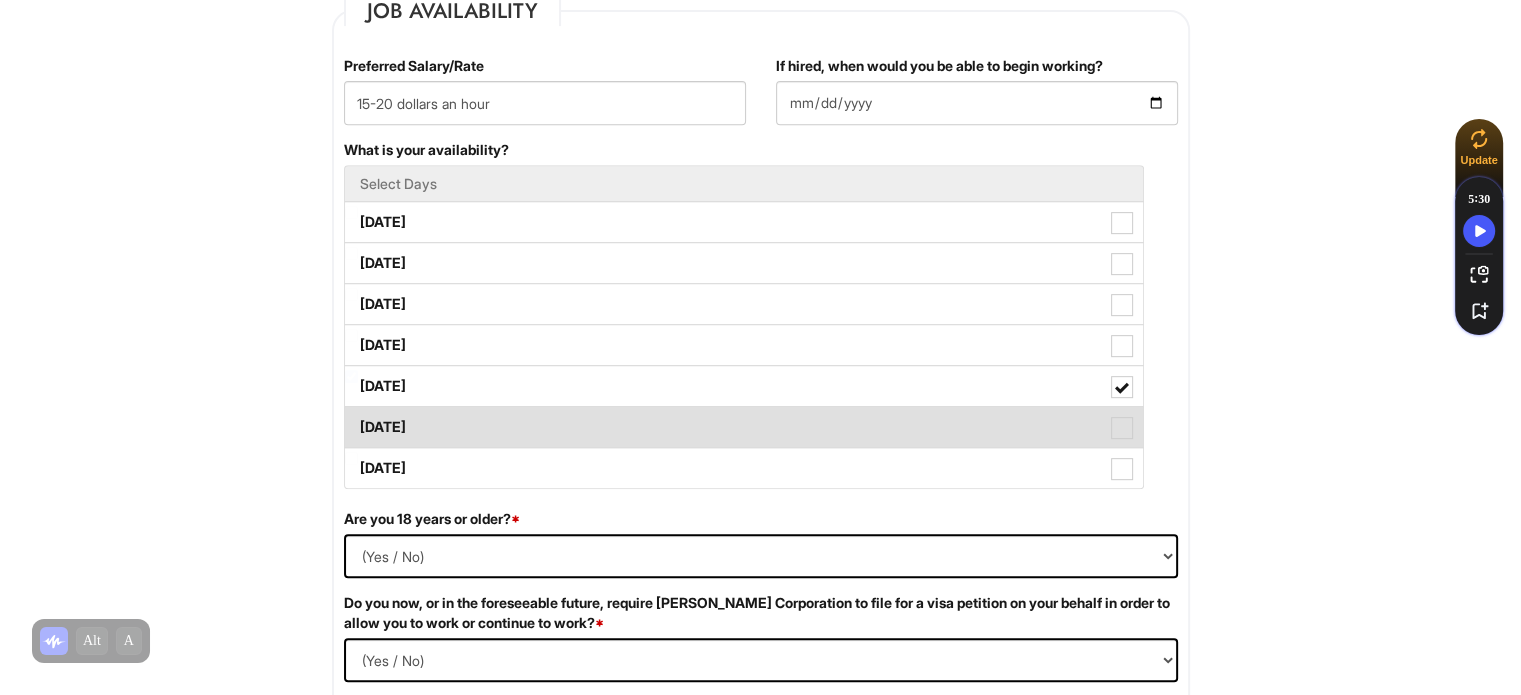 click on "Saturday" at bounding box center [744, 427] 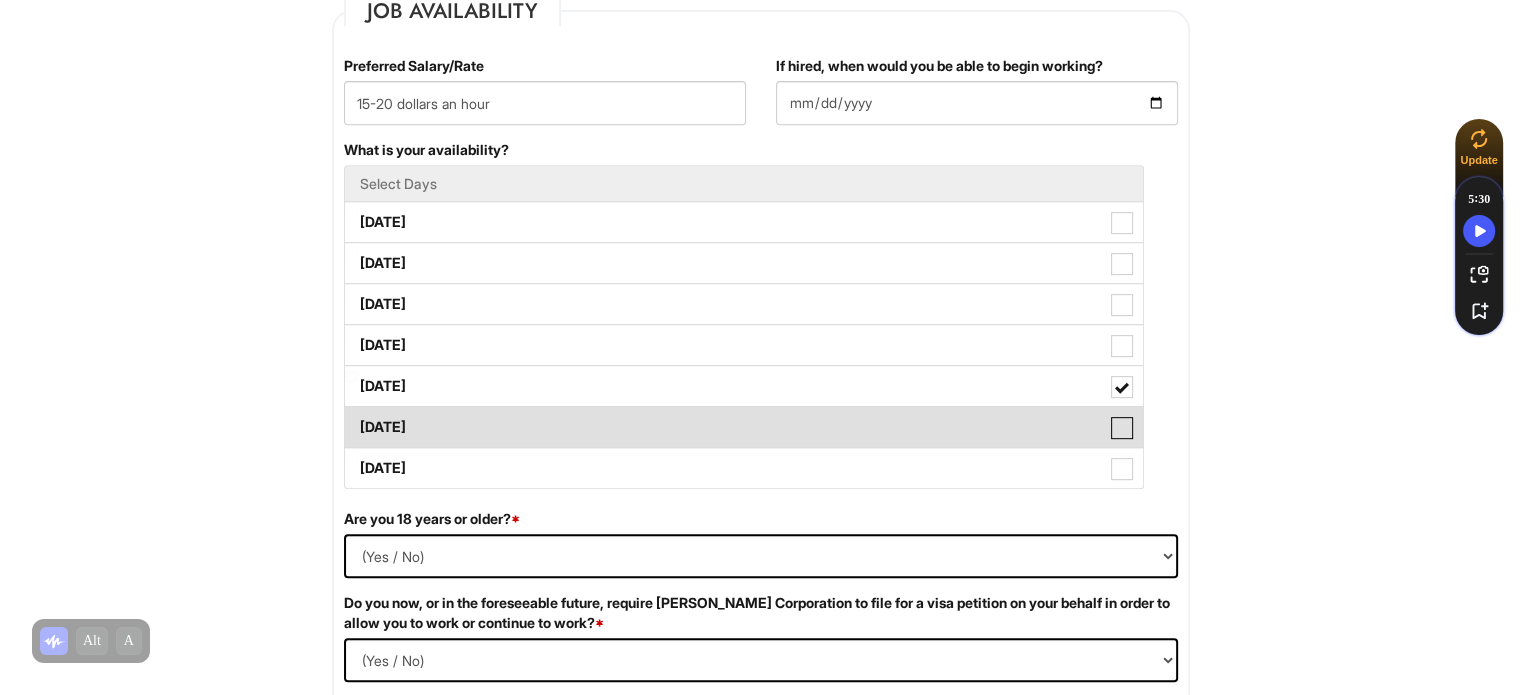 click on "Saturday" at bounding box center [351, 417] 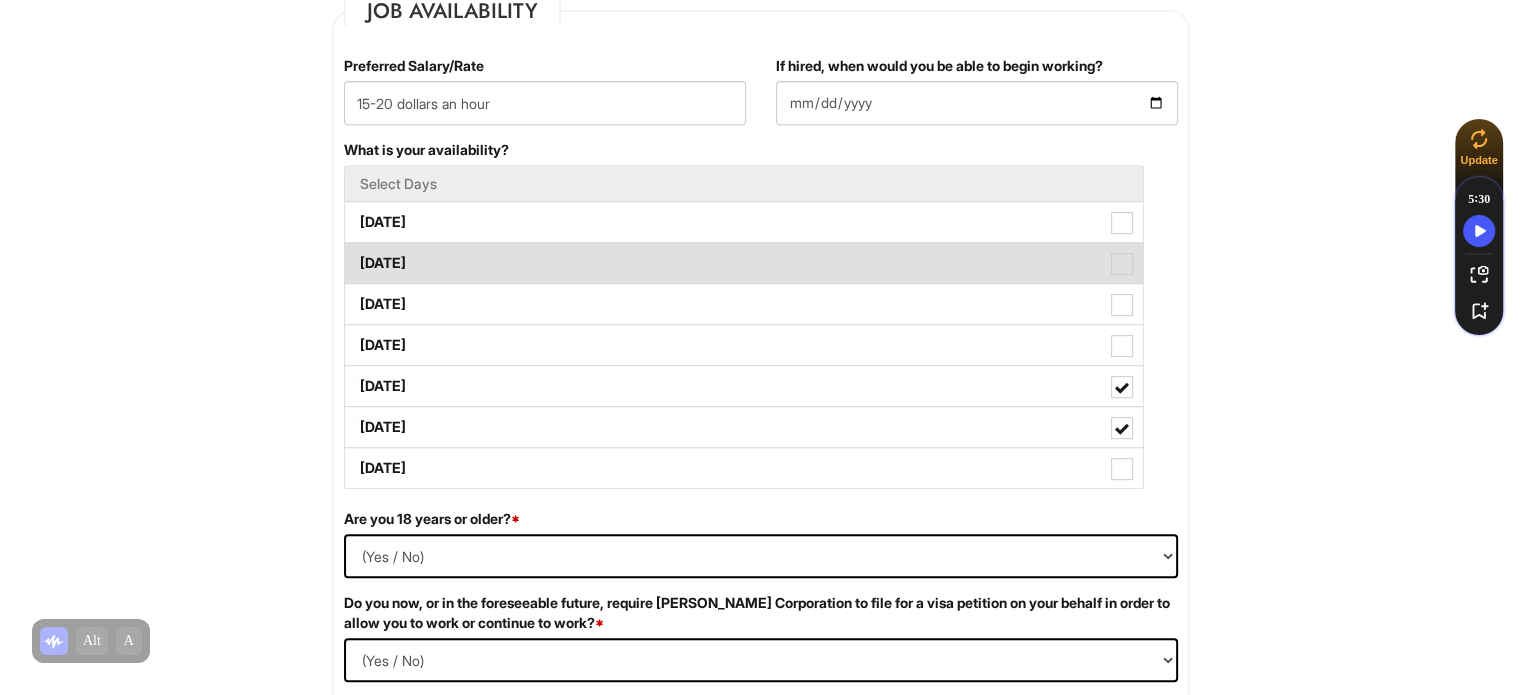 click on "Tuesday" at bounding box center (744, 263) 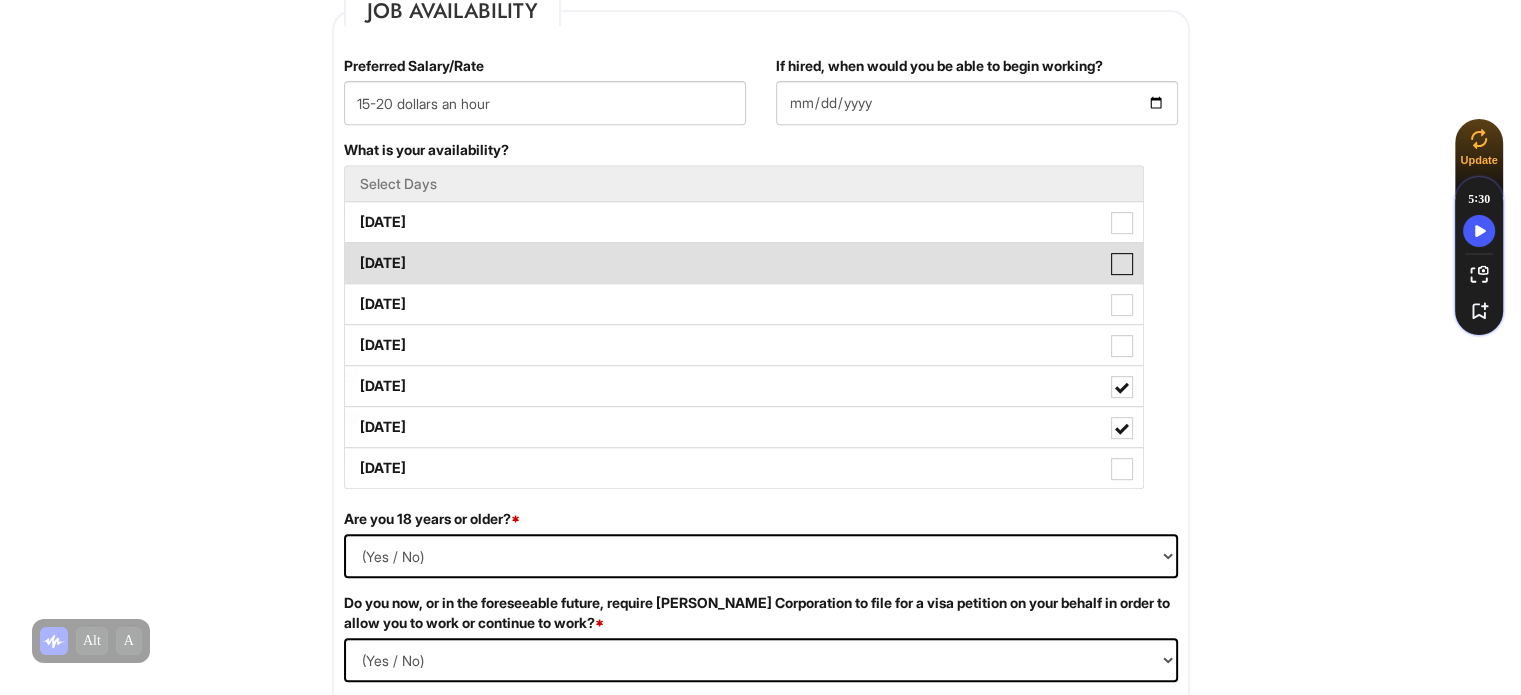 click on "Tuesday" at bounding box center (351, 253) 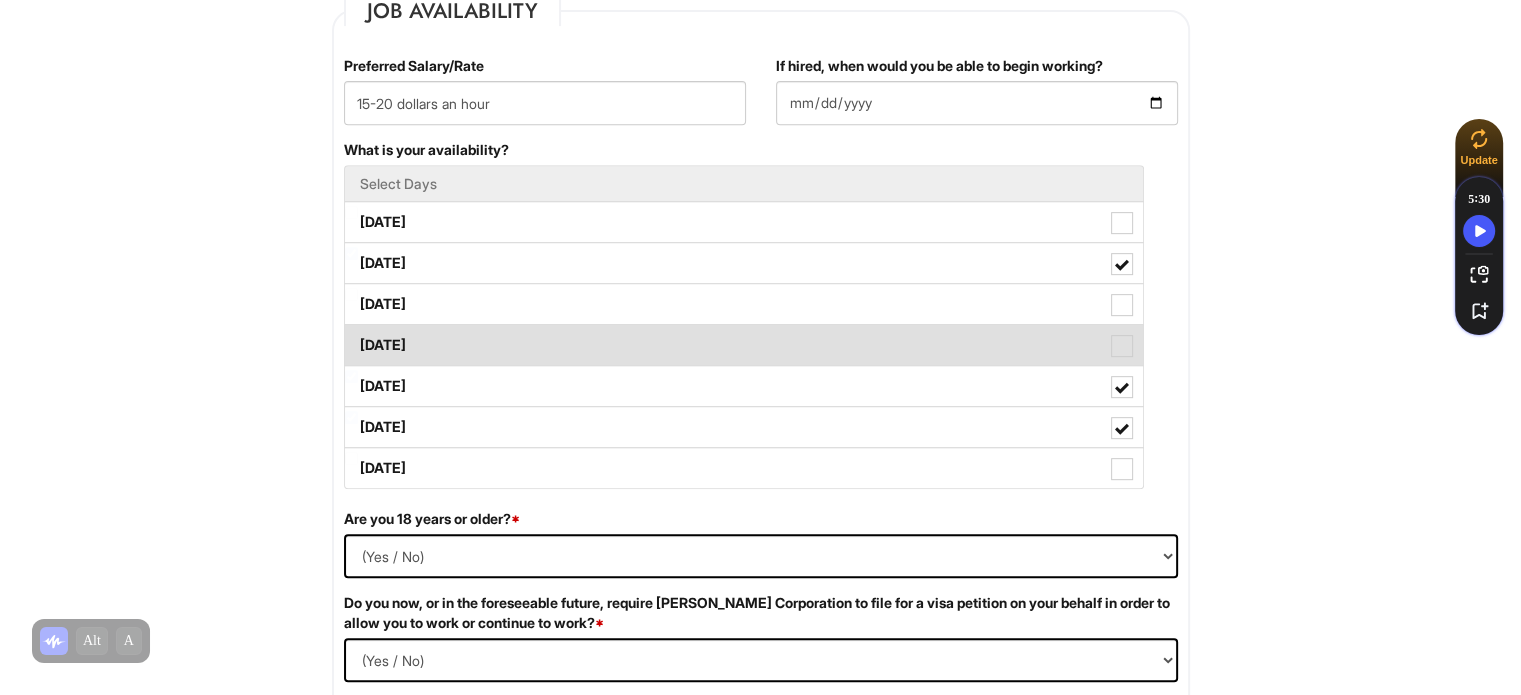 click on "Thursday" at bounding box center (744, 345) 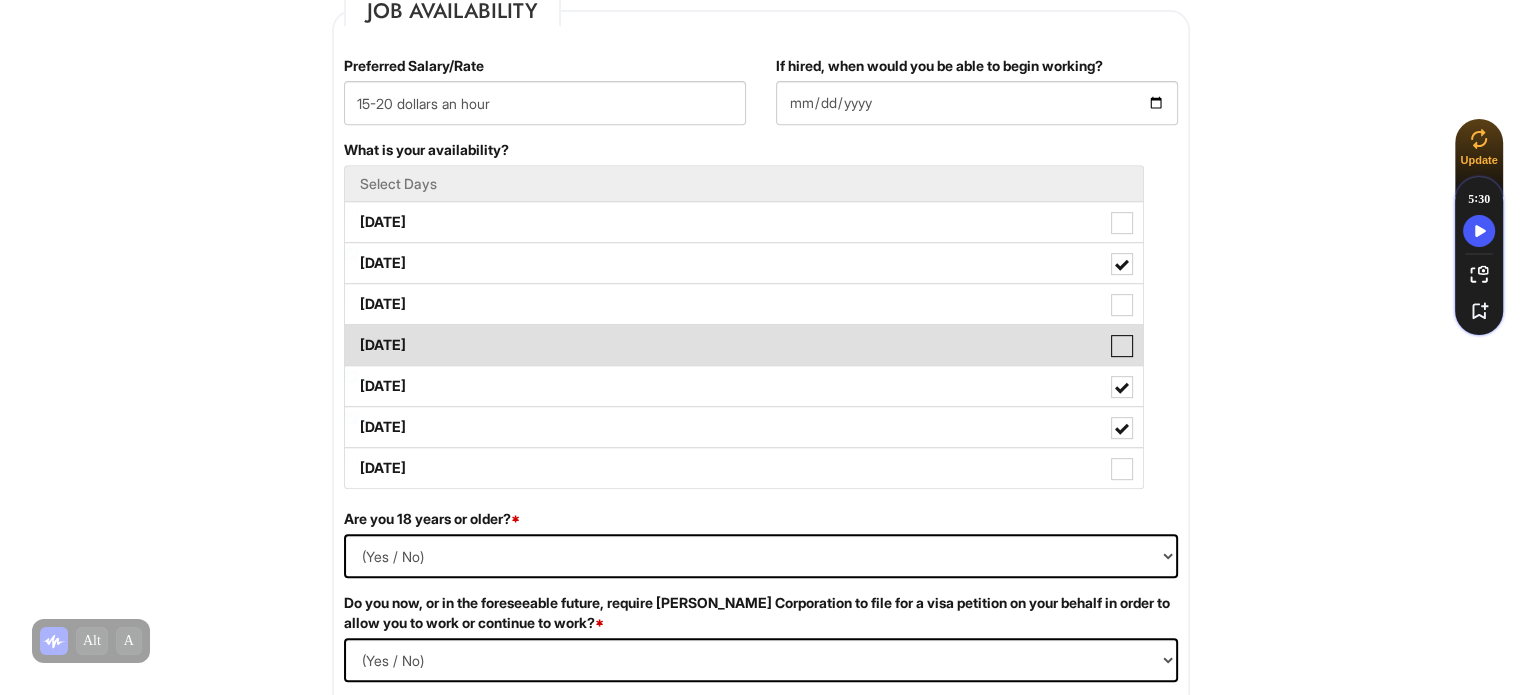 click on "Thursday" at bounding box center (351, 335) 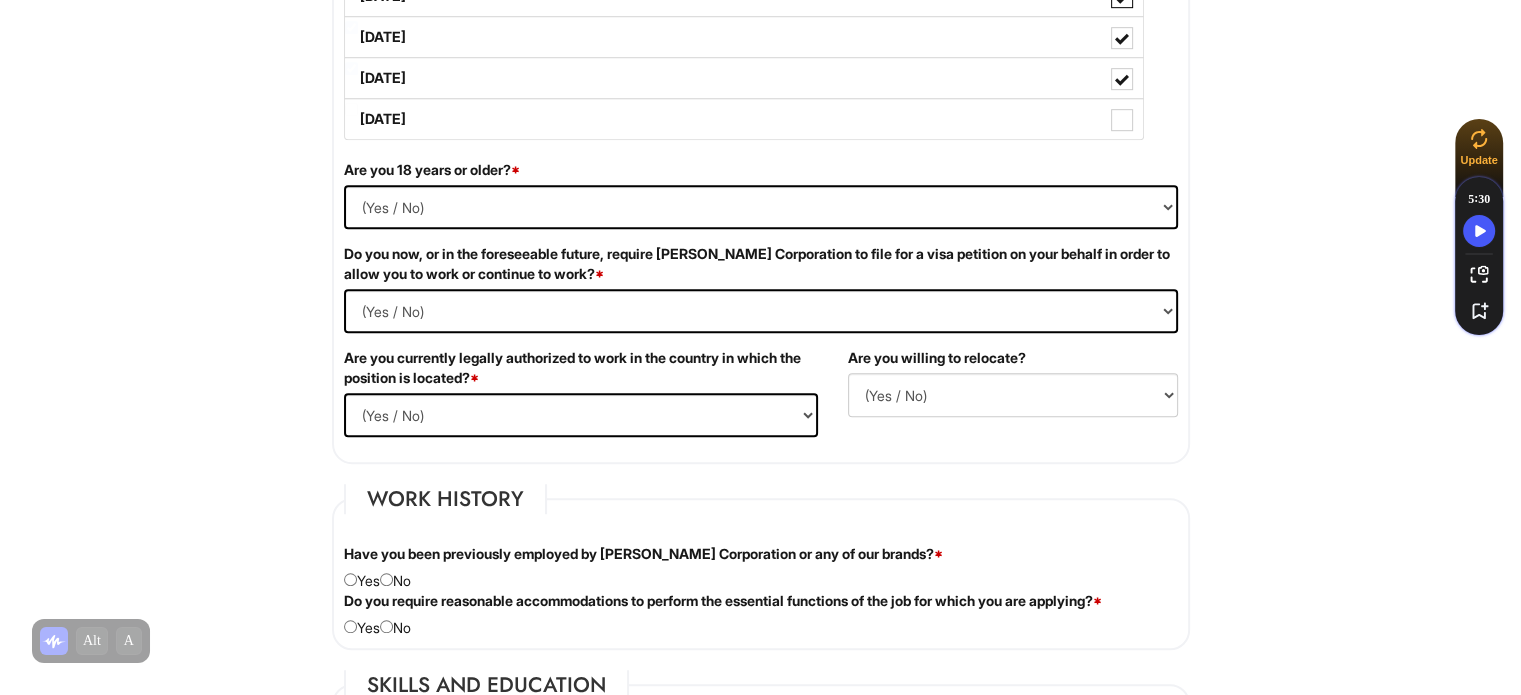 scroll, scrollTop: 1200, scrollLeft: 0, axis: vertical 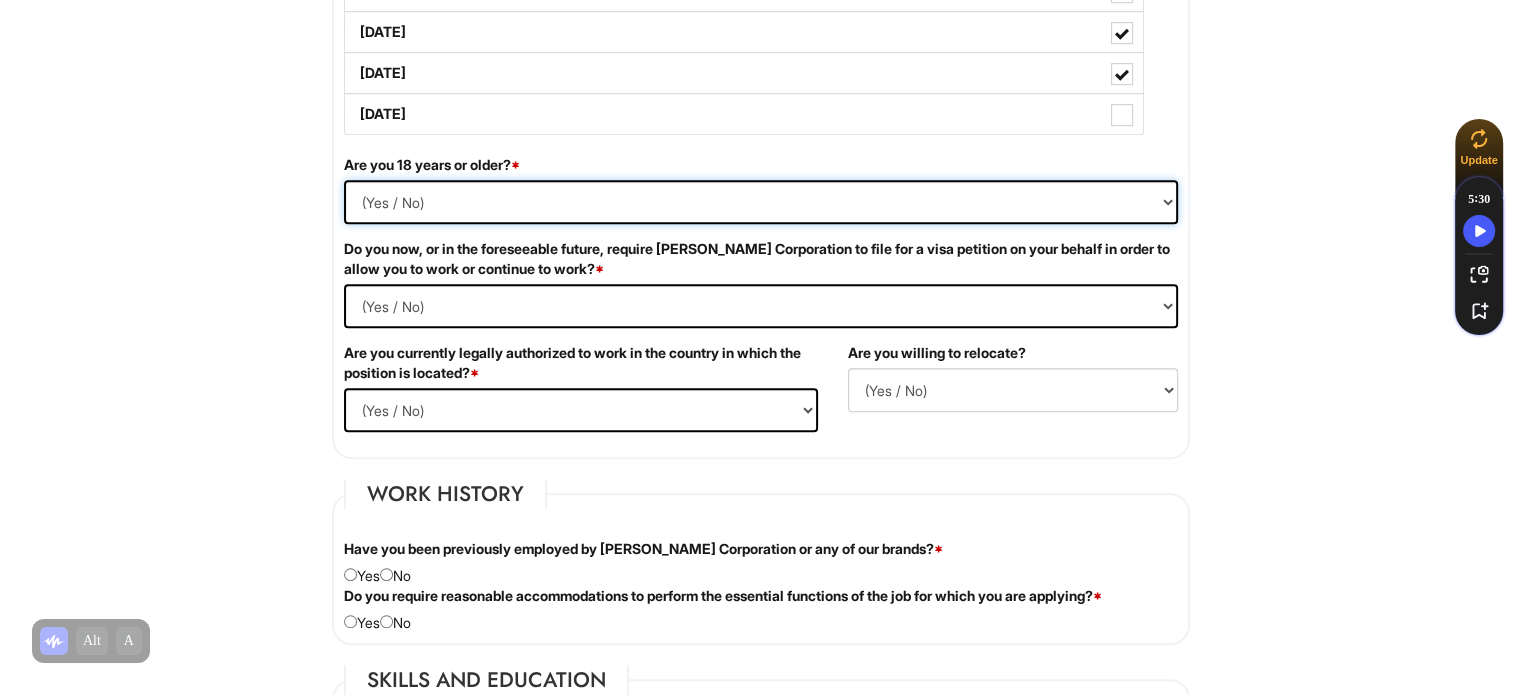 click on "(Yes / No) Yes No" at bounding box center [761, 202] 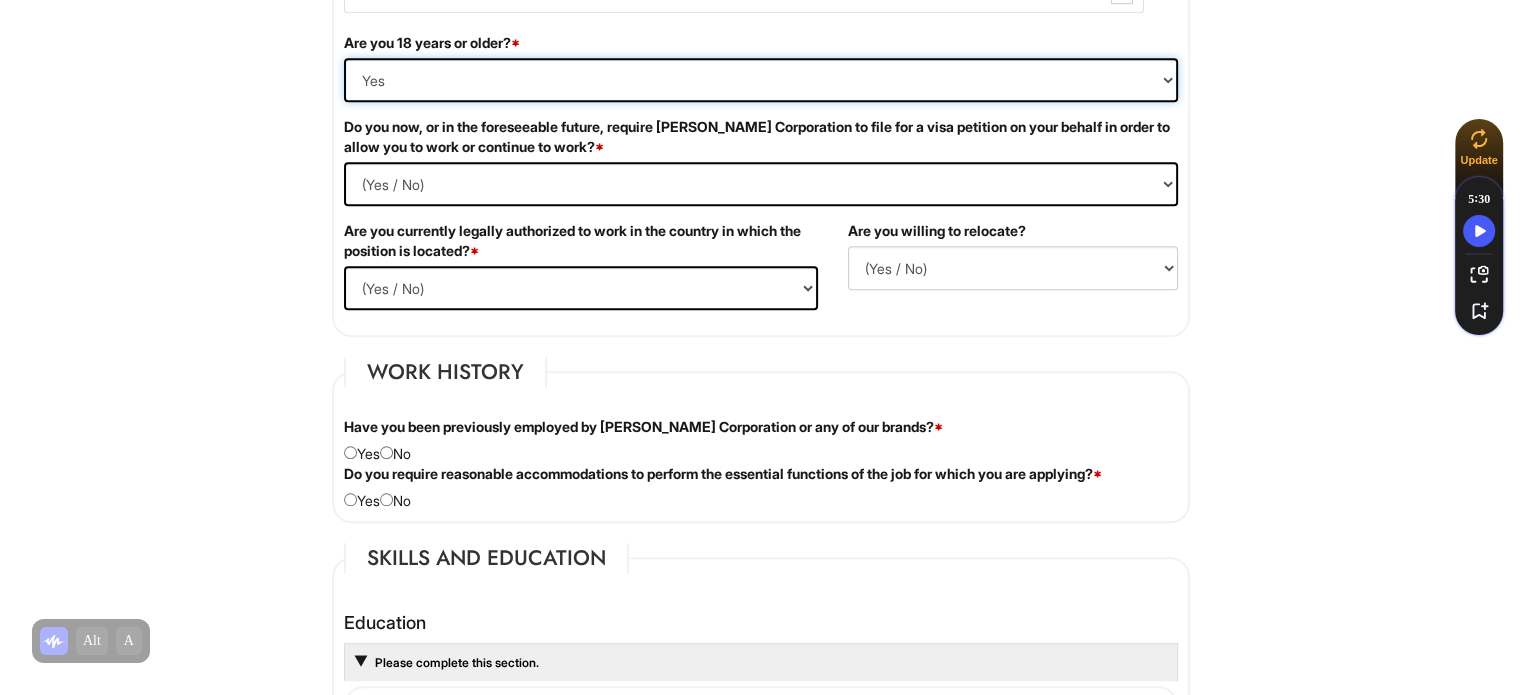 scroll, scrollTop: 1341, scrollLeft: 0, axis: vertical 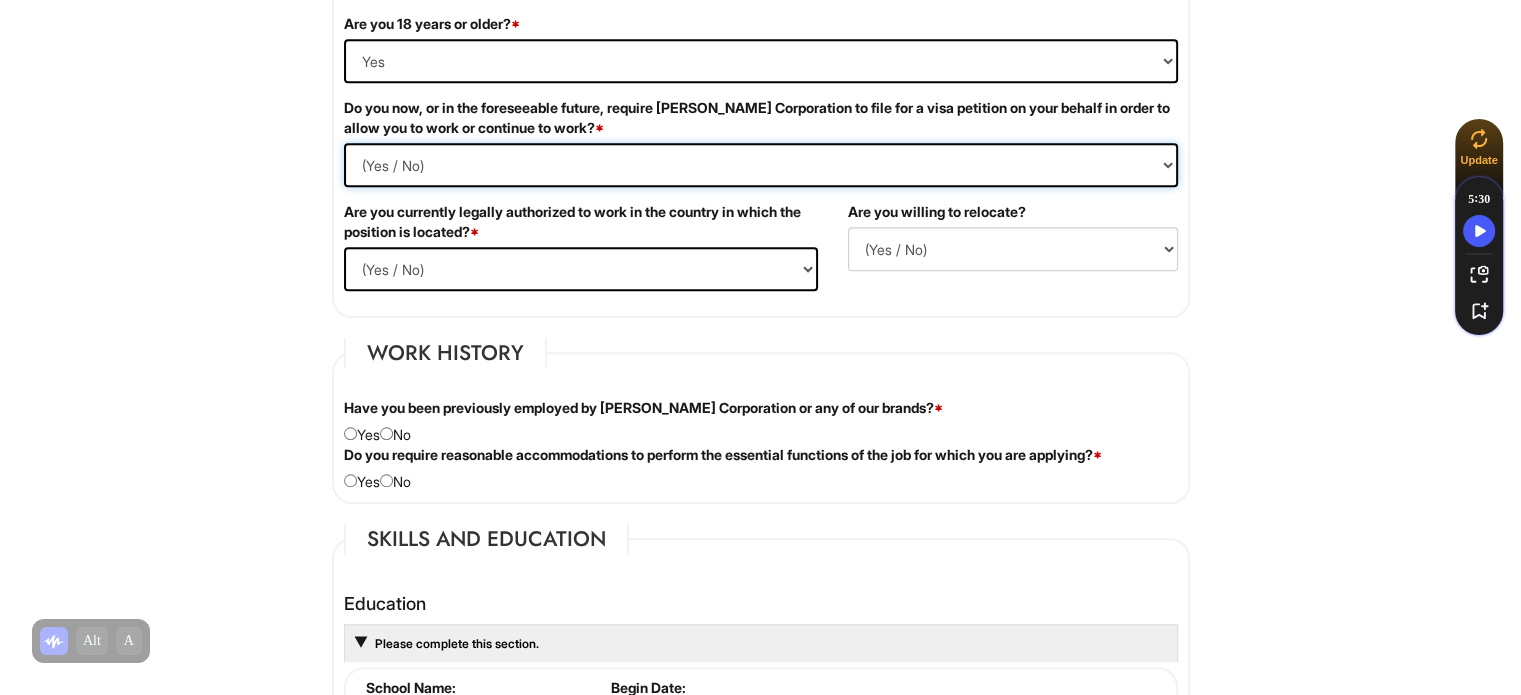 click on "(Yes / No) Yes No" at bounding box center (761, 165) 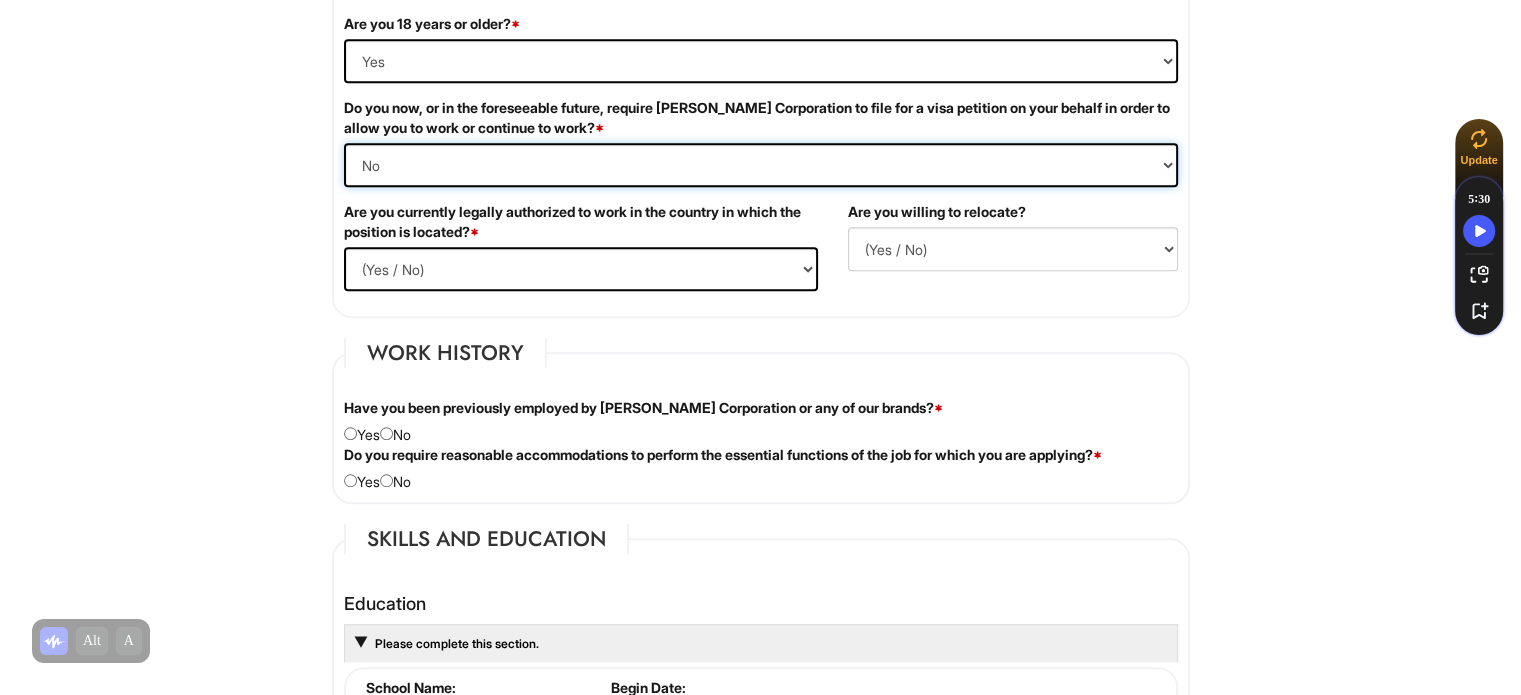 click on "(Yes / No) Yes No" at bounding box center (761, 165) 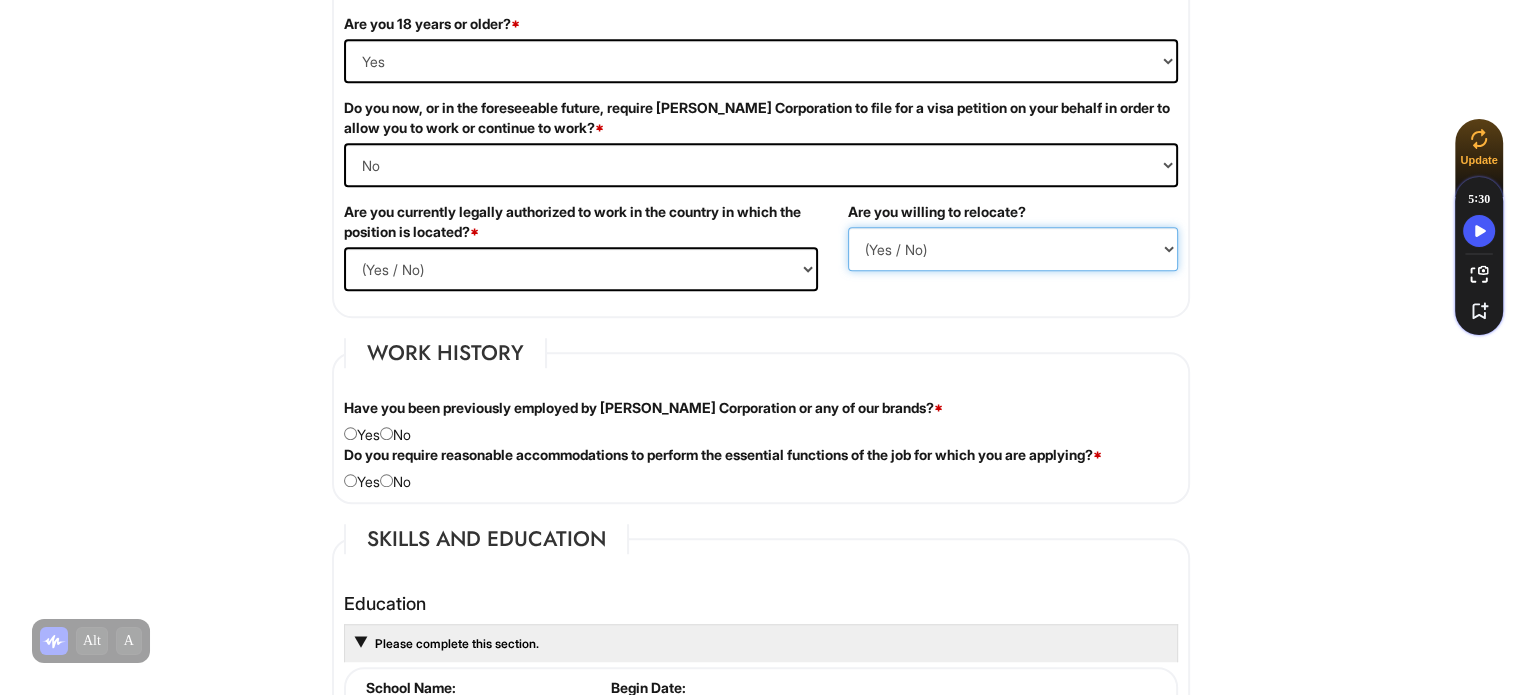click on "(Yes / No) No Yes" at bounding box center [1013, 249] 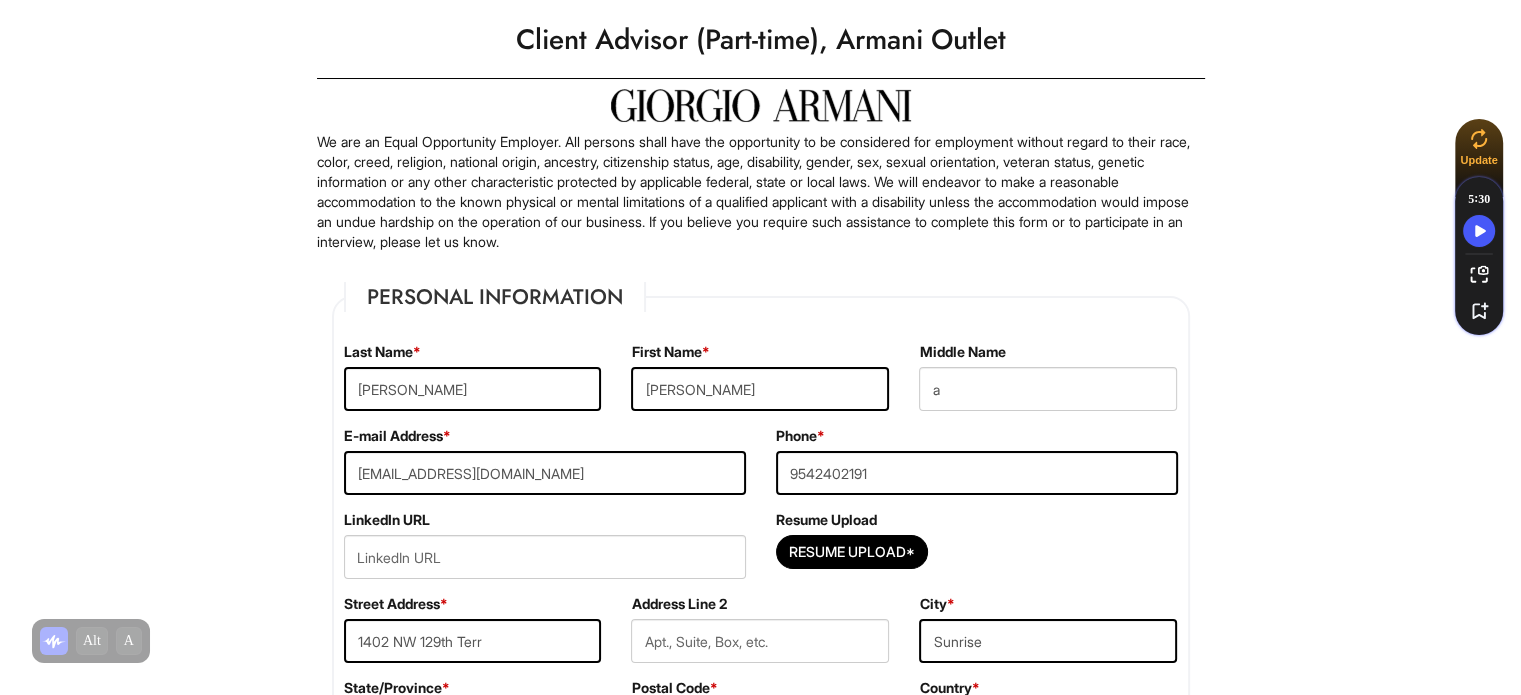 scroll, scrollTop: 0, scrollLeft: 0, axis: both 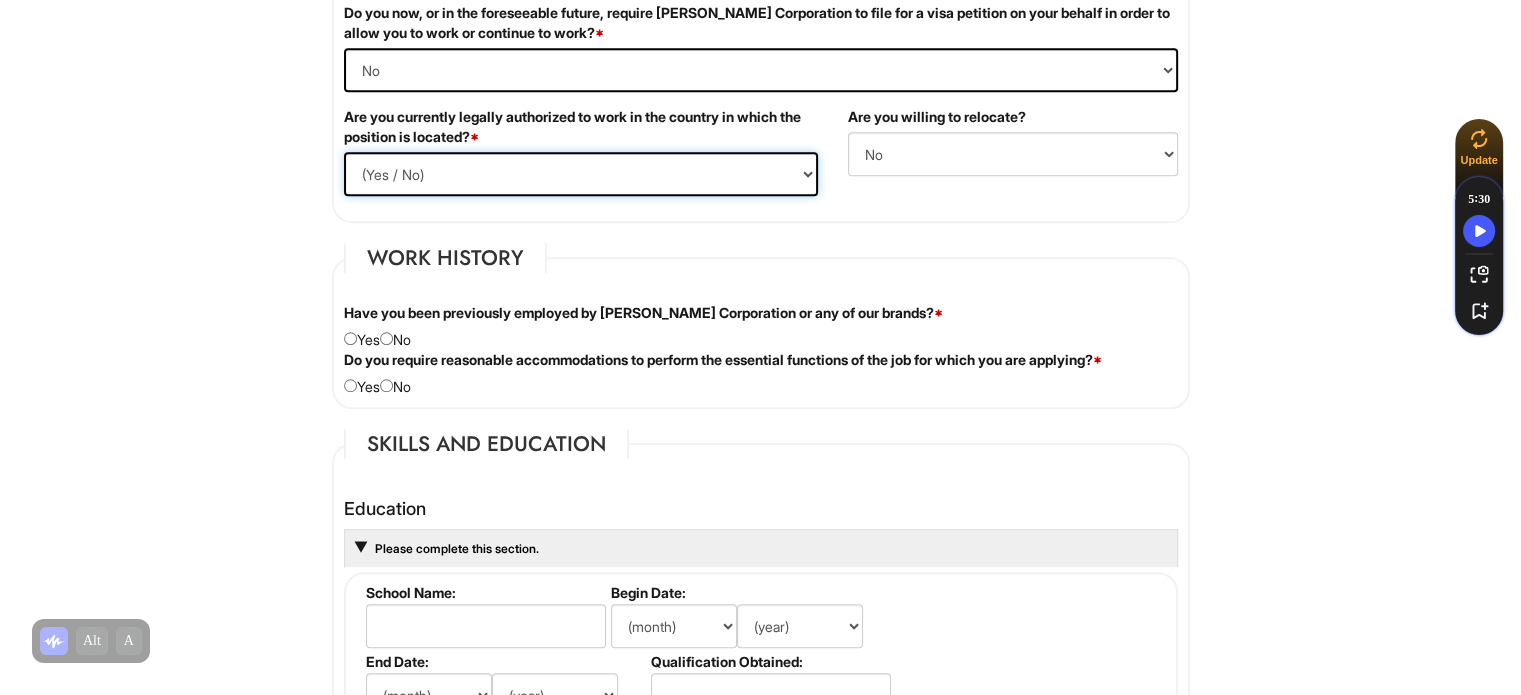 click on "(Yes / No) Yes No" at bounding box center [581, 174] 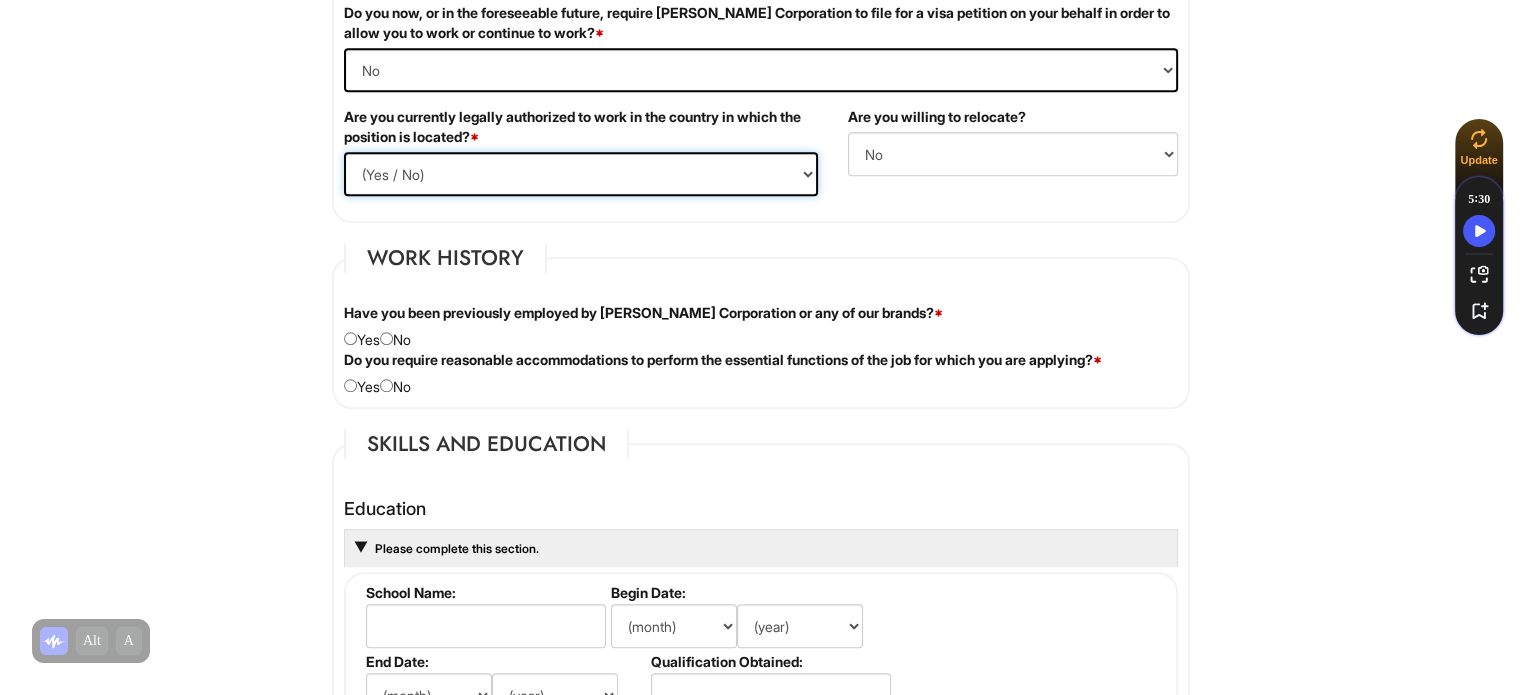 select on "Yes" 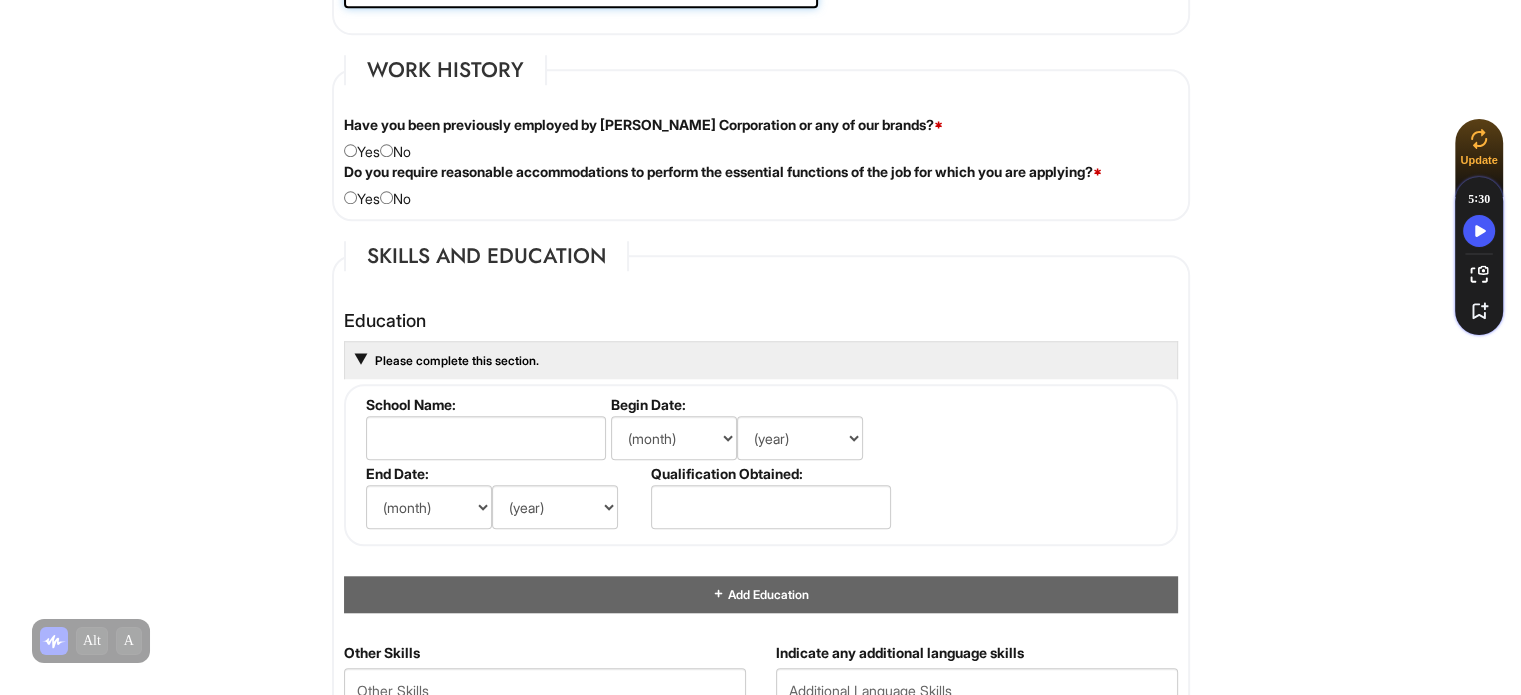 scroll, scrollTop: 1632, scrollLeft: 0, axis: vertical 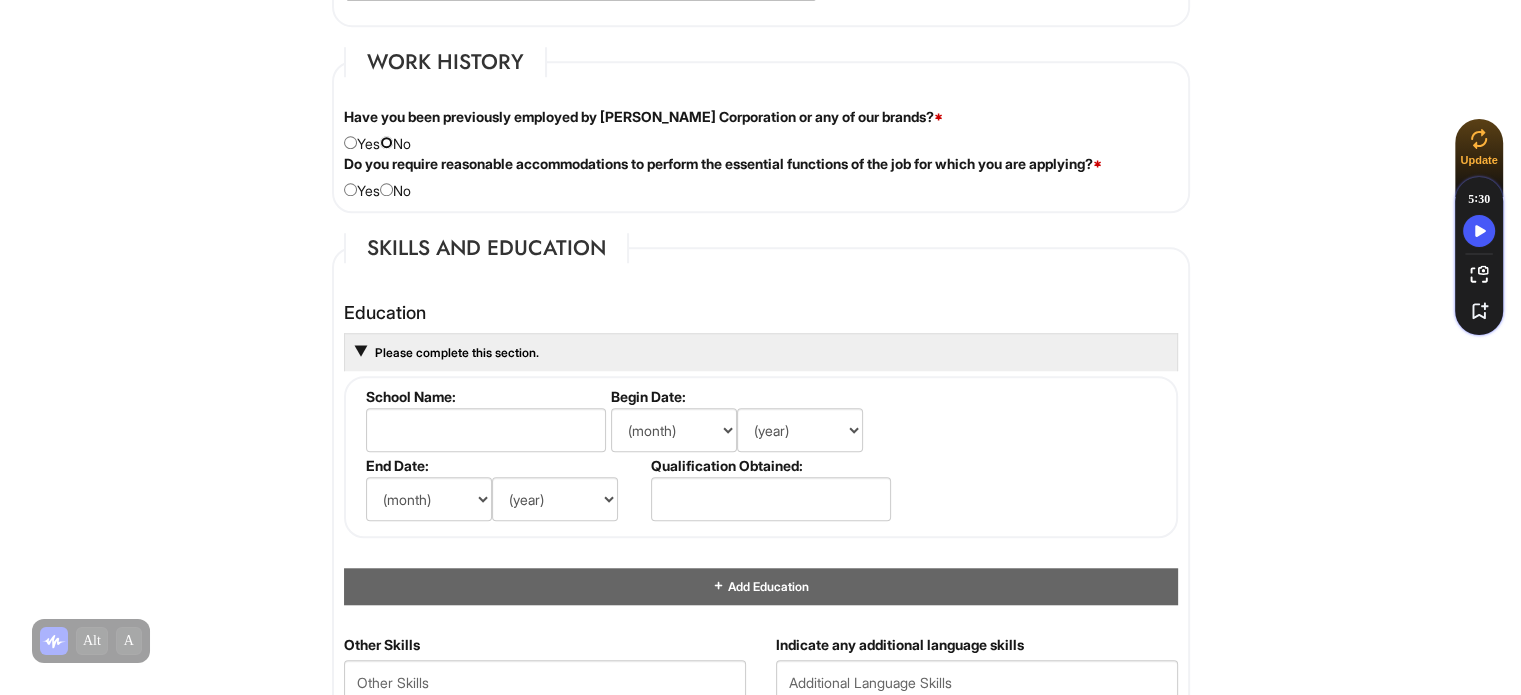click at bounding box center (386, 142) 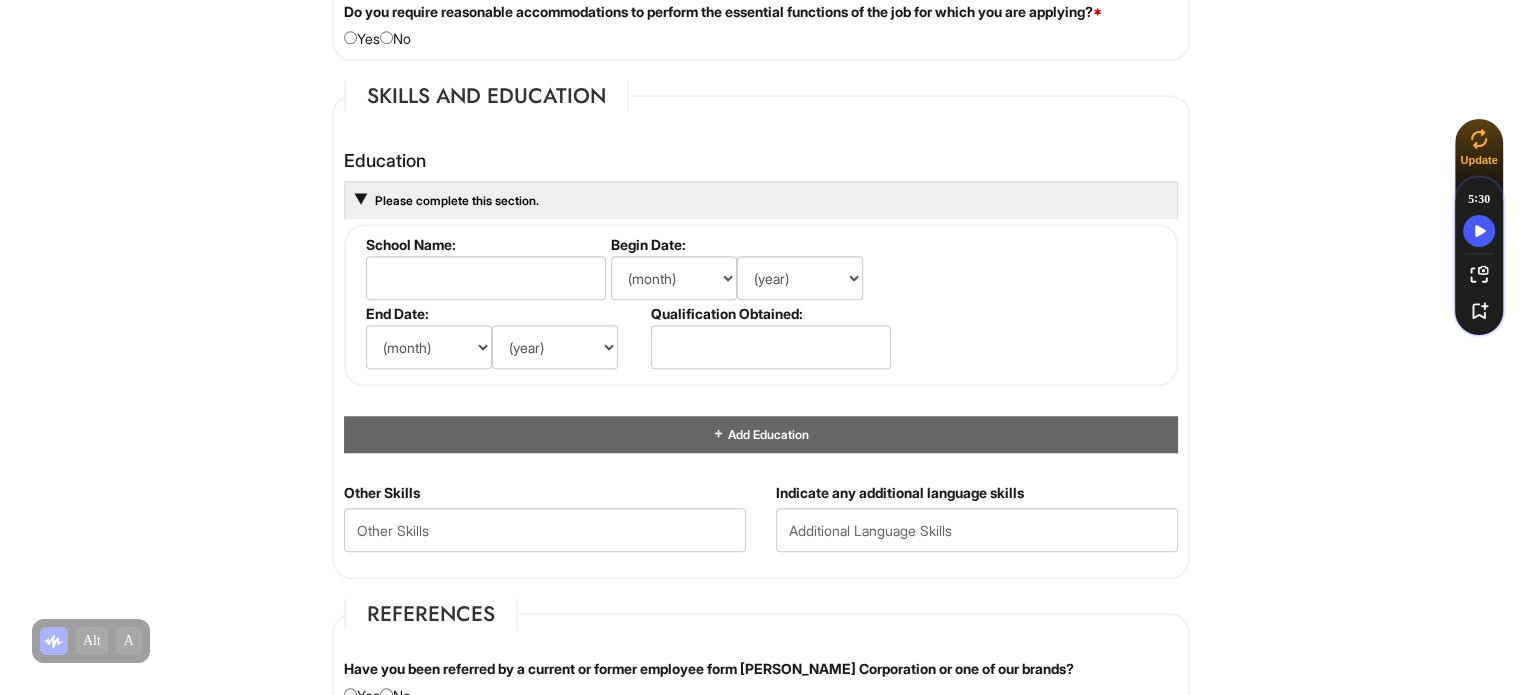 scroll, scrollTop: 1804, scrollLeft: 0, axis: vertical 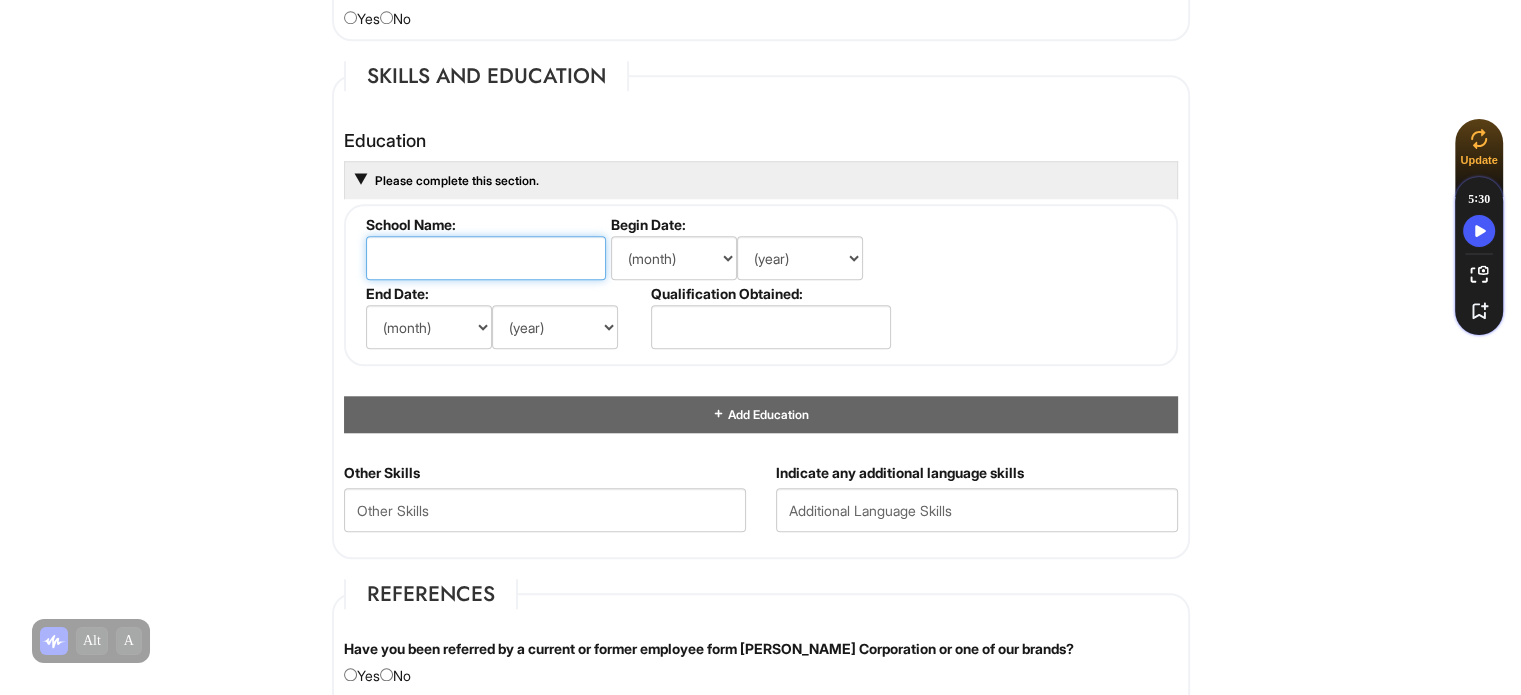 click at bounding box center [486, 258] 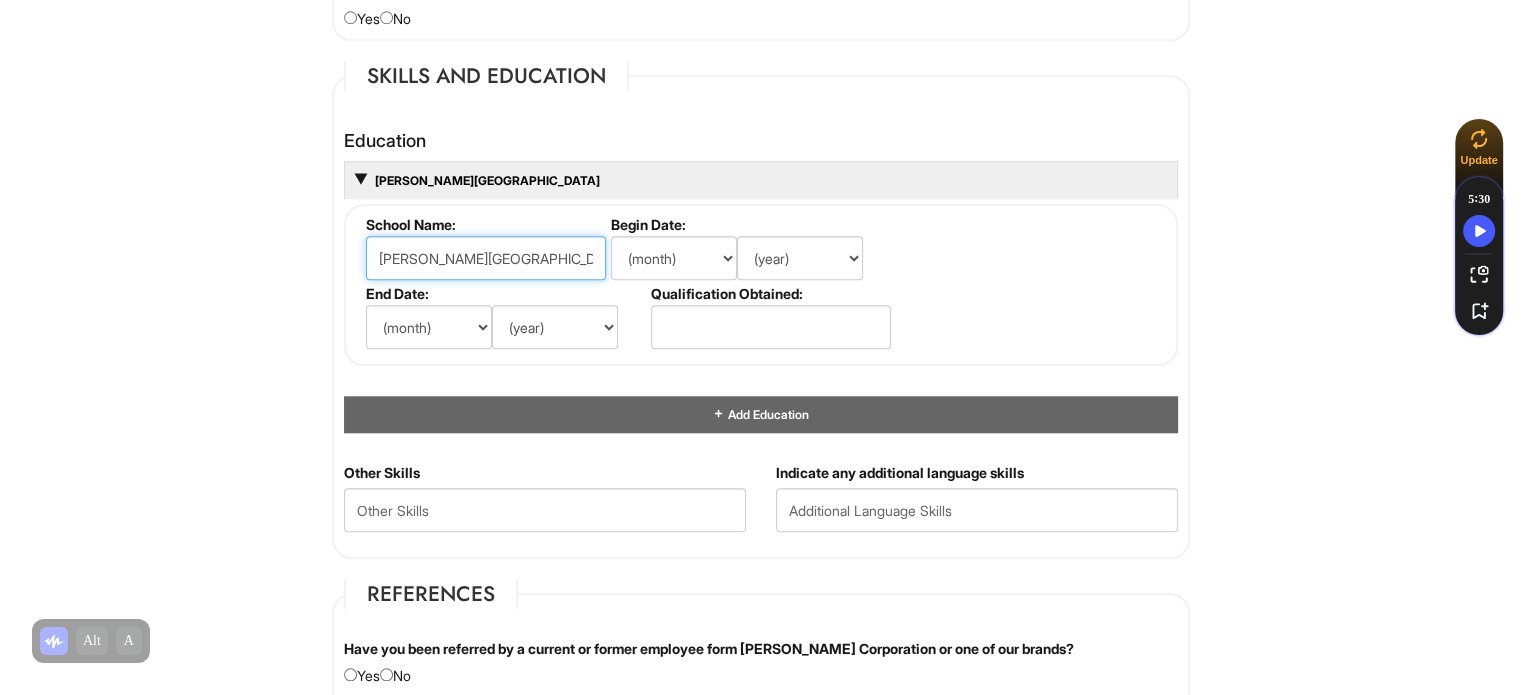 type on "Mcfatter technical High School" 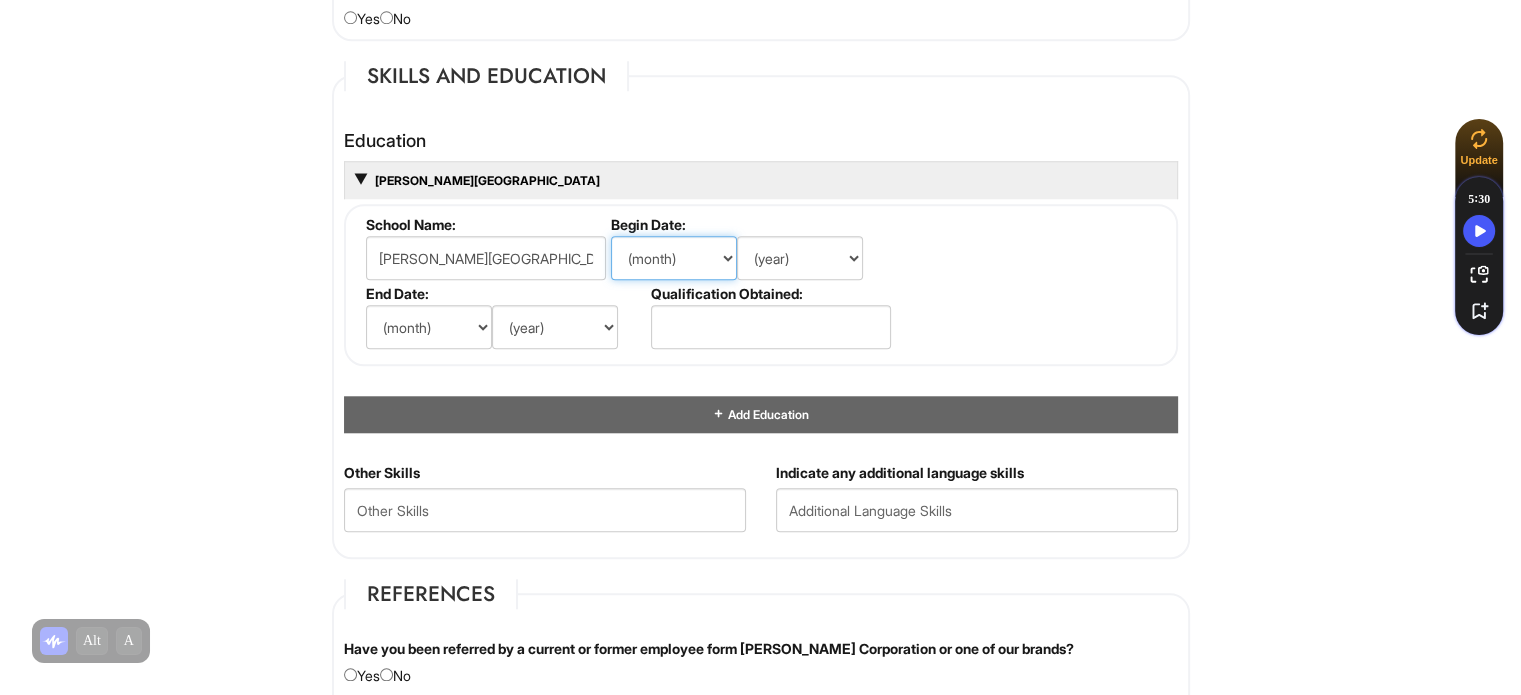 click on "(month) Jan Feb Mar Apr May Jun Jul Aug Sep Oct Nov Dec" at bounding box center (674, 258) 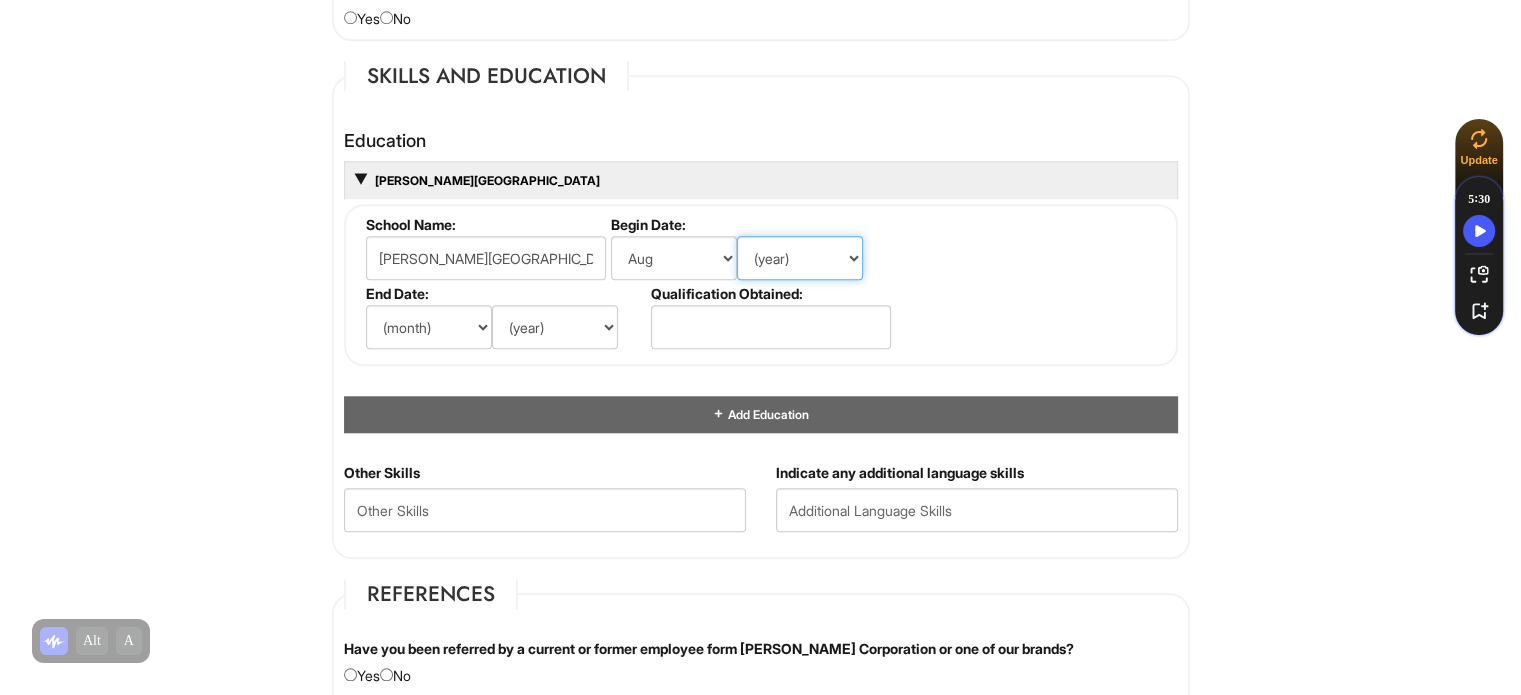 drag, startPoint x: 810, startPoint y: 253, endPoint x: 807, endPoint y: 263, distance: 10.440307 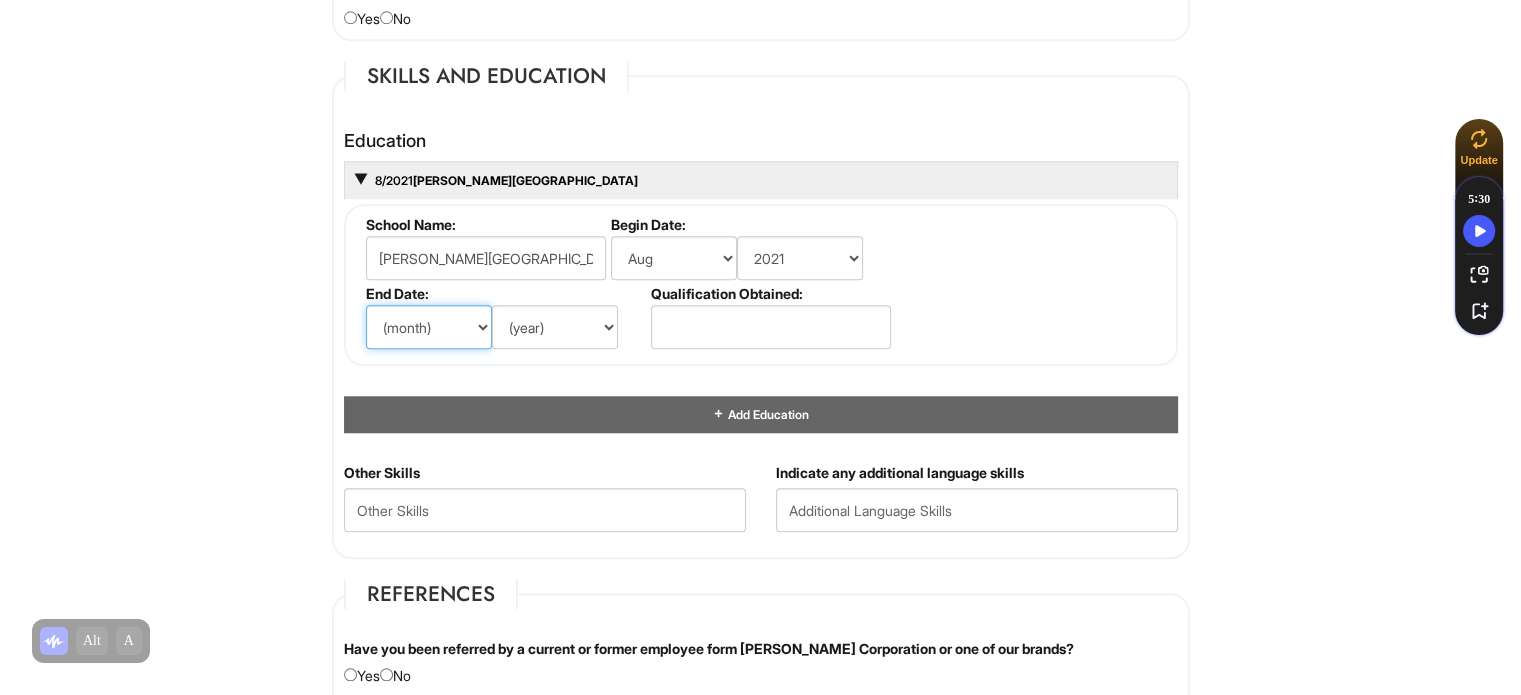 click on "(month) Jan Feb Mar Apr May Jun Jul Aug Sep Oct Nov Dec" at bounding box center [429, 327] 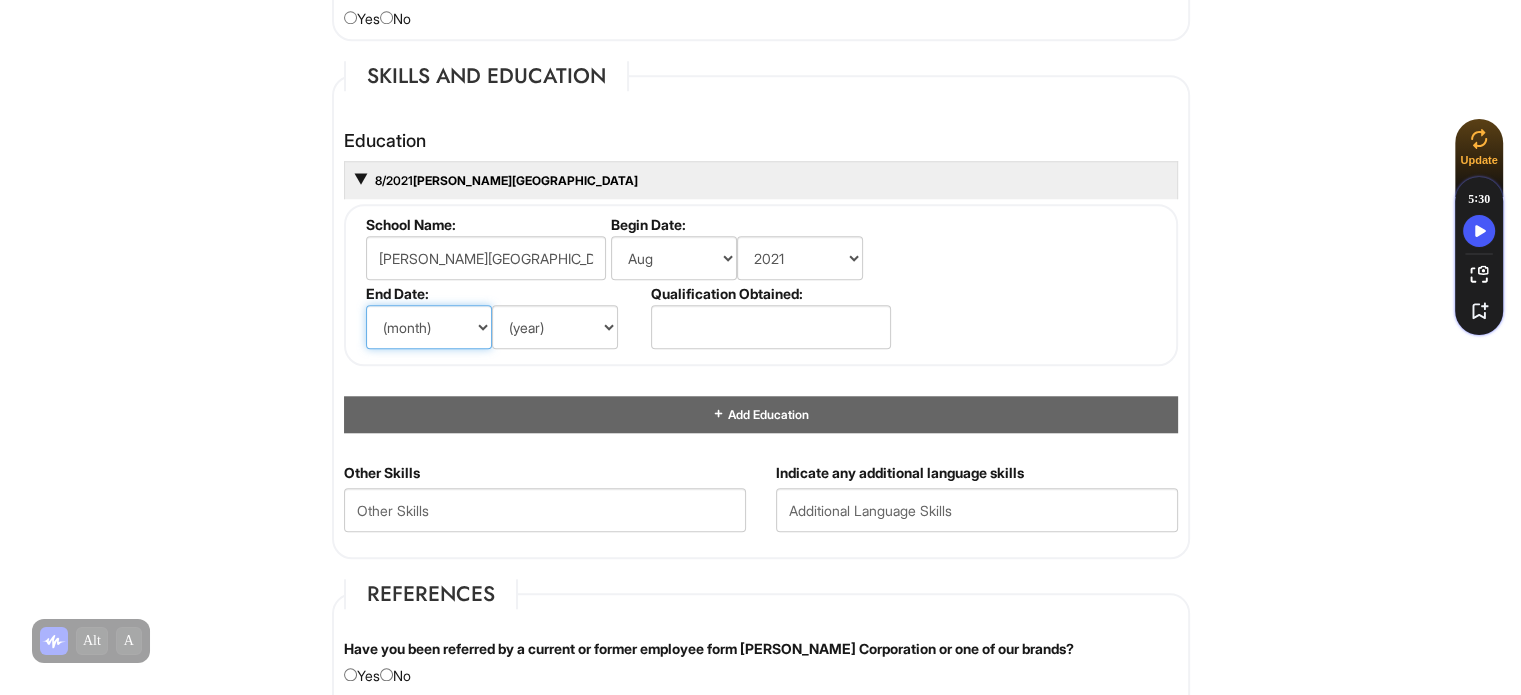 select on "5" 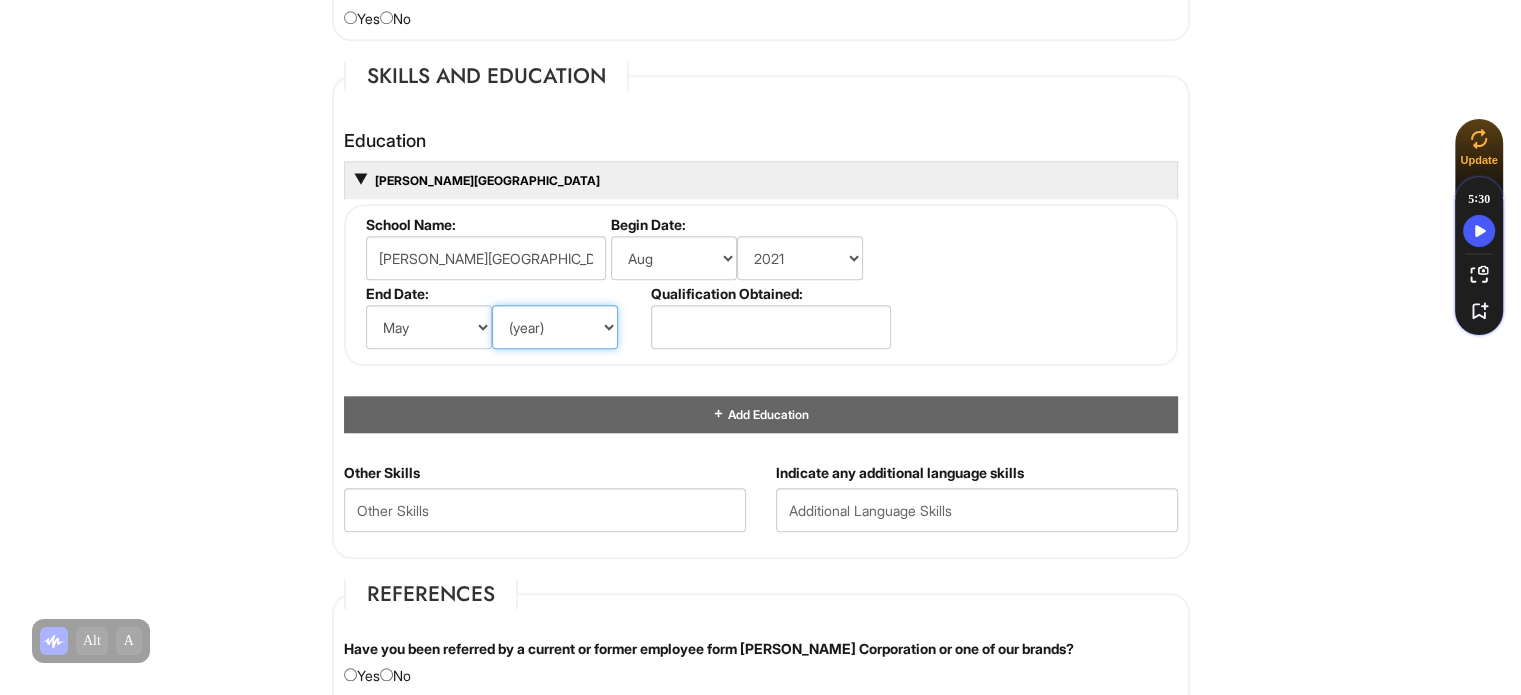 click on "(year) 2029 2028 2027 2026 2025 2024 2023 2022 2021 2020 2019 2018 2017 2016 2015 2014 2013 2012 2011 2010 2009 2008 2007 2006 2005 2004 2003 2002 2001 2000 1999 1998 1997 1996 1995 1994 1993 1992 1991 1990 1989 1988 1987 1986 1985 1984 1983 1982 1981 1980 1979 1978 1977 1976 1975 1974 1973 1972 1971 1970 1969 1968 1967 1966 1965 1964 1963 1962 1961 1960 1959 1958 1957 1956 1955 1954 1953 1952 1951 1950 1949 1948 1947 1946  --  2030 2031 2032 2033 2034 2035 2036 2037 2038 2039 2040 2041 2042 2043 2044 2045 2046 2047 2048 2049 2050 2051 2052 2053 2054 2055 2056 2057 2058 2059 2060 2061 2062 2063 2064" at bounding box center (555, 327) 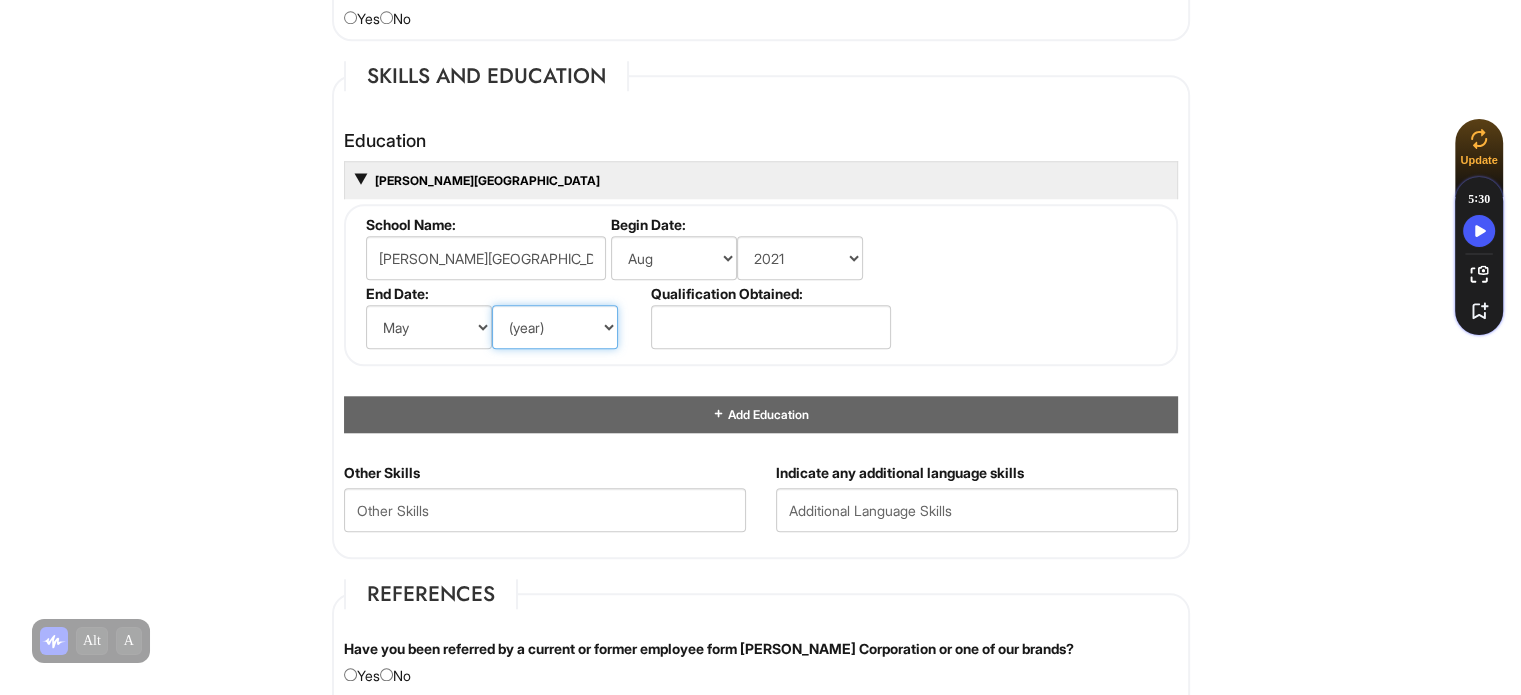 select on "2025" 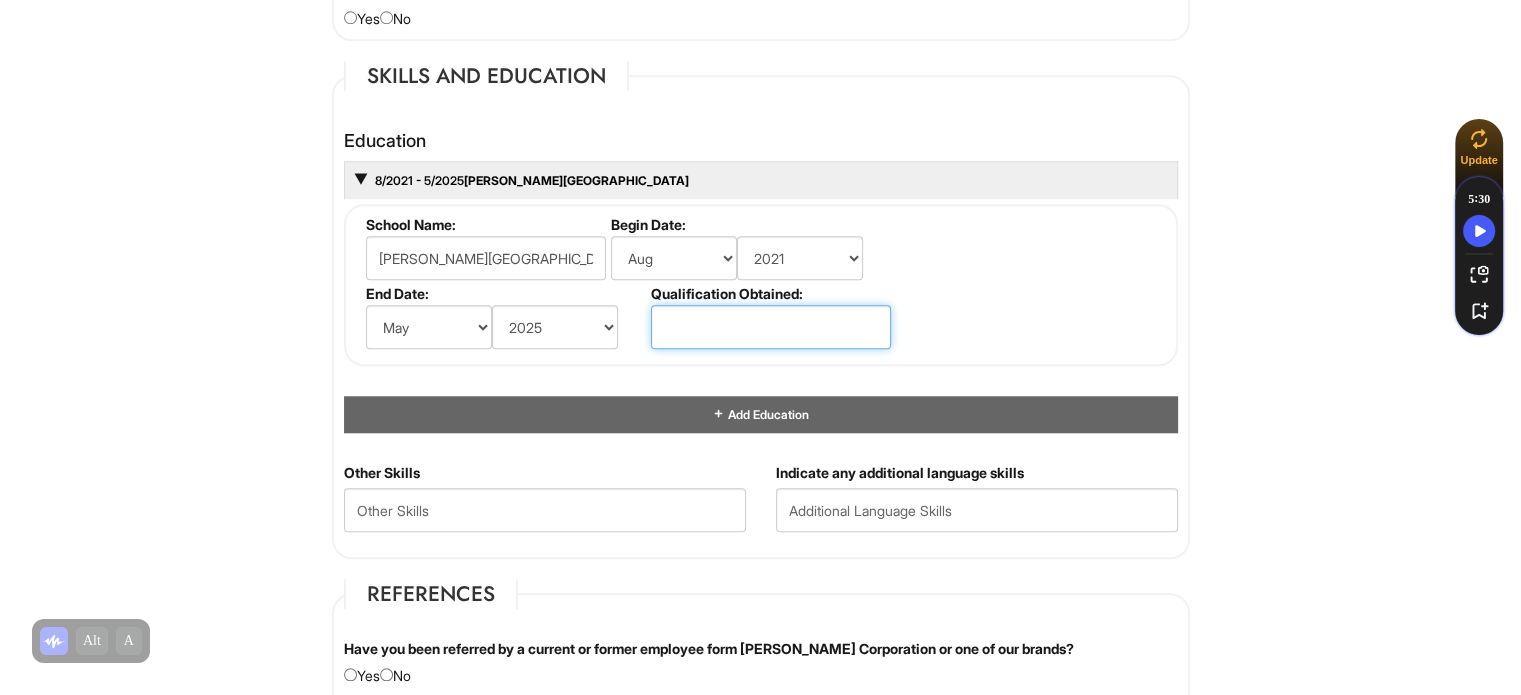 click at bounding box center (771, 327) 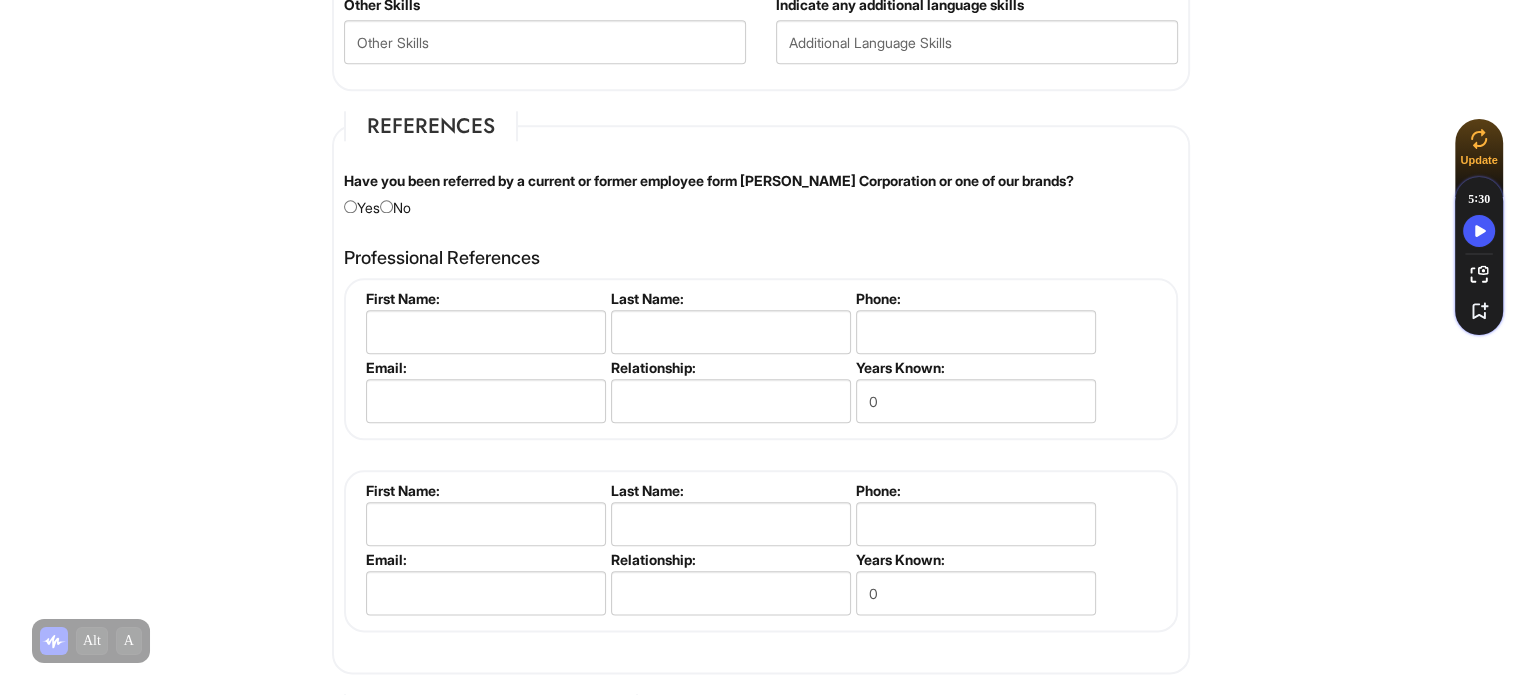 scroll, scrollTop: 2276, scrollLeft: 0, axis: vertical 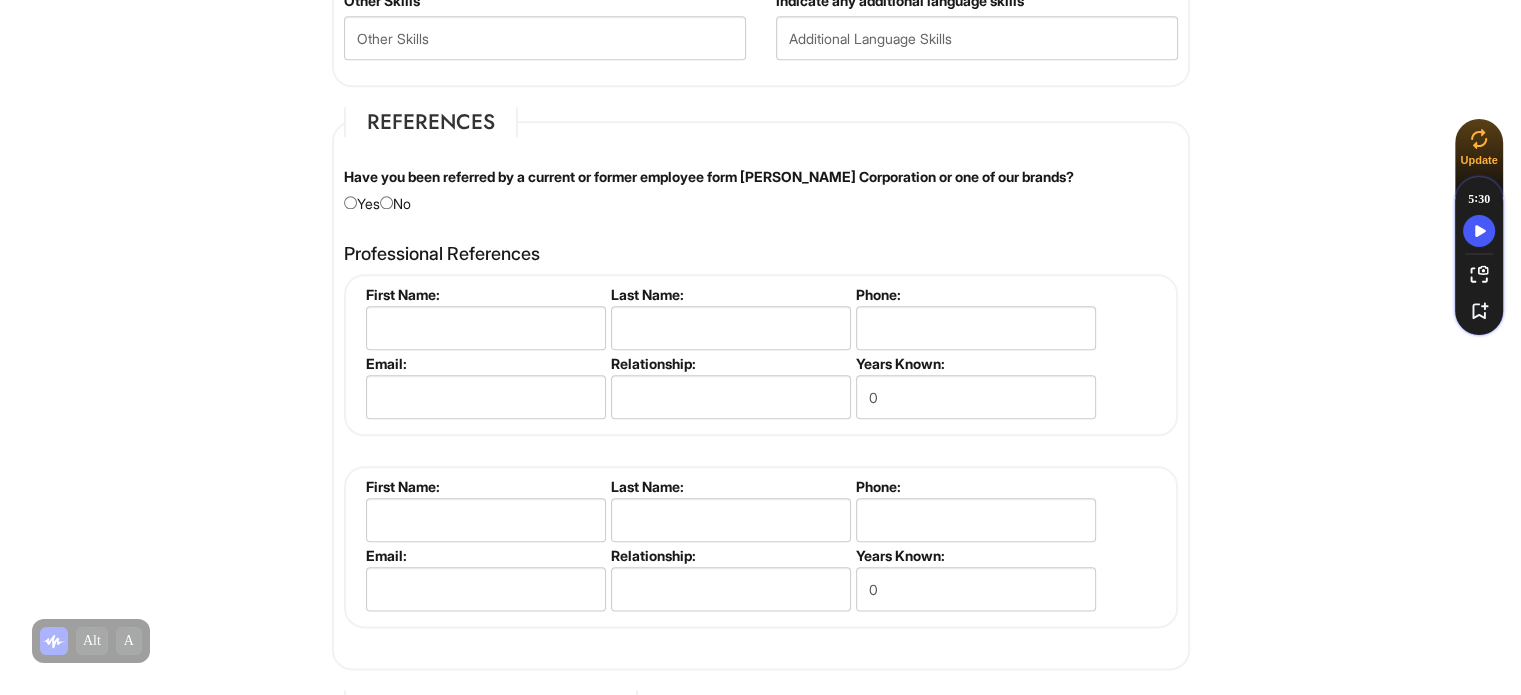 click on "Have you been referred by a current or former employee form Giorgio Armani Corporation or one of our brands?    Yes   No" at bounding box center (761, 190) 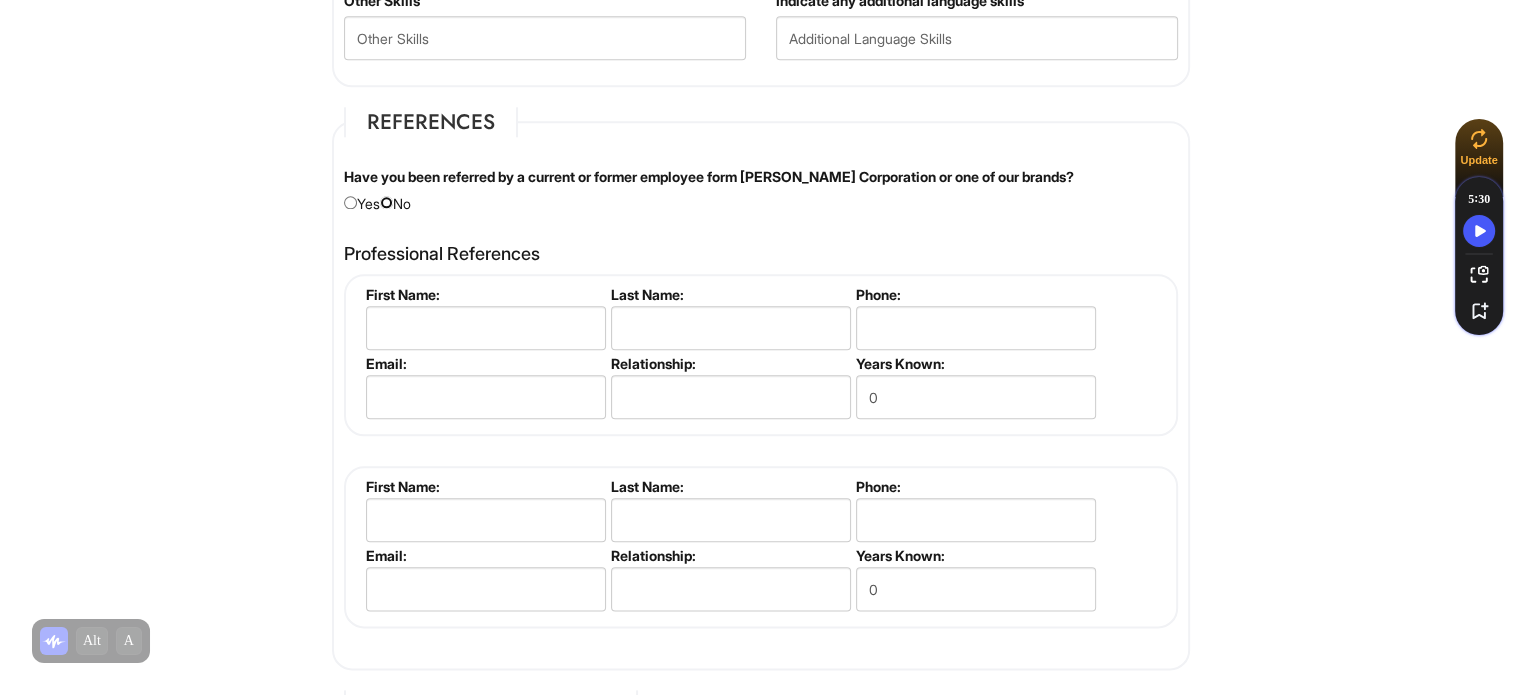 click at bounding box center (386, 202) 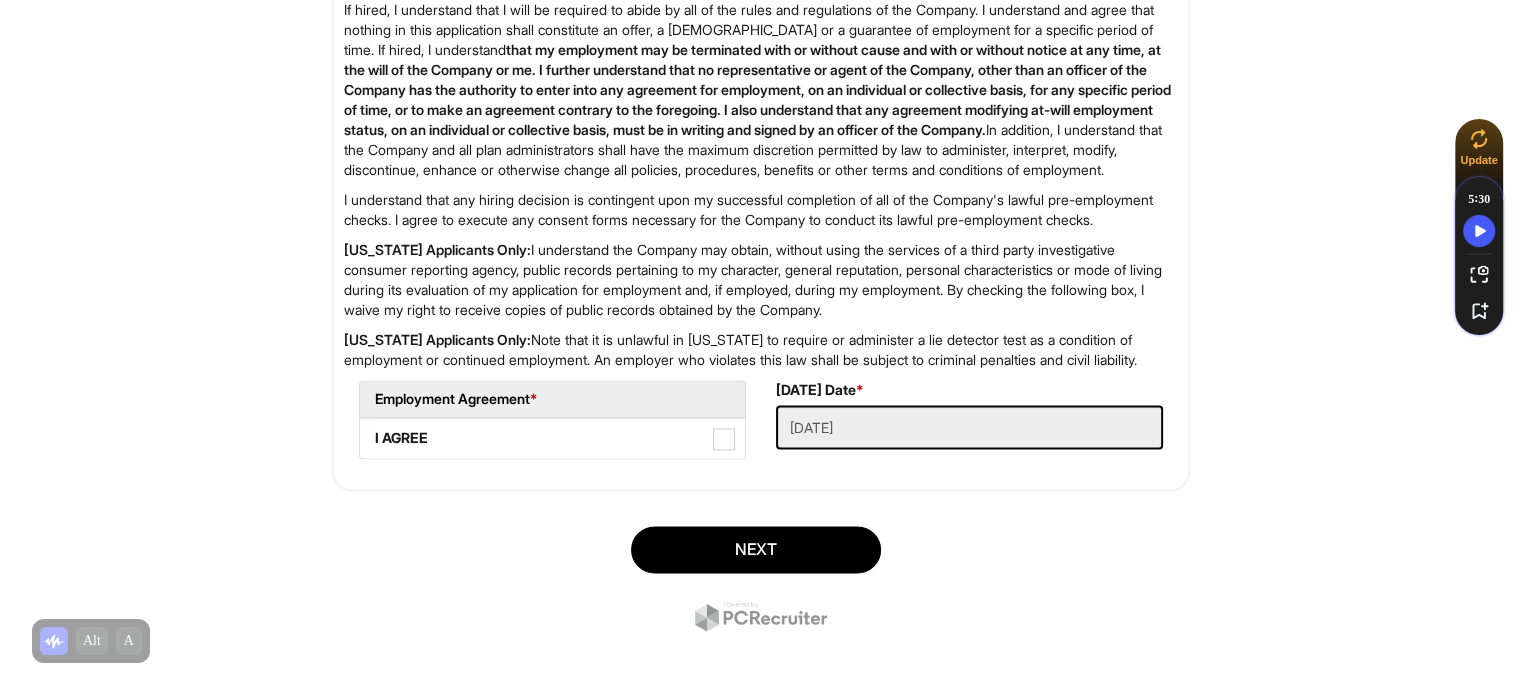 scroll, scrollTop: 3193, scrollLeft: 0, axis: vertical 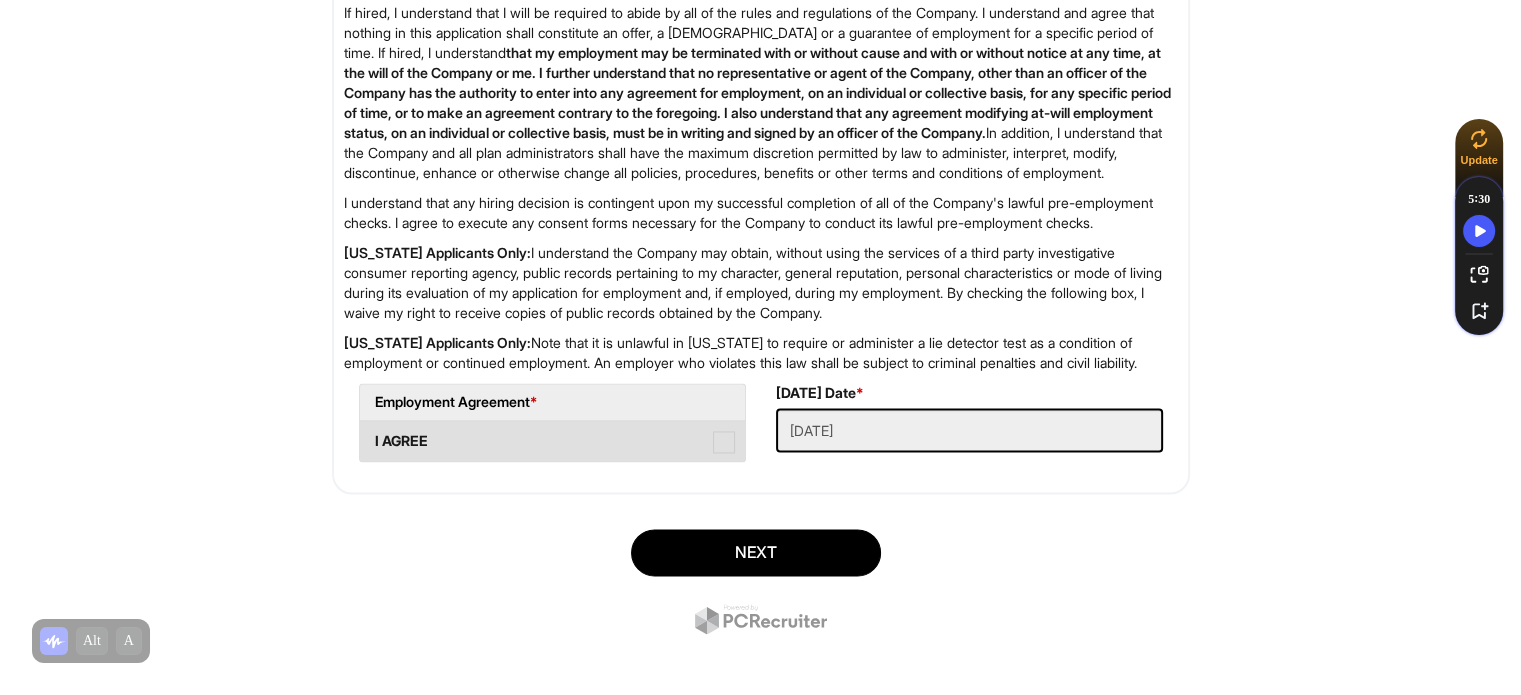 click at bounding box center (724, 442) 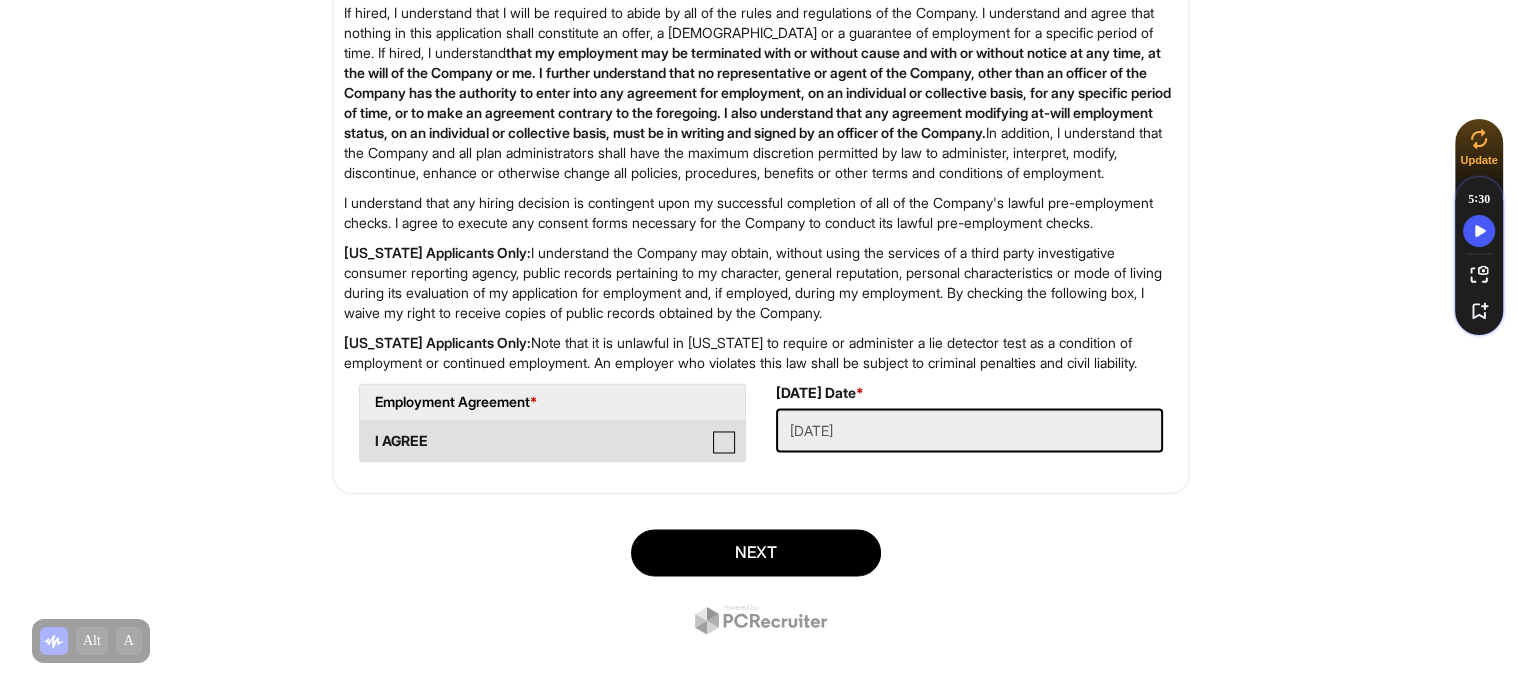 click on "I AGREE" at bounding box center [366, 431] 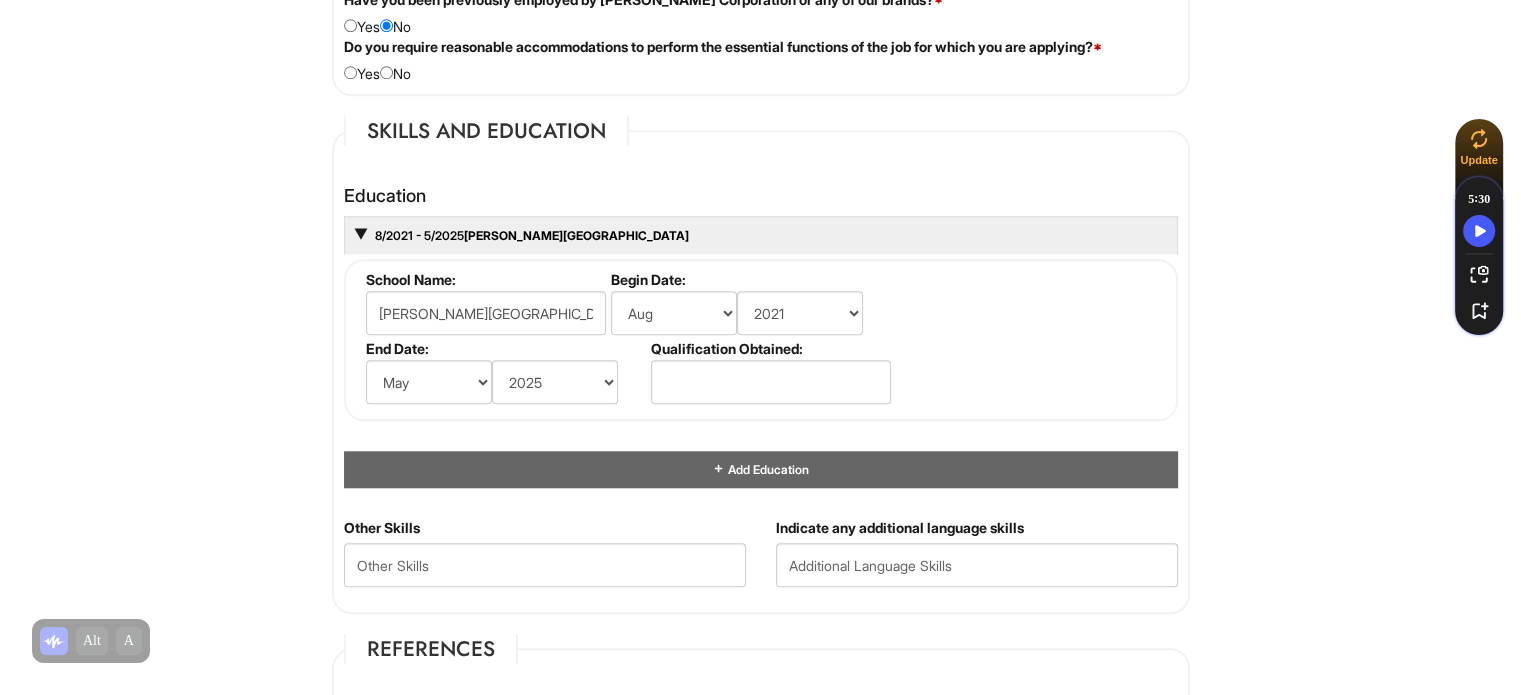 scroll, scrollTop: 1745, scrollLeft: 0, axis: vertical 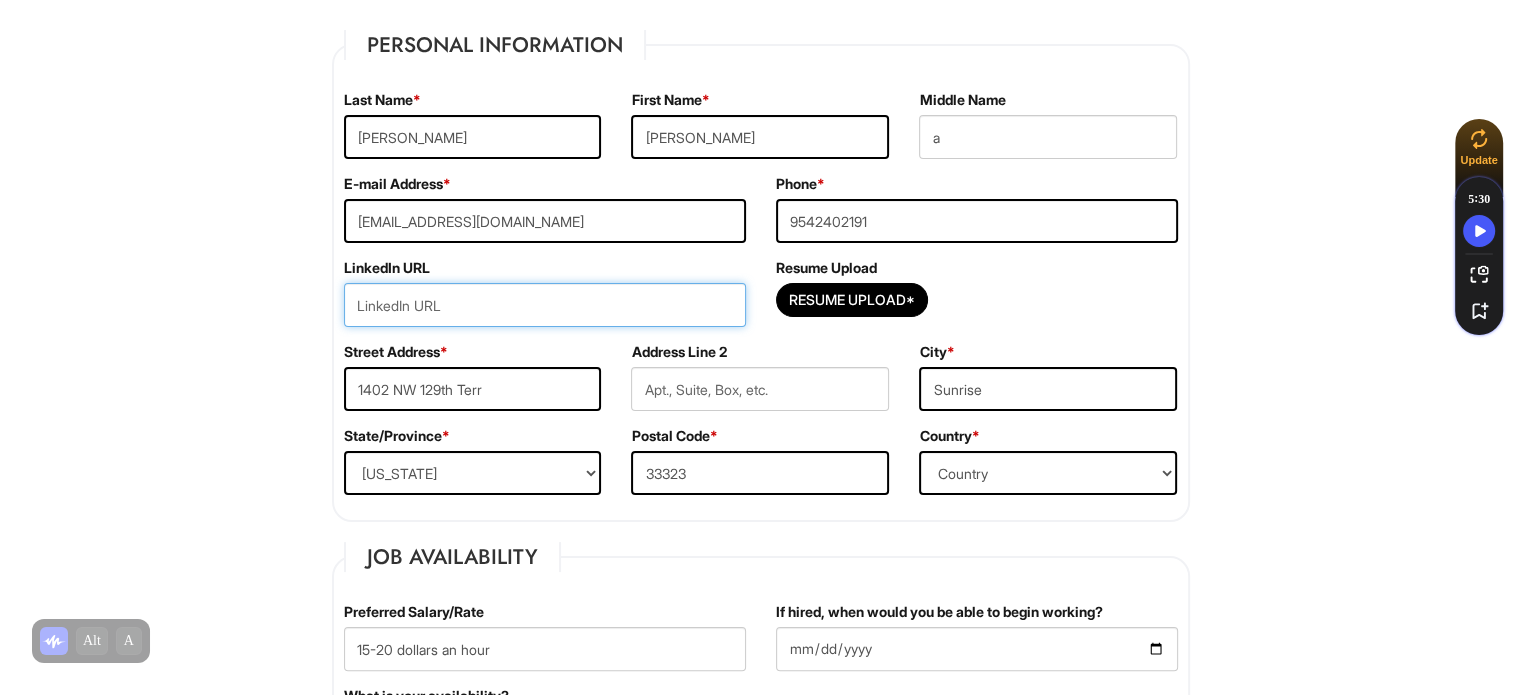click at bounding box center (545, 305) 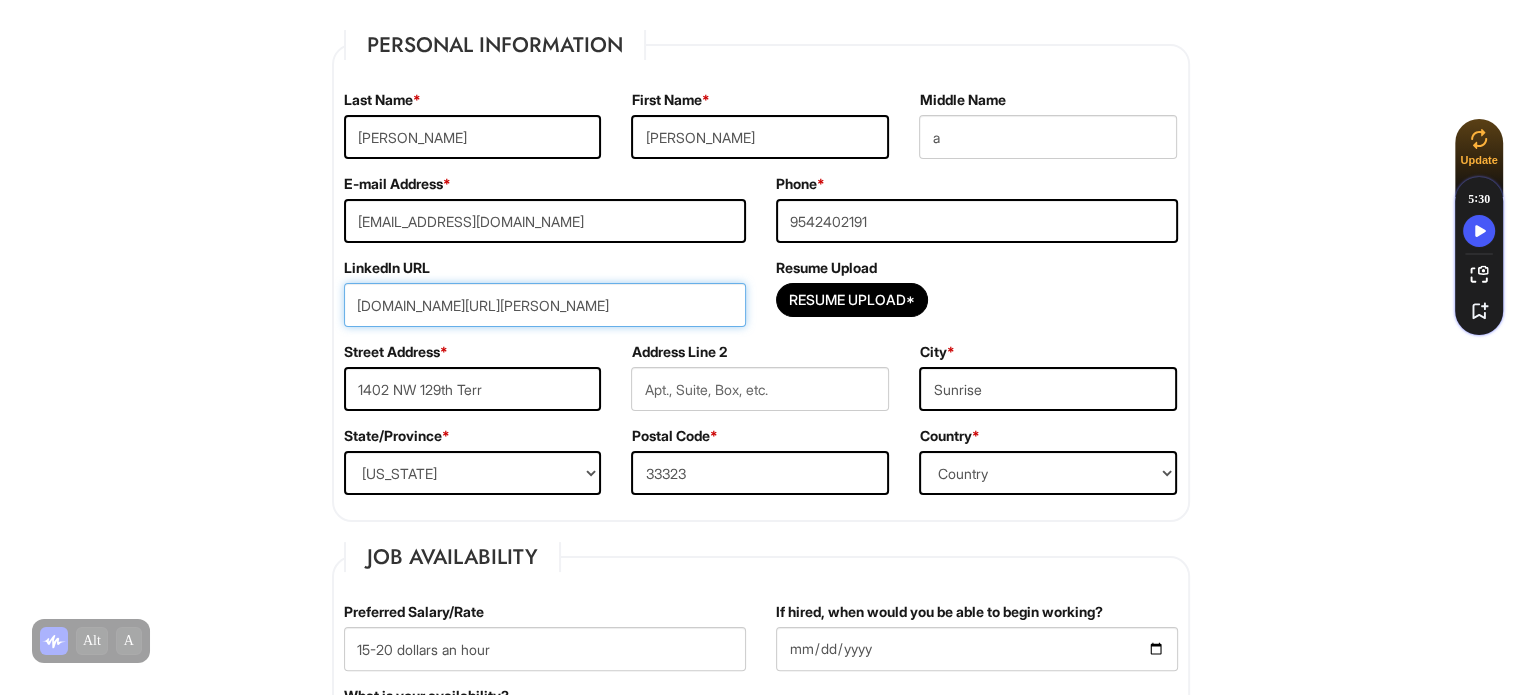 type on "www.linkedin.com/in/matthew-yazejian-679aa7369" 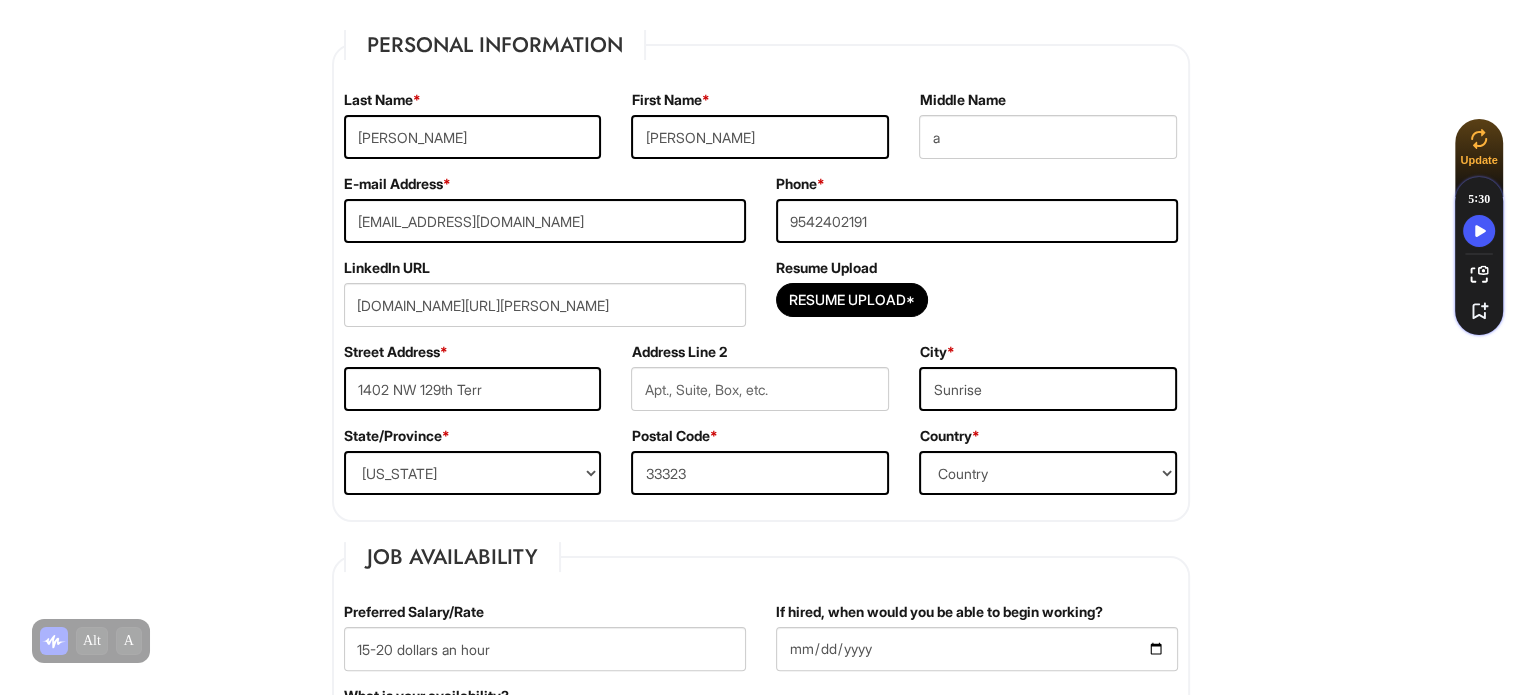 click on "Please Complete This Form 1 2 3 Client Advisor (Part-time), Armani Outlet PLEASE COMPLETE ALL REQUIRED FIELDS
We are an Equal Opportunity Employer. All persons shall have the opportunity to be considered for employment without regard to their race, color, creed, religion, national origin, ancestry, citizenship status, age, disability, gender, sex, sexual orientation, veteran status, genetic information or any other characteristic protected by applicable federal, state or local laws. We will endeavor to make a reasonable accommodation to the known physical or mental limitations of a qualified applicant with a disability unless the accommodation would impose an undue hardship on the operation of our business. If you believe you require such assistance to complete this form or to participate in an interview, please let us know.
Personal Information
Last Name  *   yazejian
First Name  *   matthew
Middle Name   a
E-mail Address  *   matthewyazejian@gmail.com
Phone  *   9542402191" at bounding box center (760, 1653) 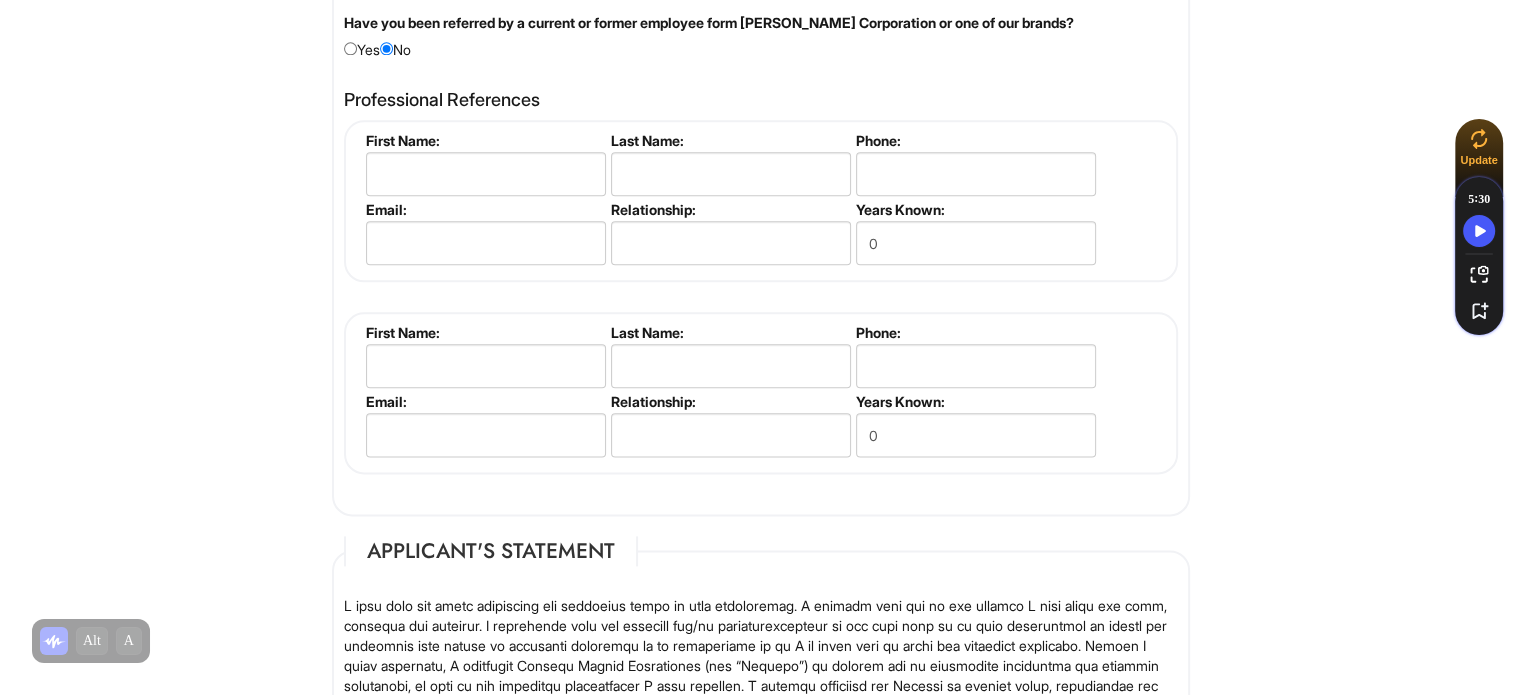 scroll, scrollTop: 2431, scrollLeft: 0, axis: vertical 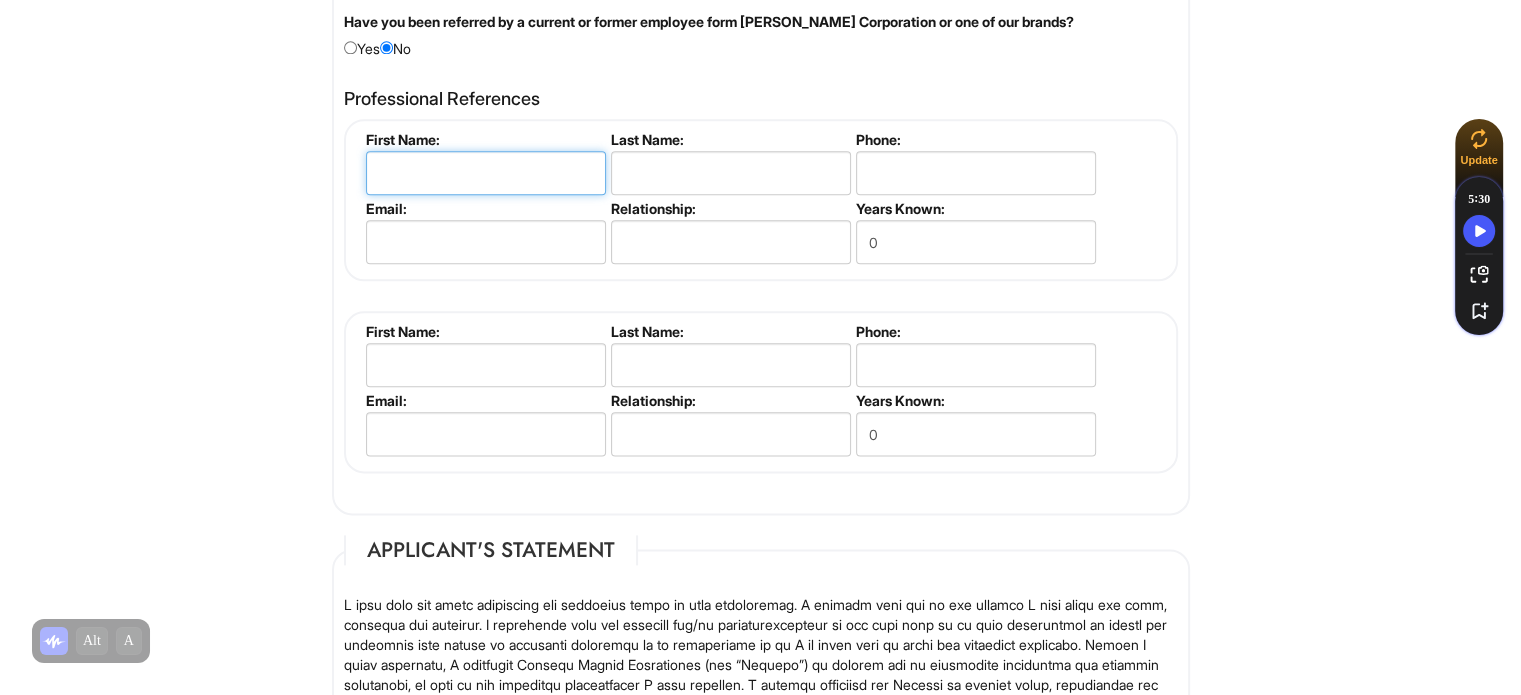 click at bounding box center [486, 173] 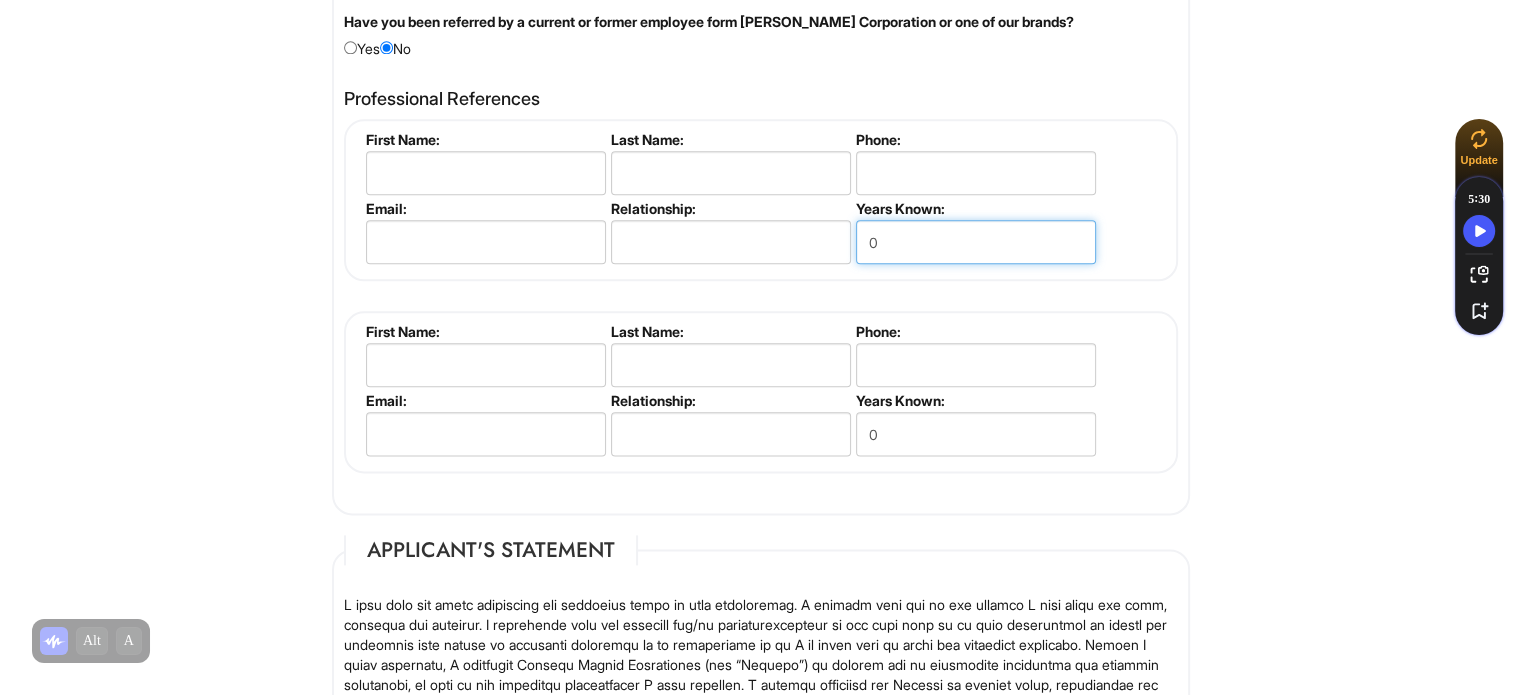 click on "0" at bounding box center [976, 242] 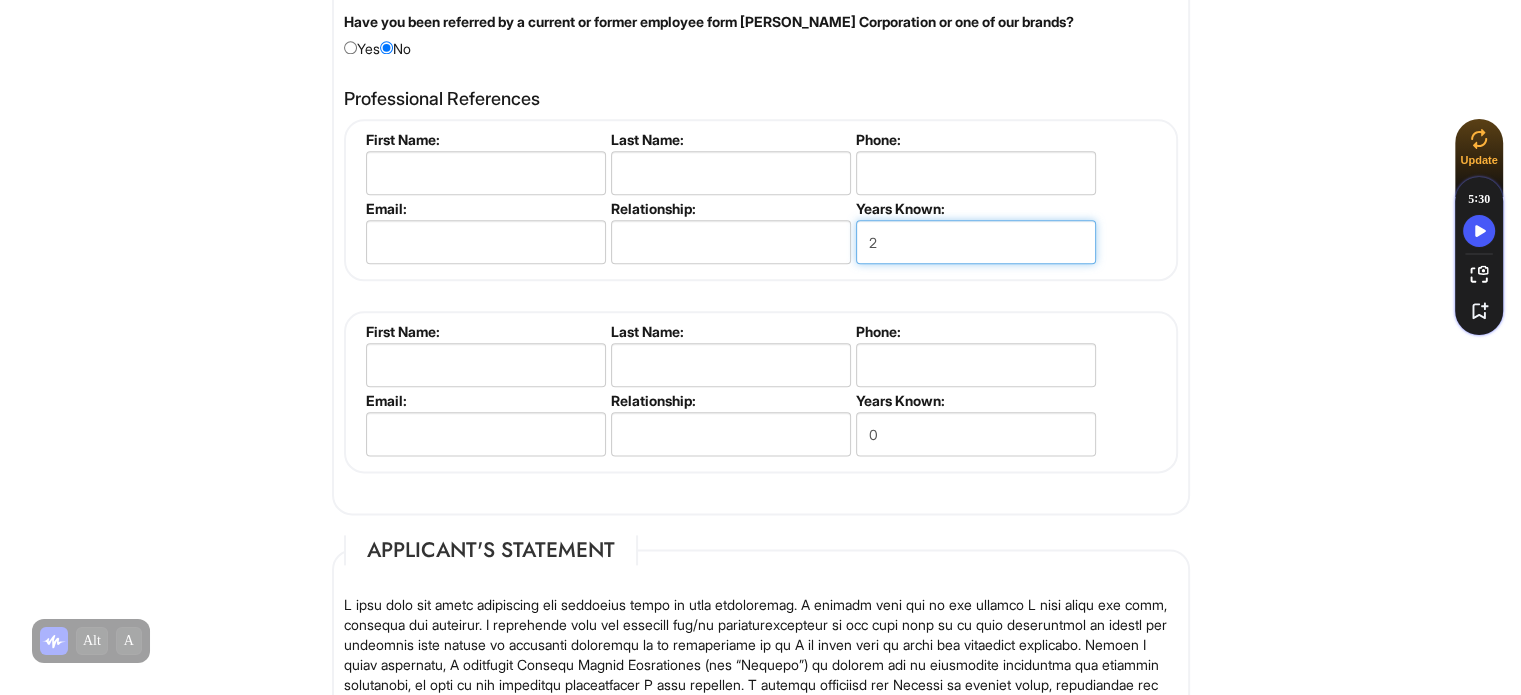 type on "2" 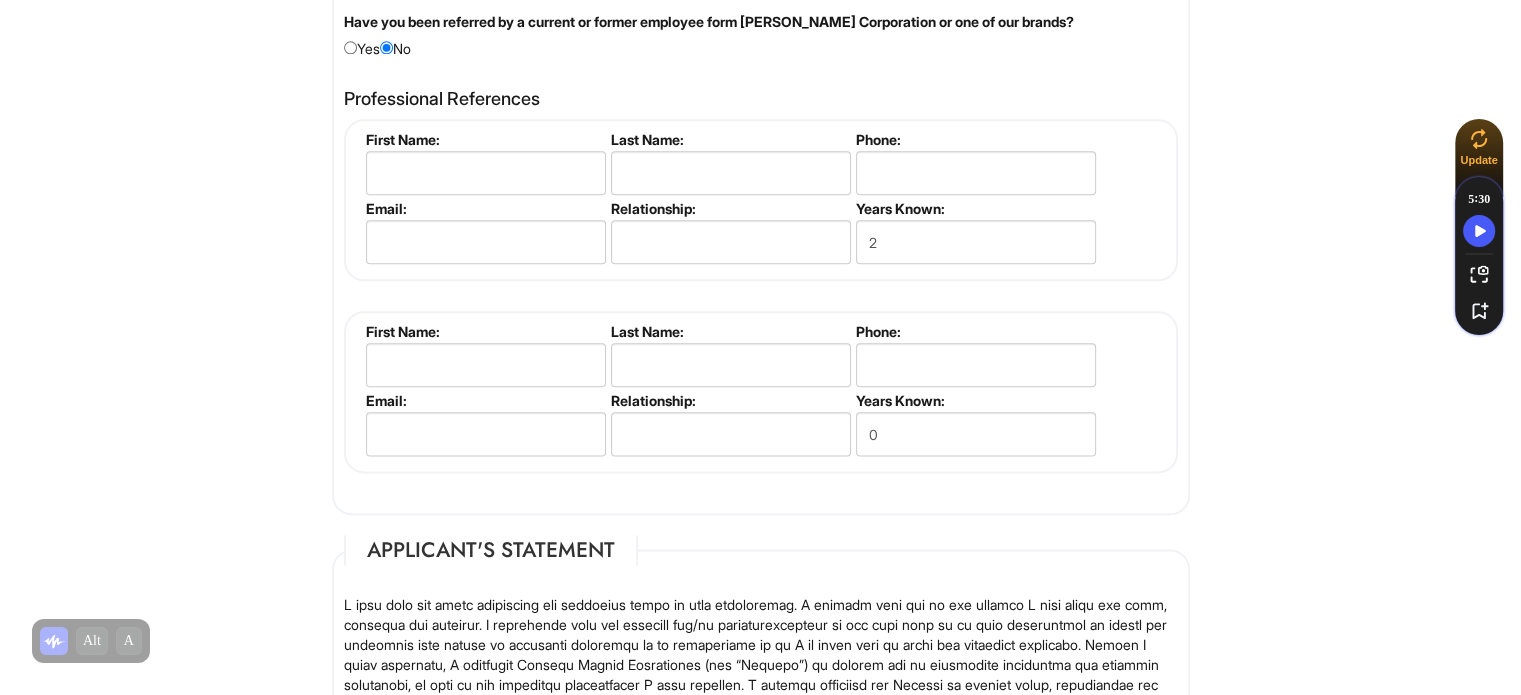 click on "First Name:
Last Name:
Phone:
Email:
Relationship:
Years Known:
2" at bounding box center (761, 200) 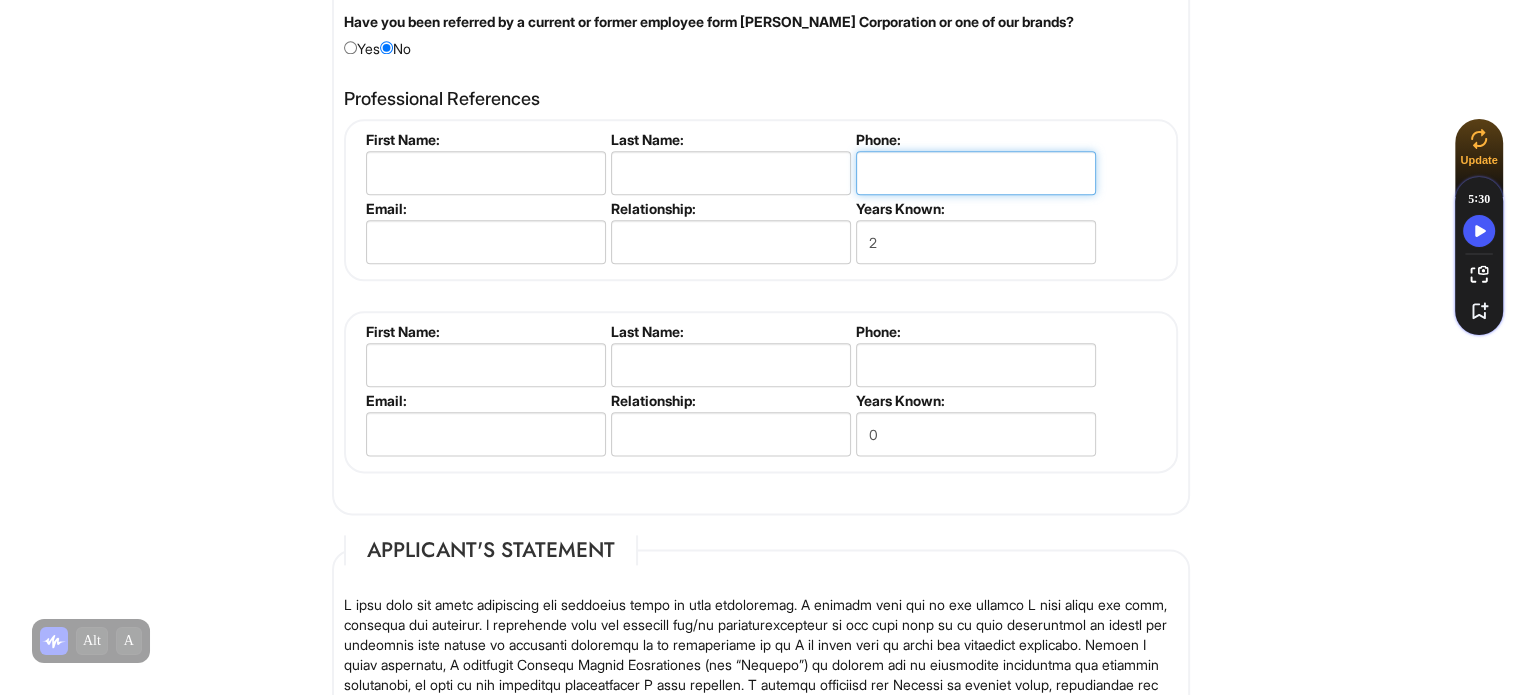 click at bounding box center [976, 173] 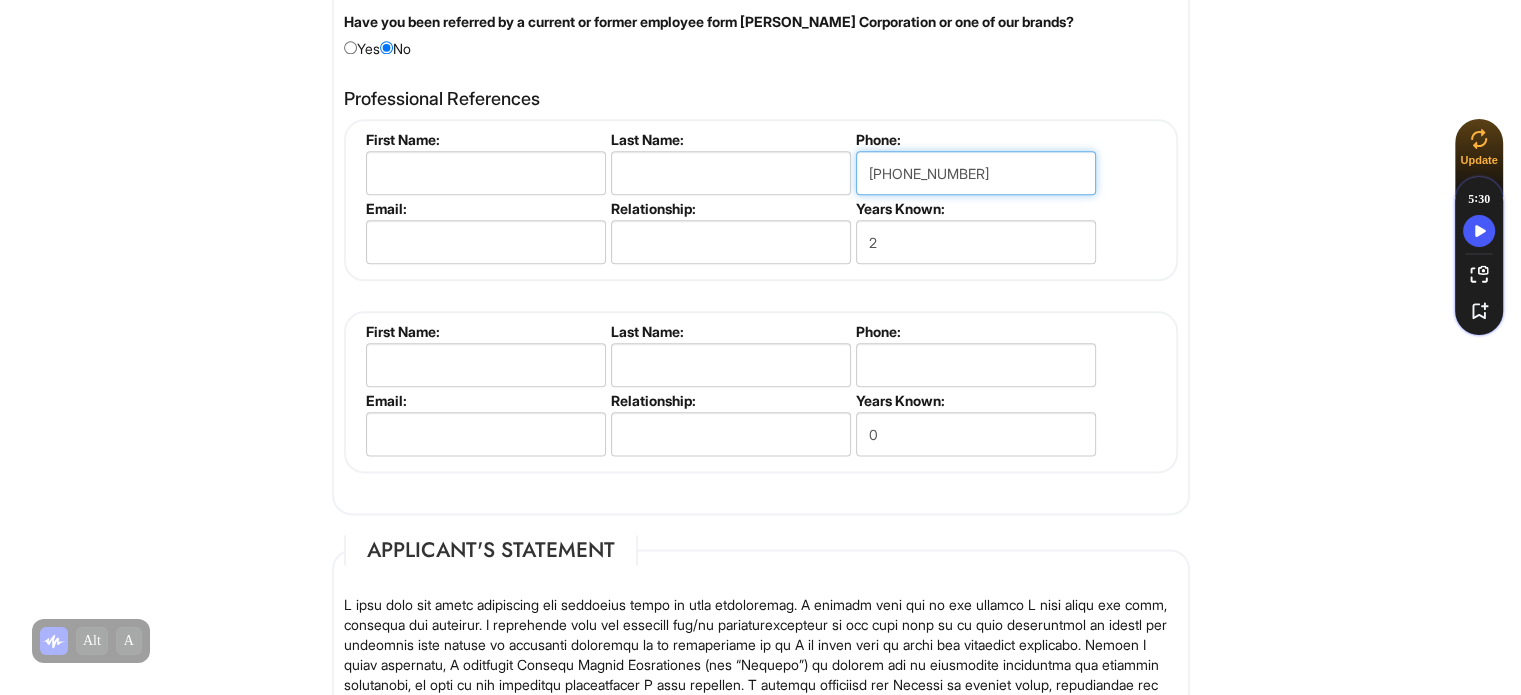 type on "(954) 639-7509" 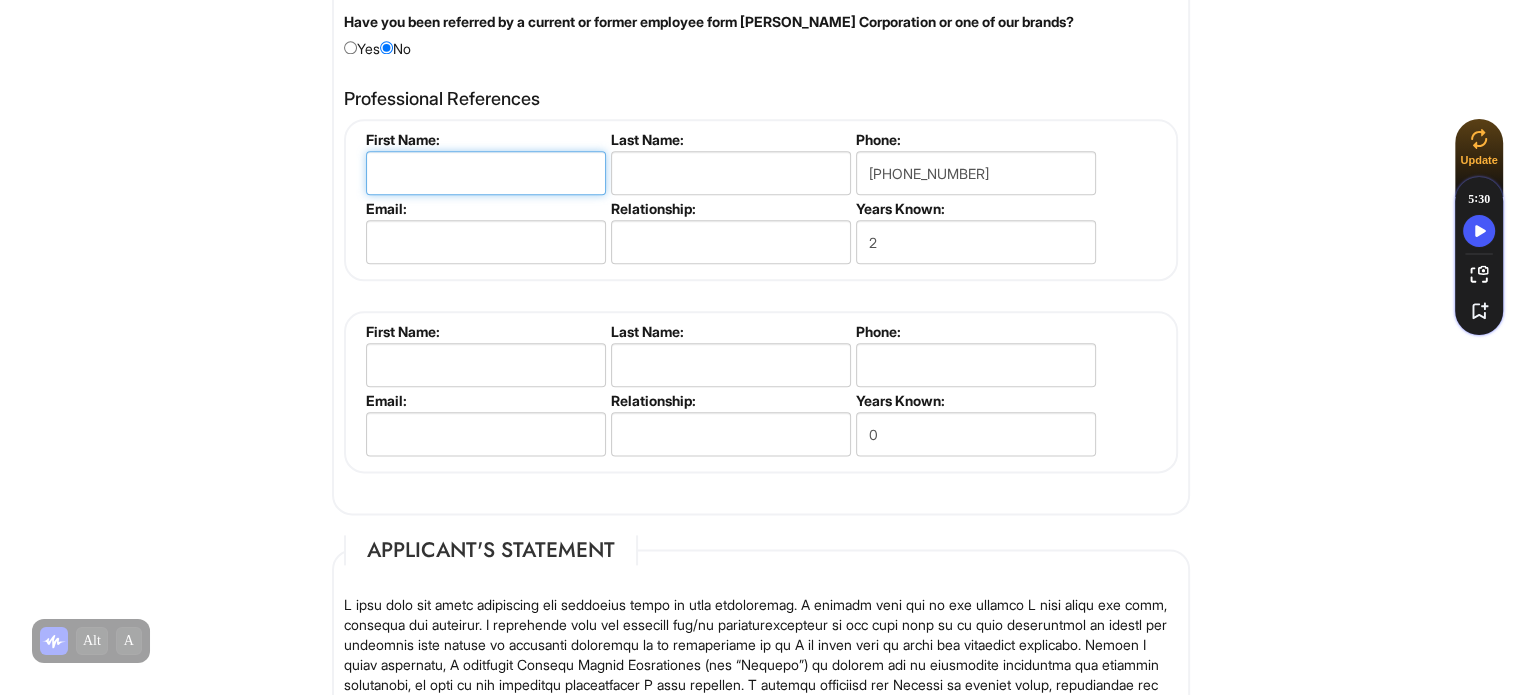 click at bounding box center [486, 173] 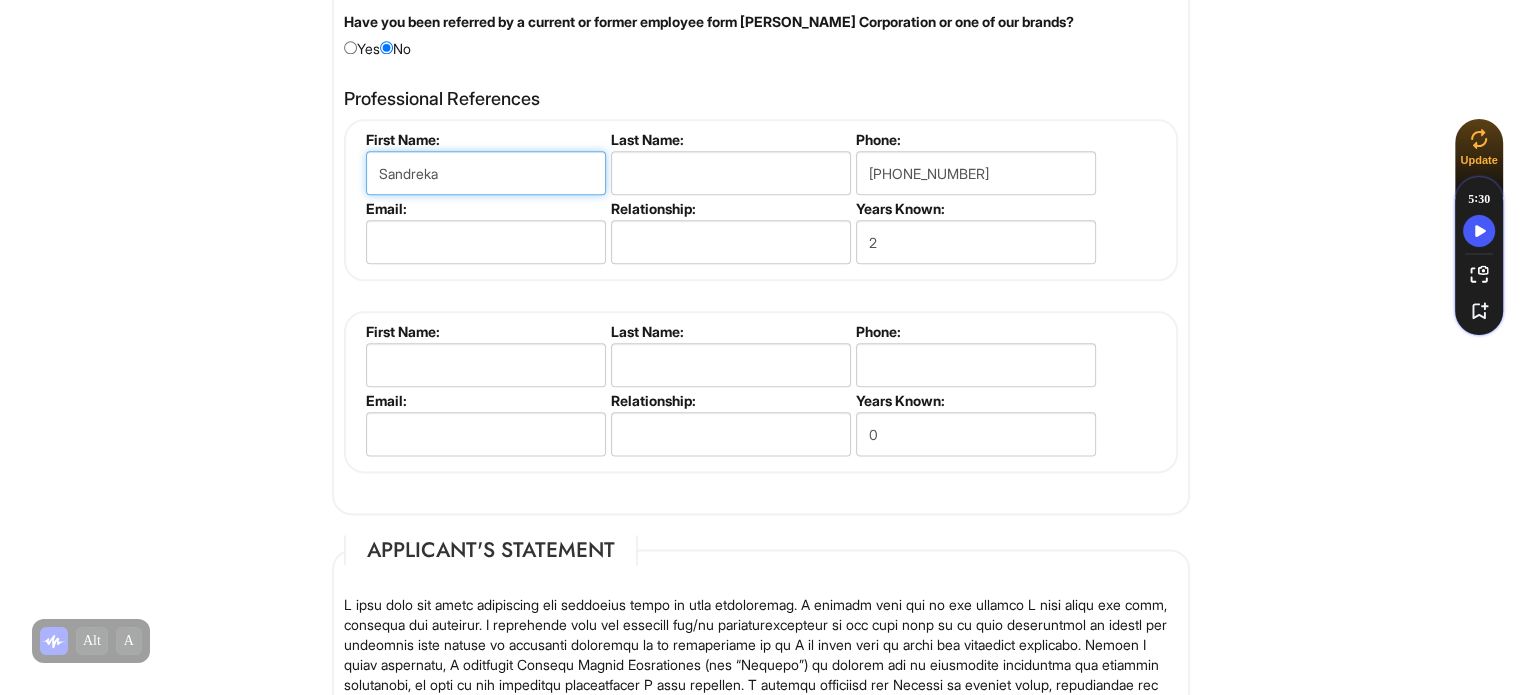 type on "Sandreka" 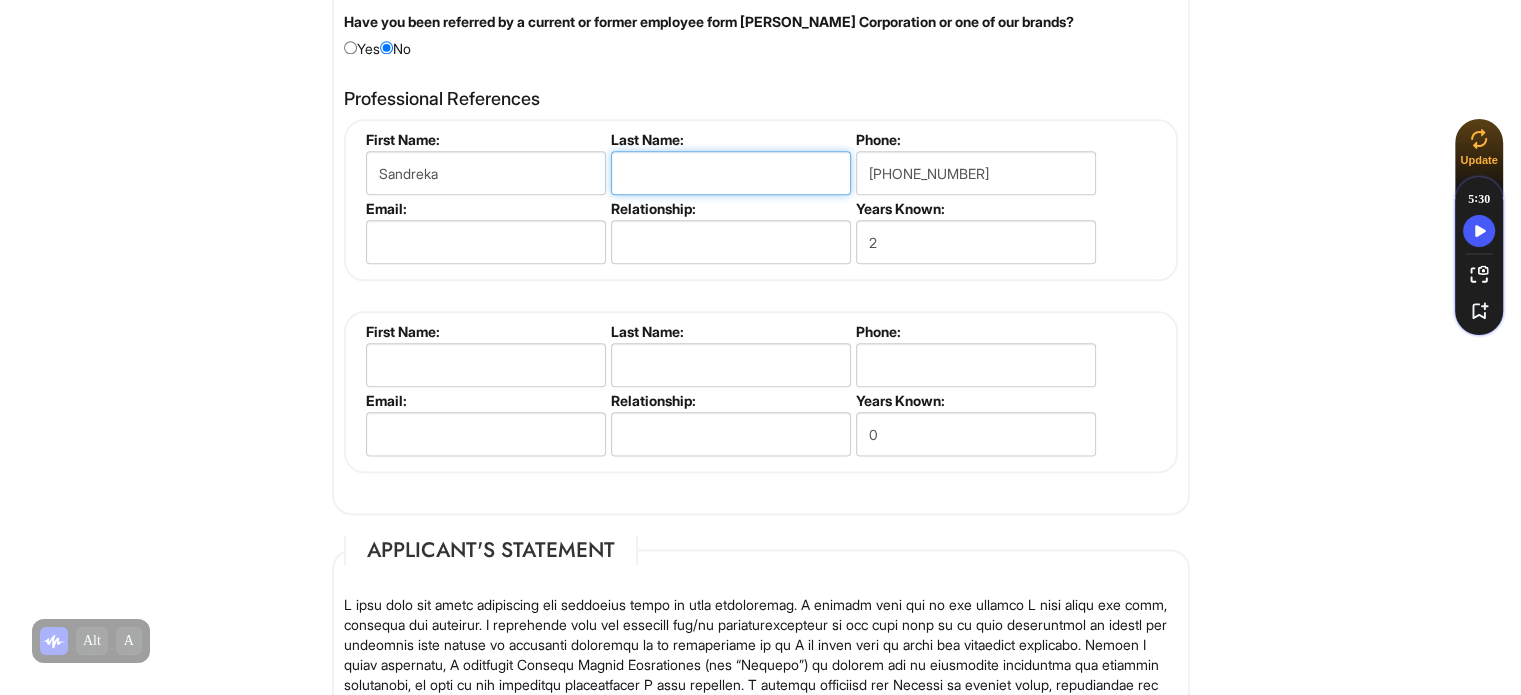 click at bounding box center (731, 173) 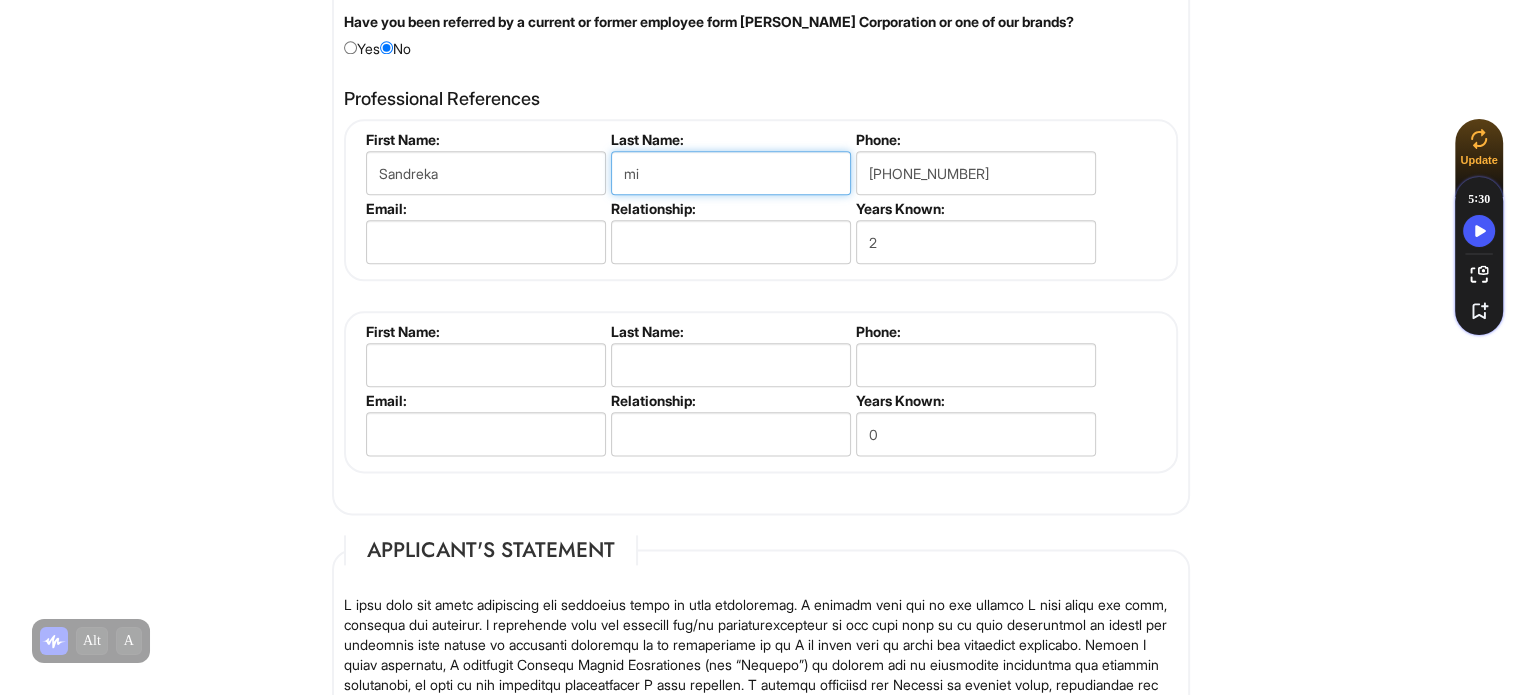 type on "m" 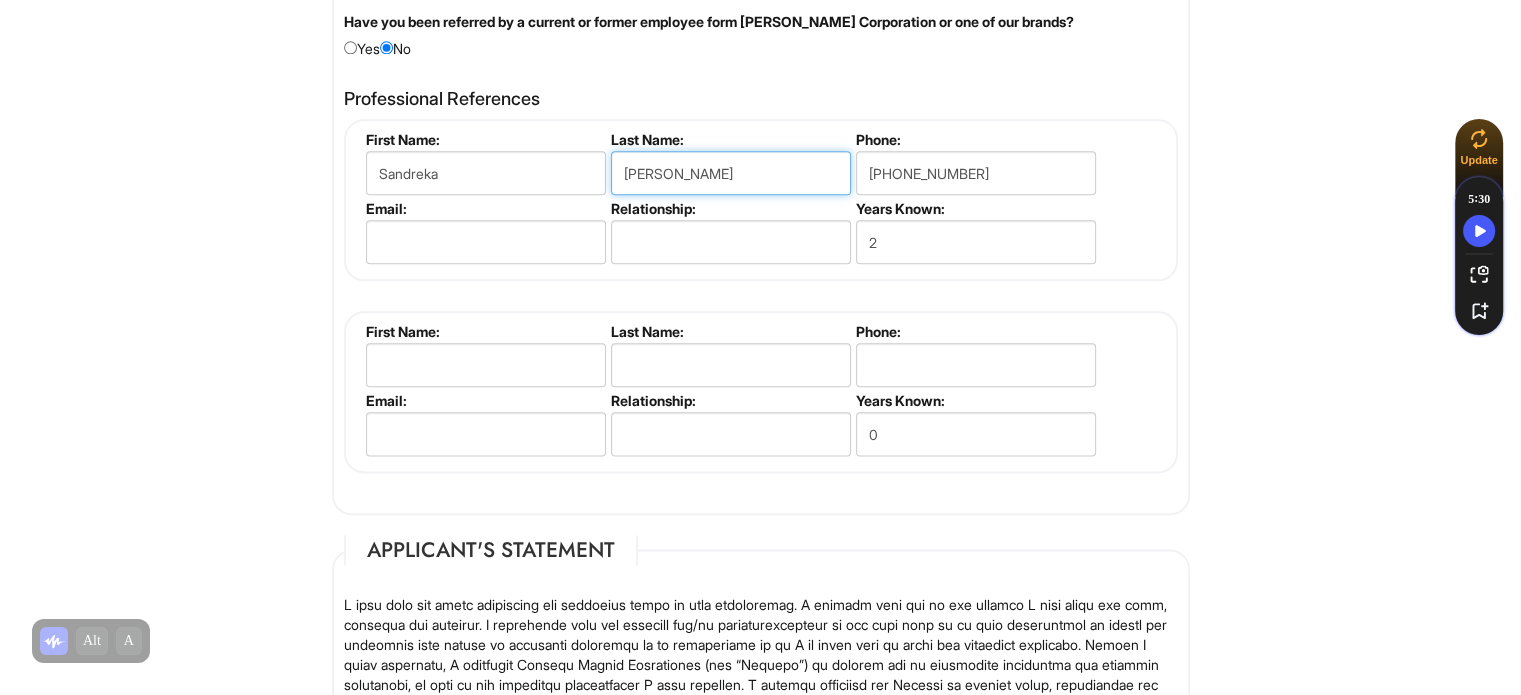 type on "Miller" 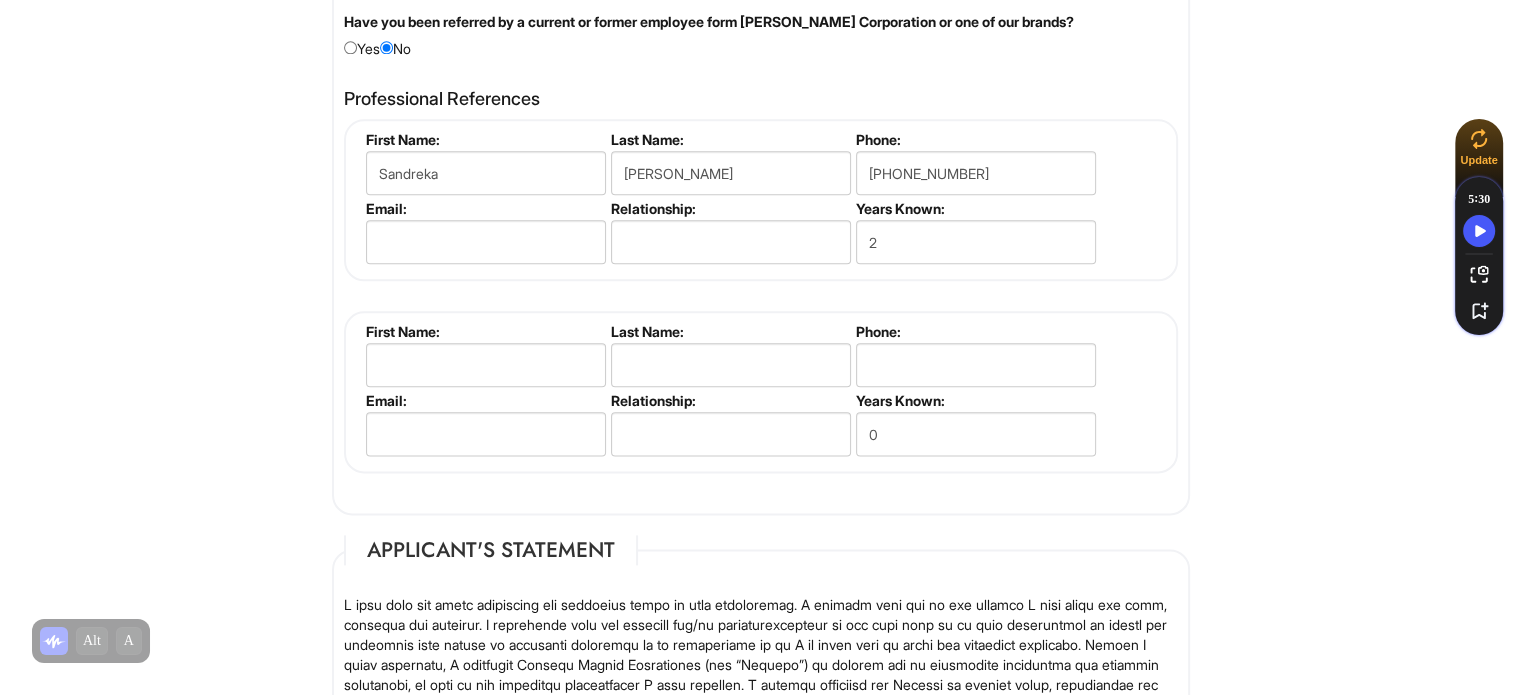 click on "Please Complete This Form 1 2 3 Client Advisor (Part-time), Armani Outlet PLEASE COMPLETE ALL REQUIRED FIELDS
We are an Equal Opportunity Employer. All persons shall have the opportunity to be considered for employment without regard to their race, color, creed, religion, national origin, ancestry, citizenship status, age, disability, gender, sex, sexual orientation, veteran status, genetic information or any other characteristic protected by applicable federal, state or local laws. We will endeavor to make a reasonable accommodation to the known physical or mental limitations of a qualified applicant with a disability unless the accommodation would impose an undue hardship on the operation of our business. If you believe you require such assistance to complete this form or to participate in an interview, please let us know.
Personal Information
Last Name  *   yazejian
First Name  *   matthew
Middle Name   a
E-mail Address  *   matthewyazejian@gmail.com
Phone  *   9542402191" at bounding box center (760, -478) 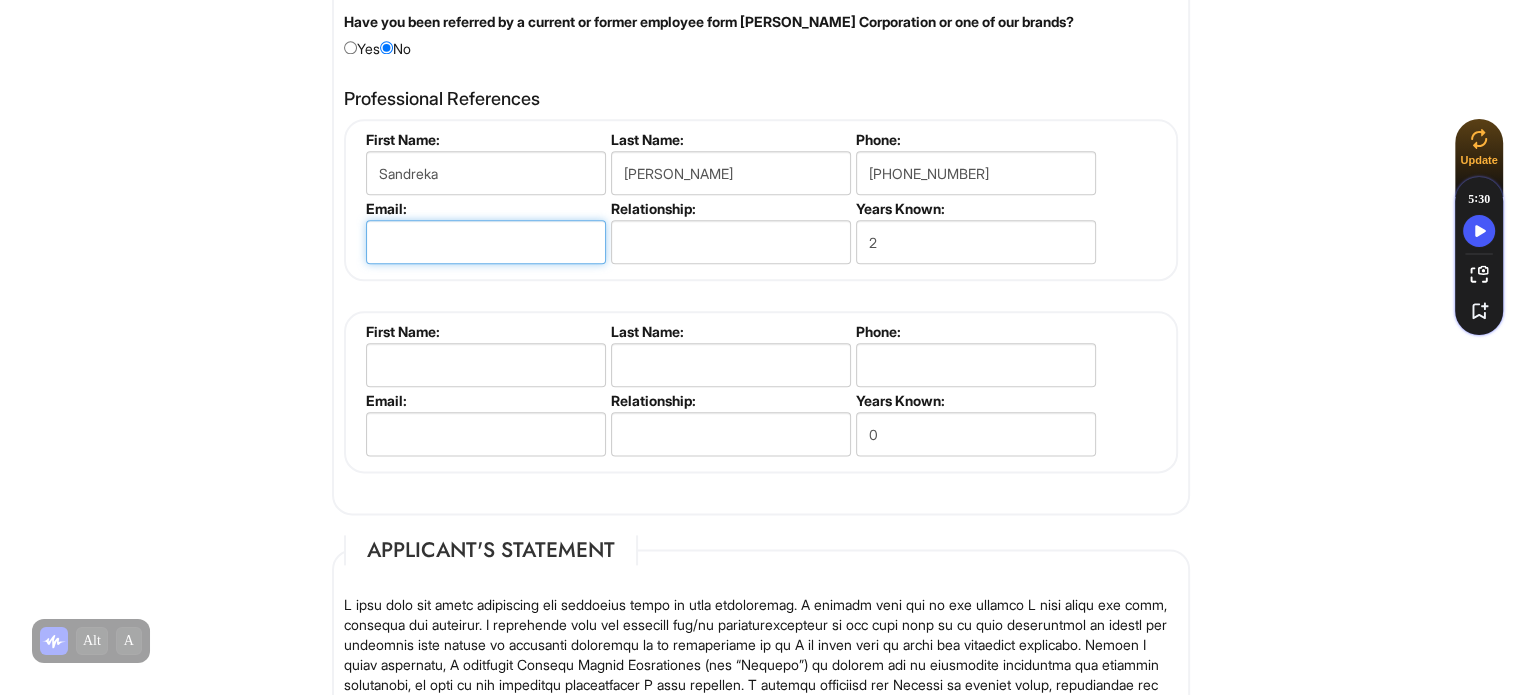 click at bounding box center (486, 242) 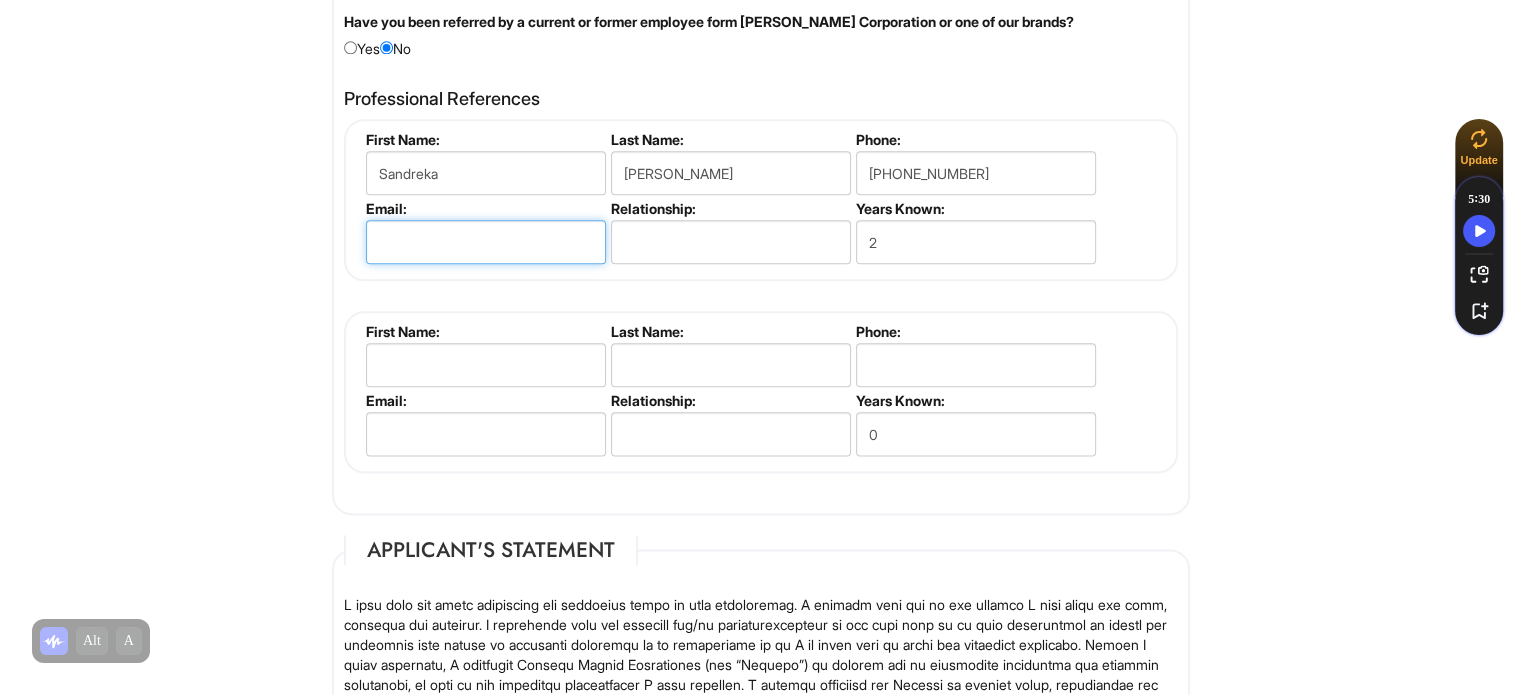 paste on "steps2progressldc@gmail.com" 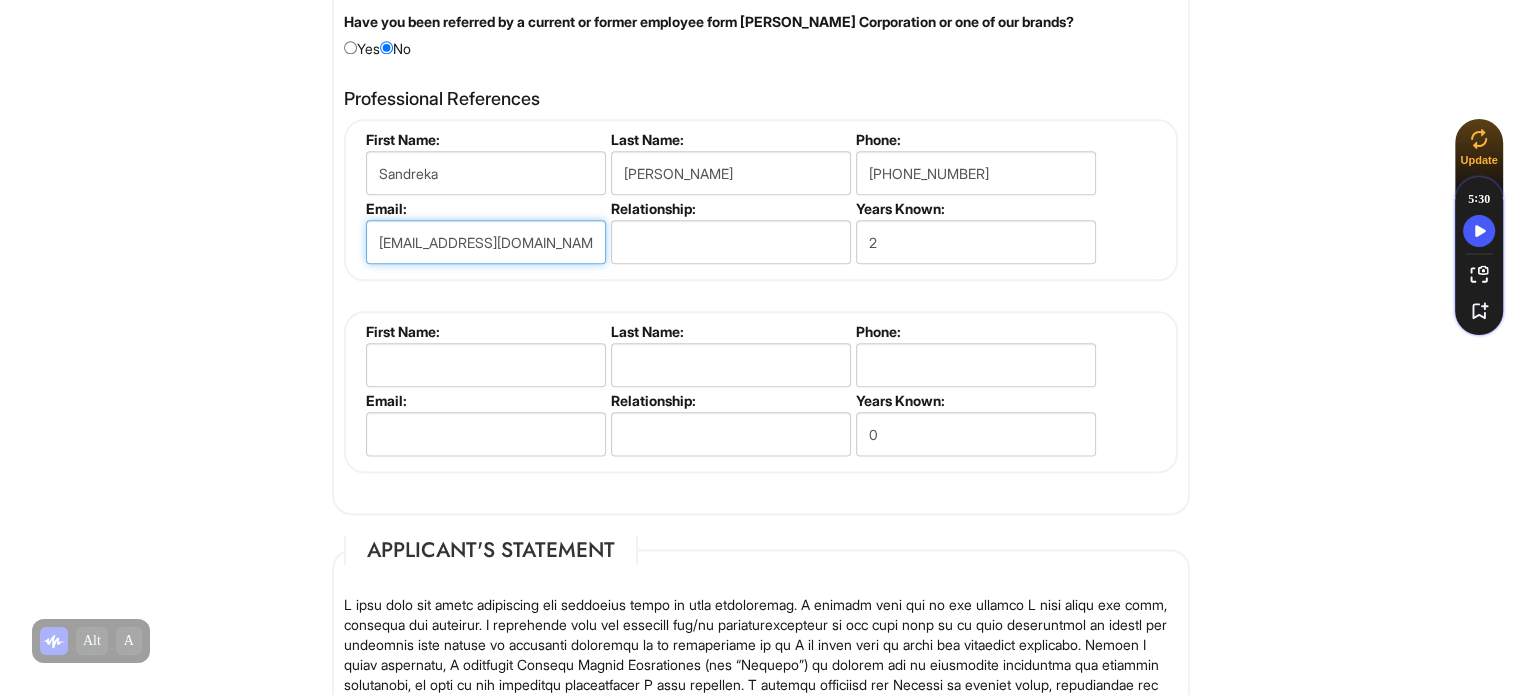 scroll, scrollTop: 2436, scrollLeft: 0, axis: vertical 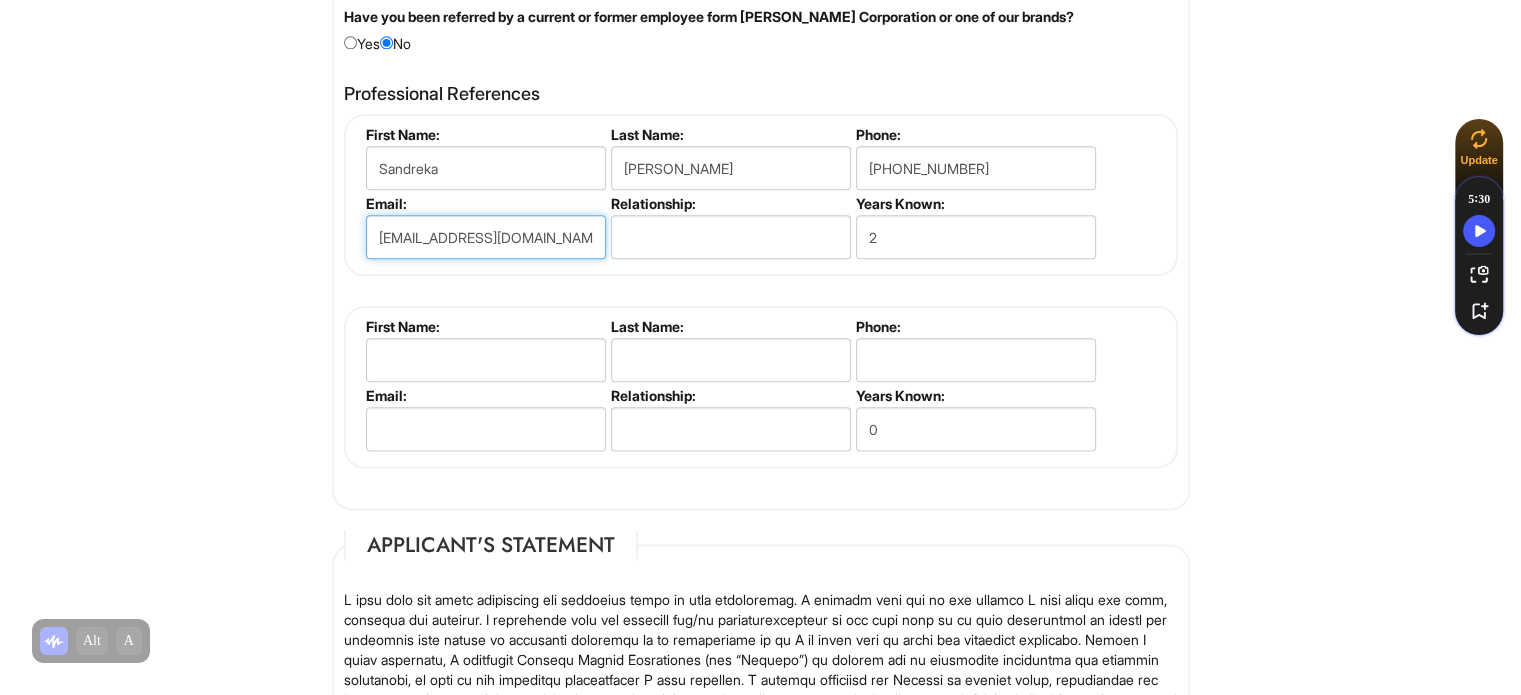 type on "steps2progressldc@gmail.com" 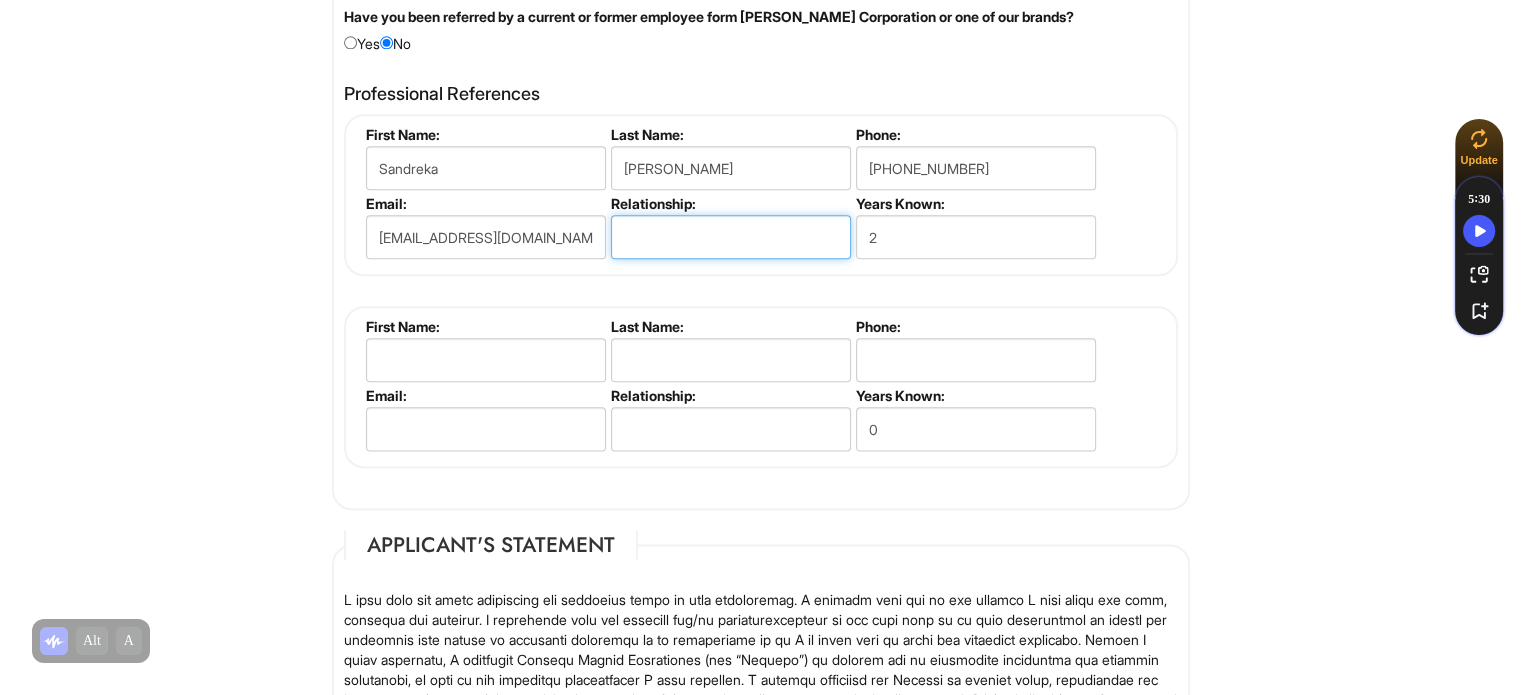 click at bounding box center (731, 237) 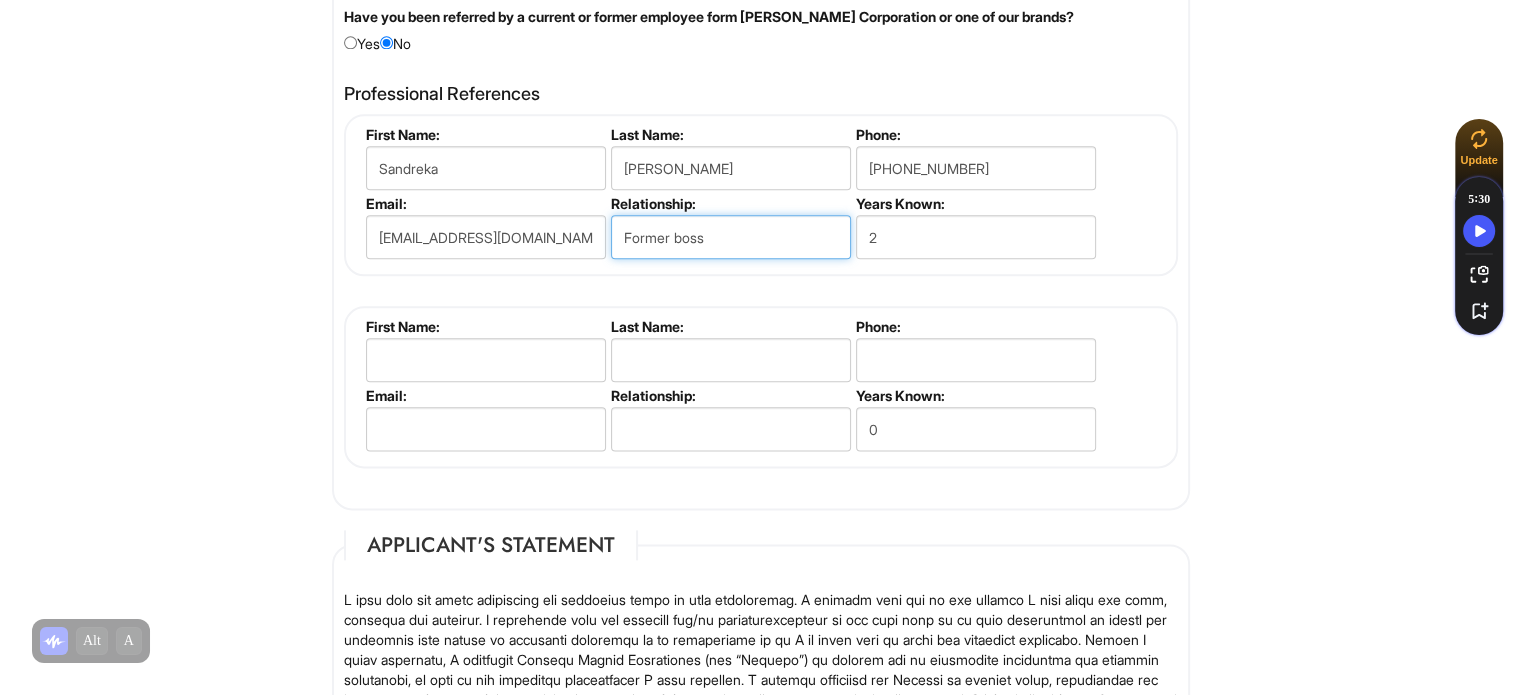 type on "Former boss" 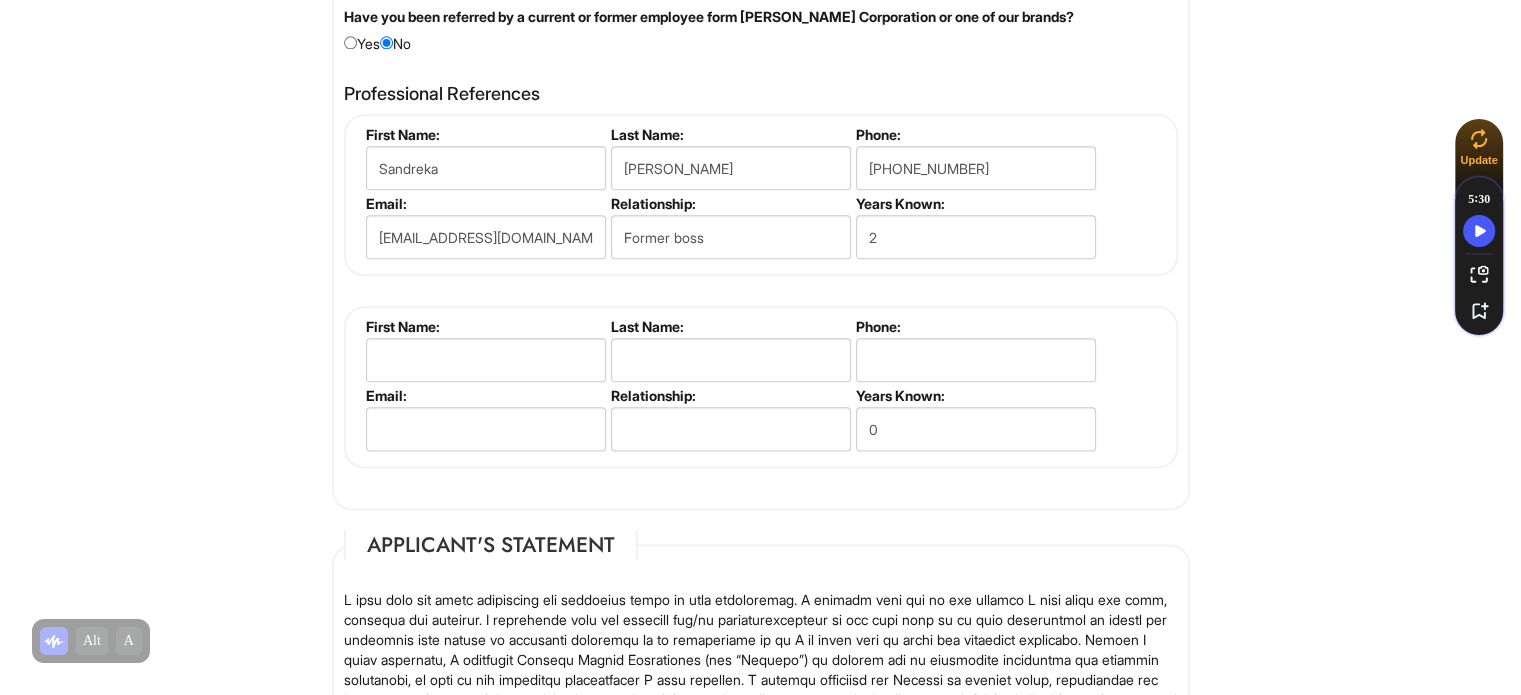 click on "Please Complete This Form 1 2 3 Client Advisor (Part-time), Armani Outlet PLEASE COMPLETE ALL REQUIRED FIELDS
We are an Equal Opportunity Employer. All persons shall have the opportunity to be considered for employment without regard to their race, color, creed, religion, national origin, ancestry, citizenship status, age, disability, gender, sex, sexual orientation, veteran status, genetic information or any other characteristic protected by applicable federal, state or local laws. We will endeavor to make a reasonable accommodation to the known physical or mental limitations of a qualified applicant with a disability unless the accommodation would impose an undue hardship on the operation of our business. If you believe you require such assistance to complete this form or to participate in an interview, please let us know.
Personal Information
Last Name  *   yazejian
First Name  *   matthew
Middle Name   a
E-mail Address  *   matthewyazejian@gmail.com
Phone  *   9542402191" at bounding box center (760, -483) 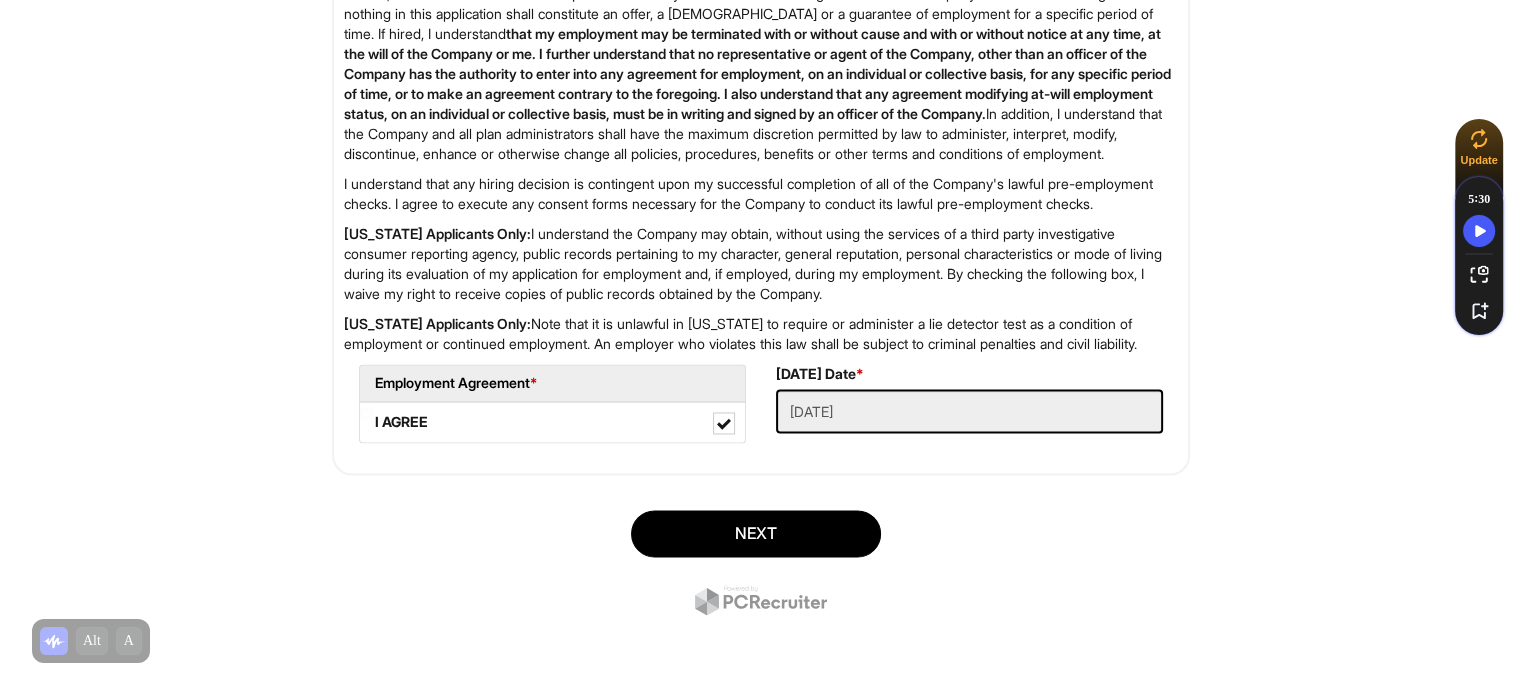 scroll, scrollTop: 3280, scrollLeft: 0, axis: vertical 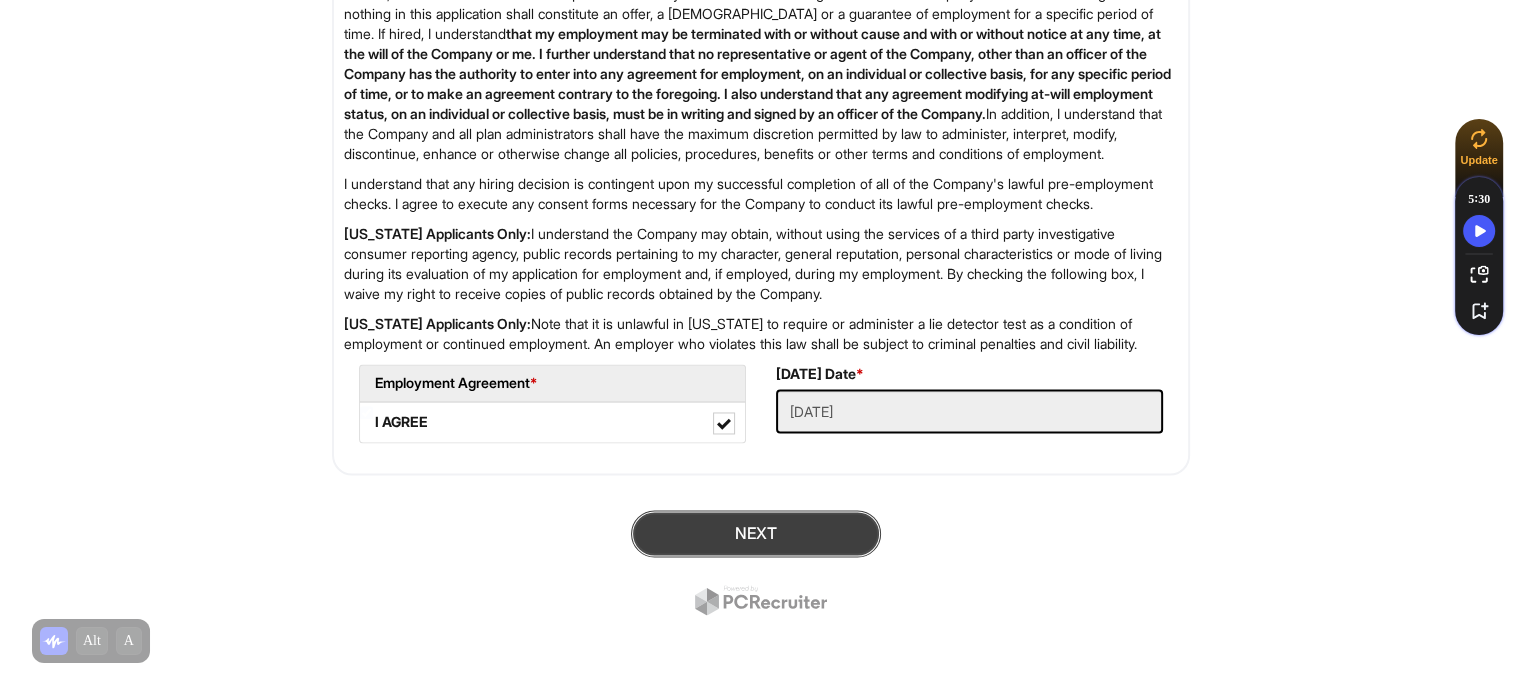 click on "Next" at bounding box center (756, 533) 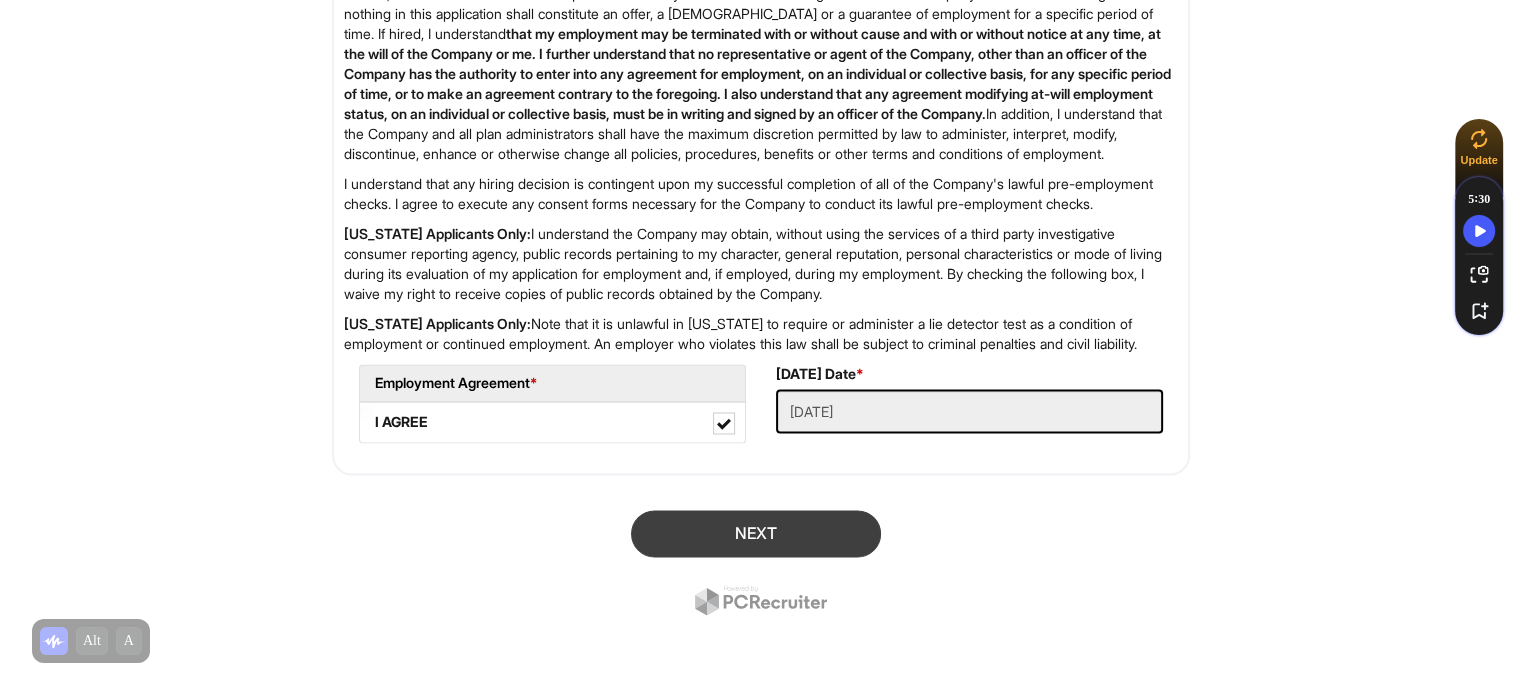 scroll, scrollTop: 583, scrollLeft: 0, axis: vertical 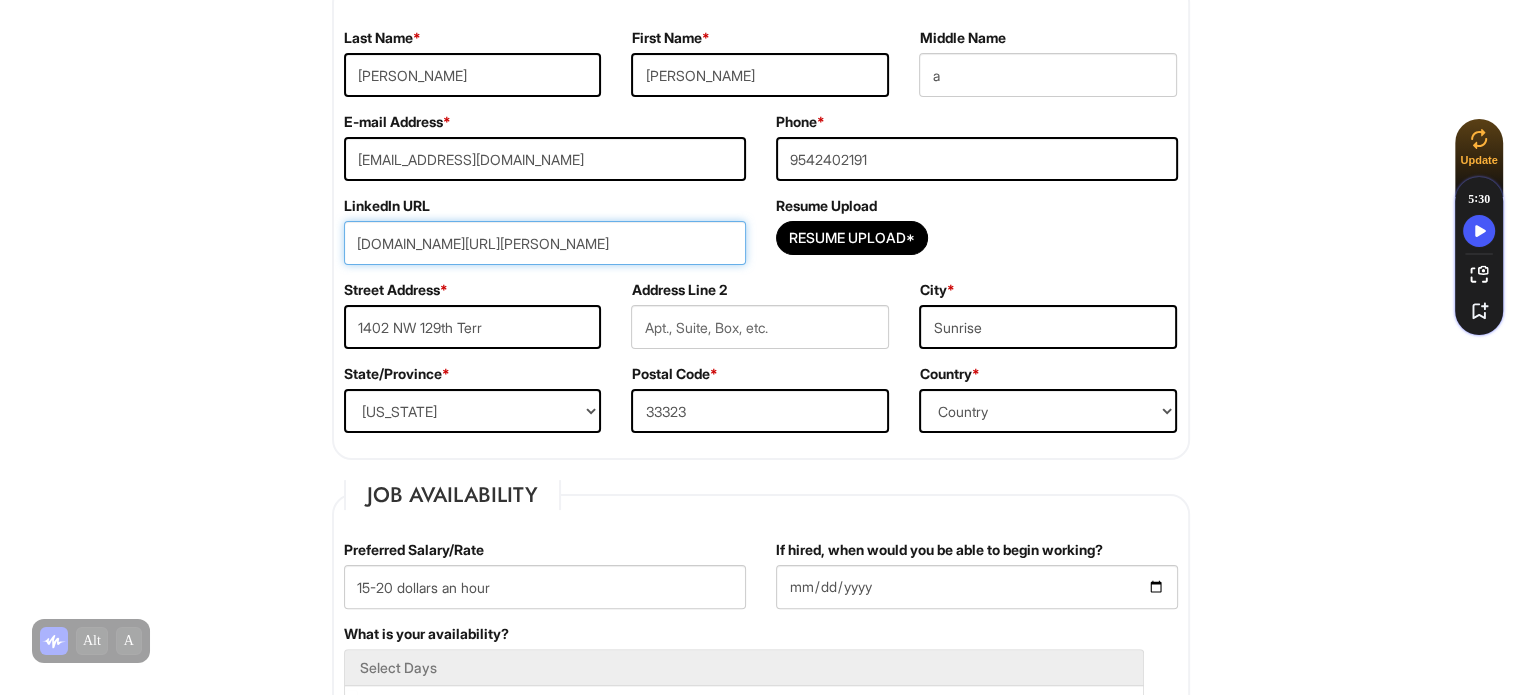 click on "www.linkedin.com/in/matthew-yazejian-679aa7369" at bounding box center (545, 243) 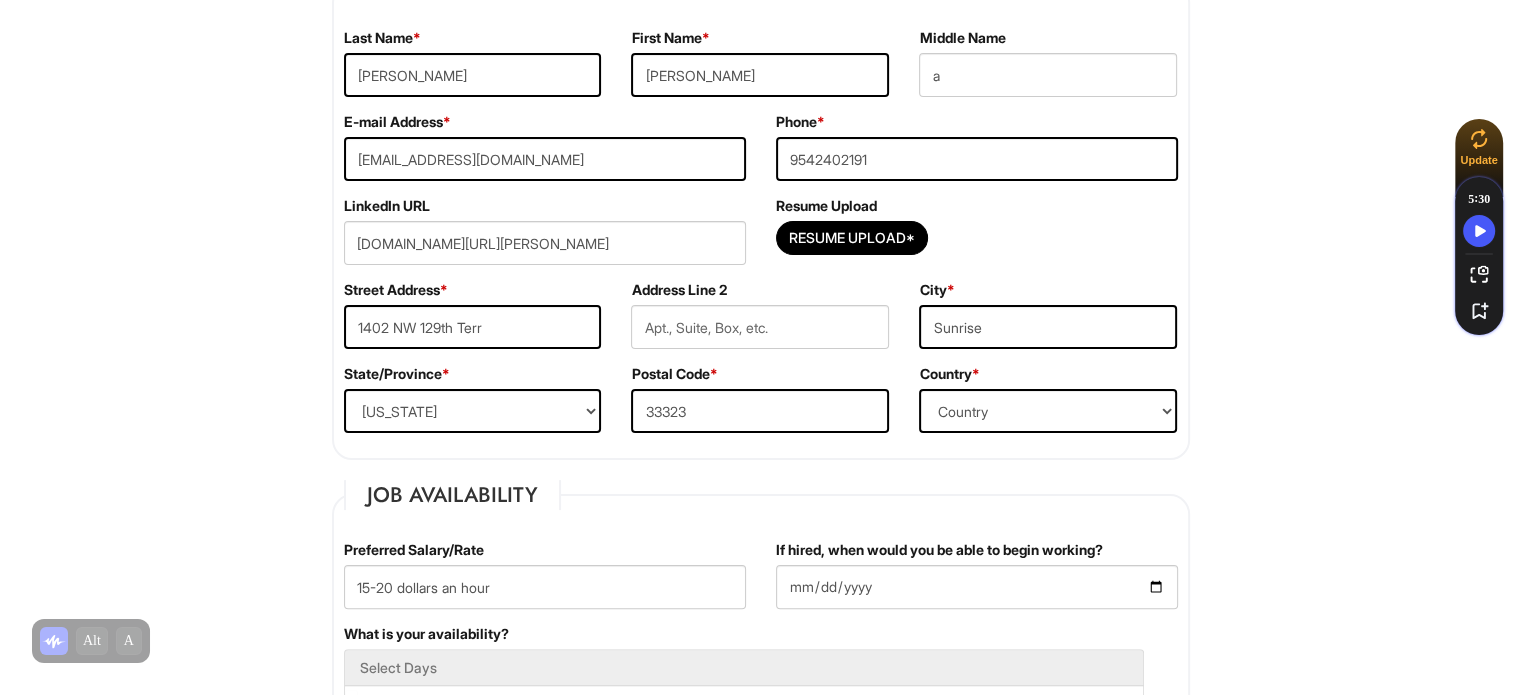 click on "Resume Upload   Resume Upload*" at bounding box center [977, 238] 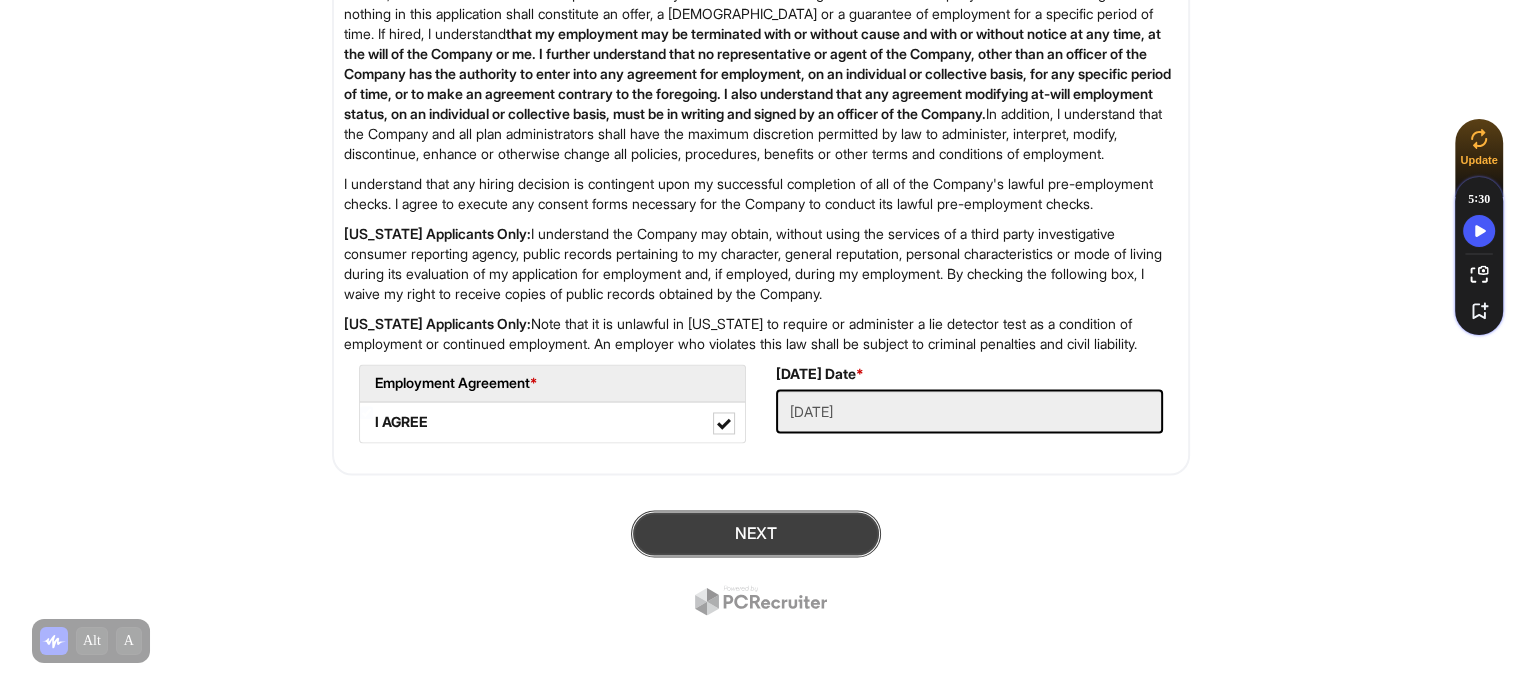 click on "Next" at bounding box center [756, 533] 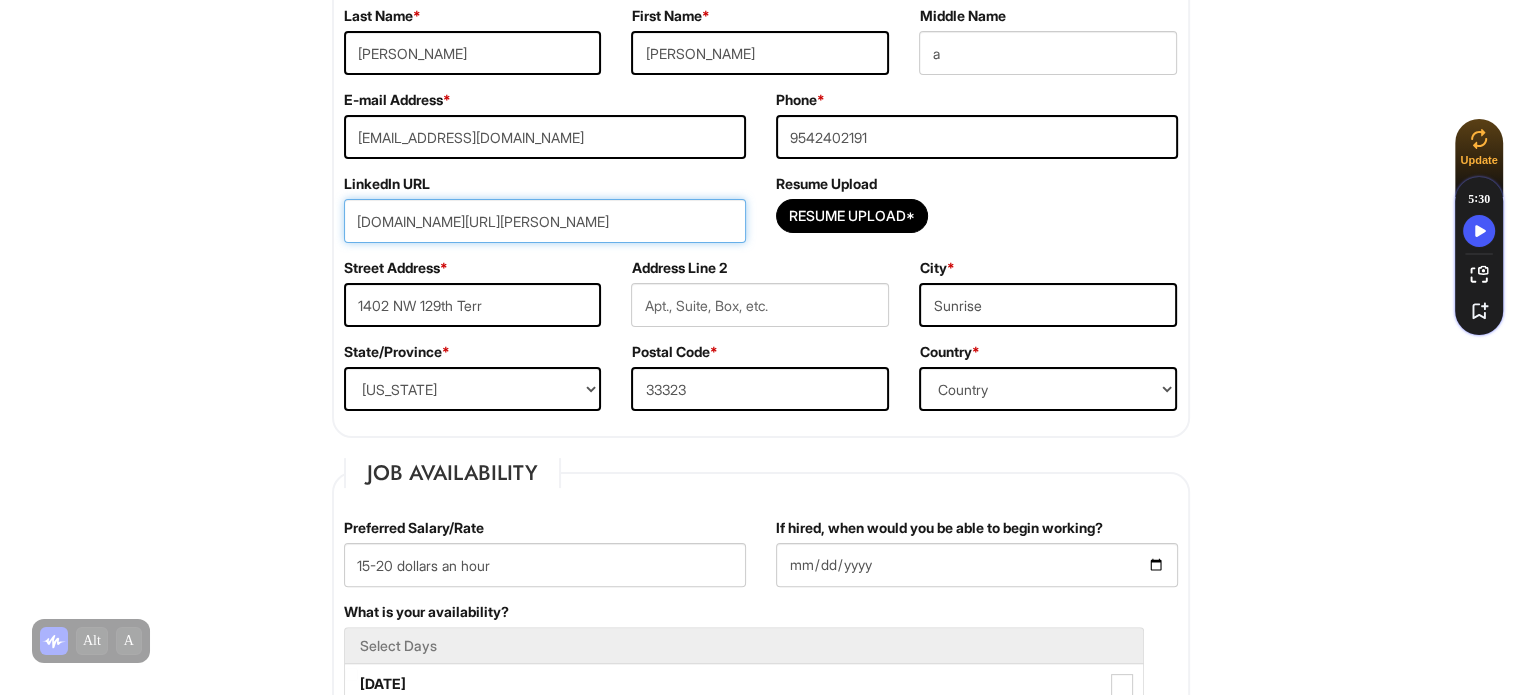 scroll, scrollTop: 373, scrollLeft: 0, axis: vertical 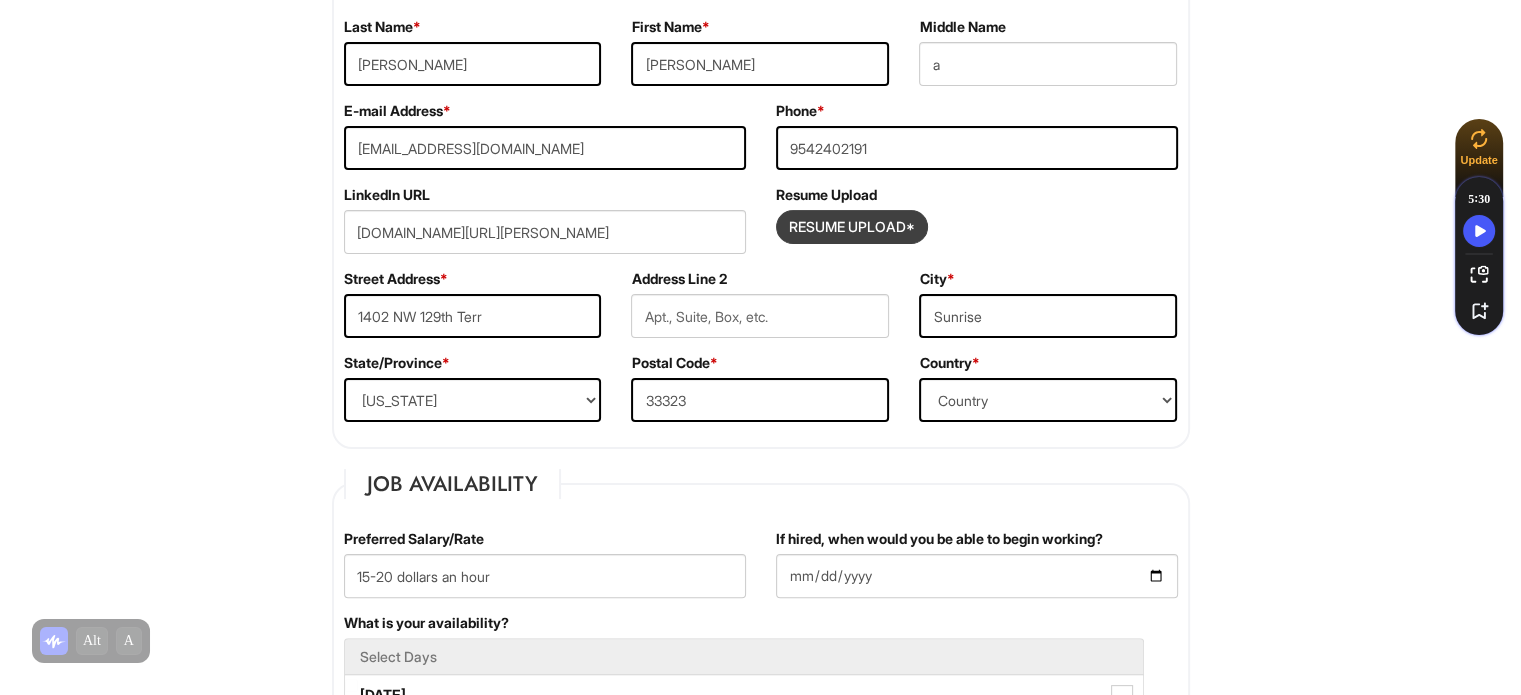click at bounding box center [852, 227] 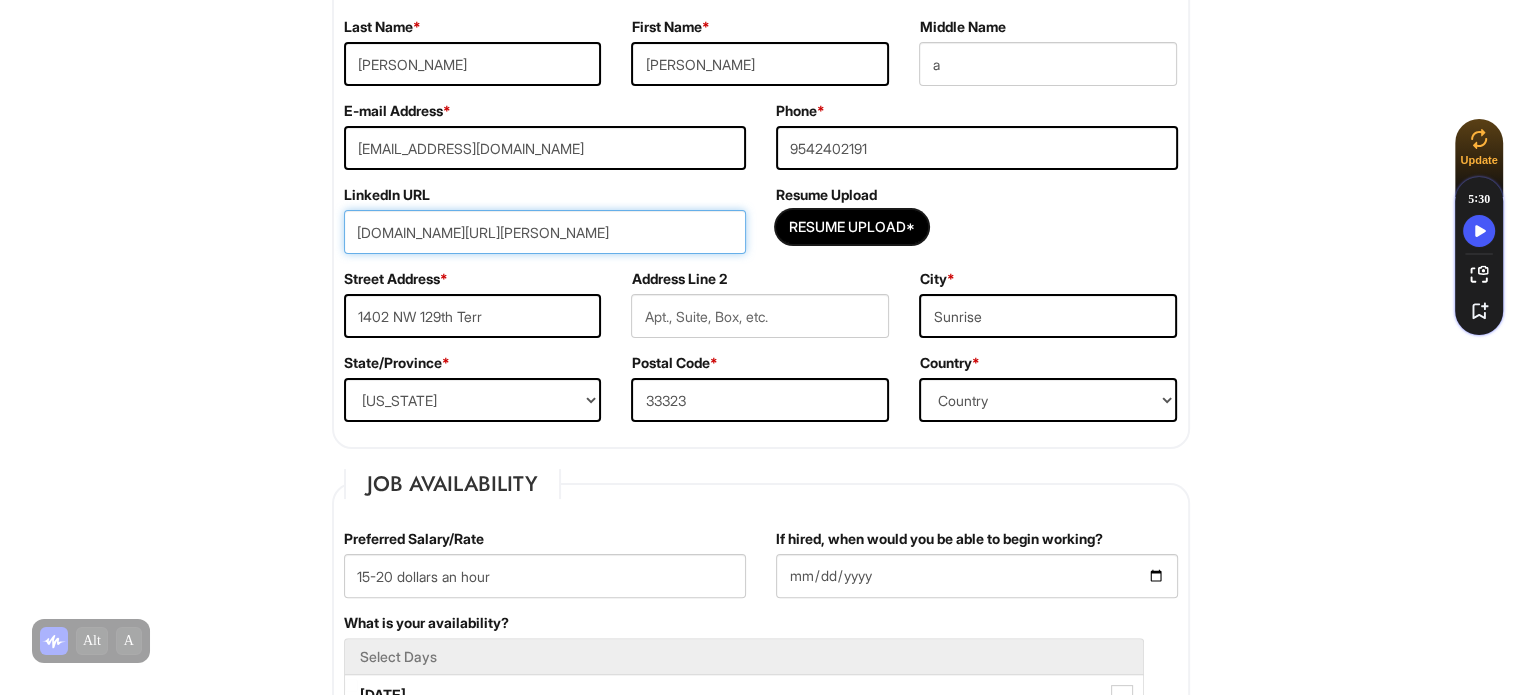 click on "www.linkedin.com/in/matthew-yazejian-679aa7369" at bounding box center (545, 232) 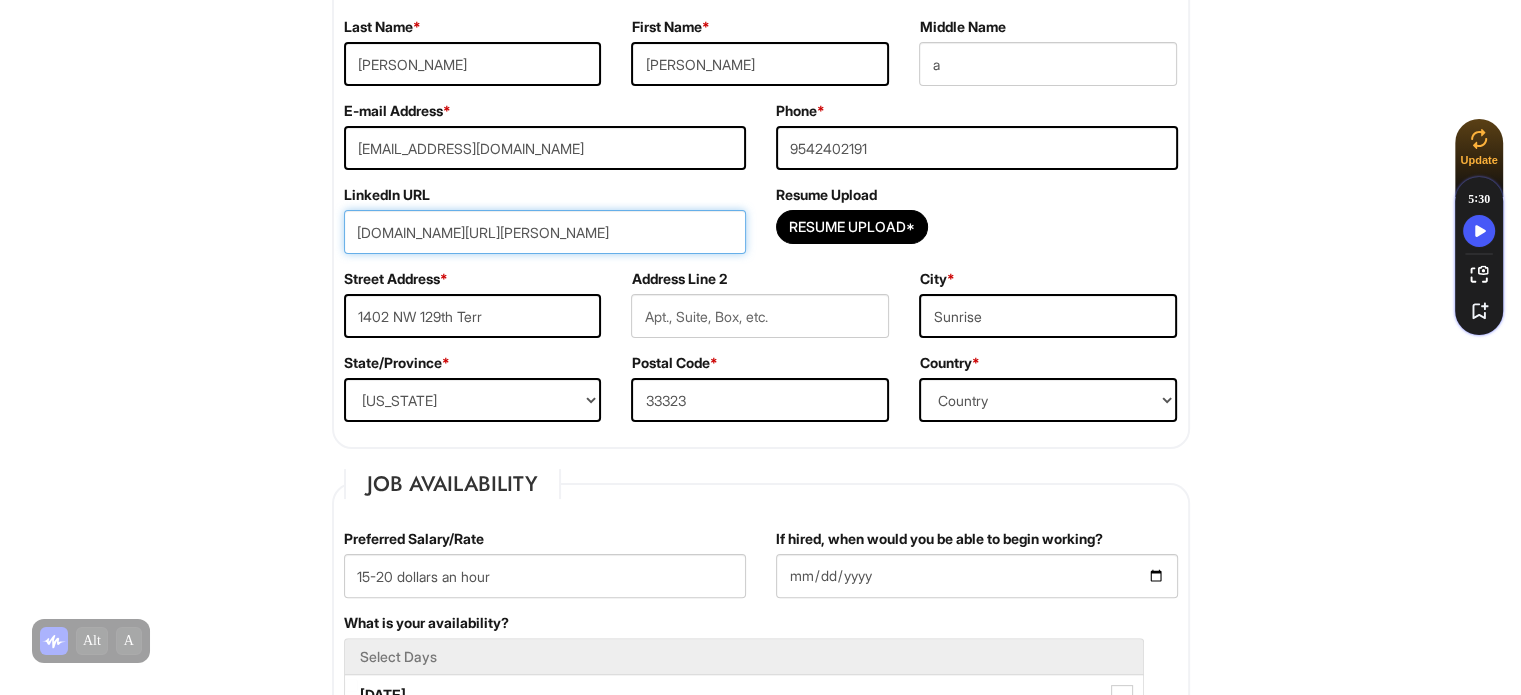 click on "www.linkedin.com/in/matthew-yazejian-679aa7369" at bounding box center (545, 232) 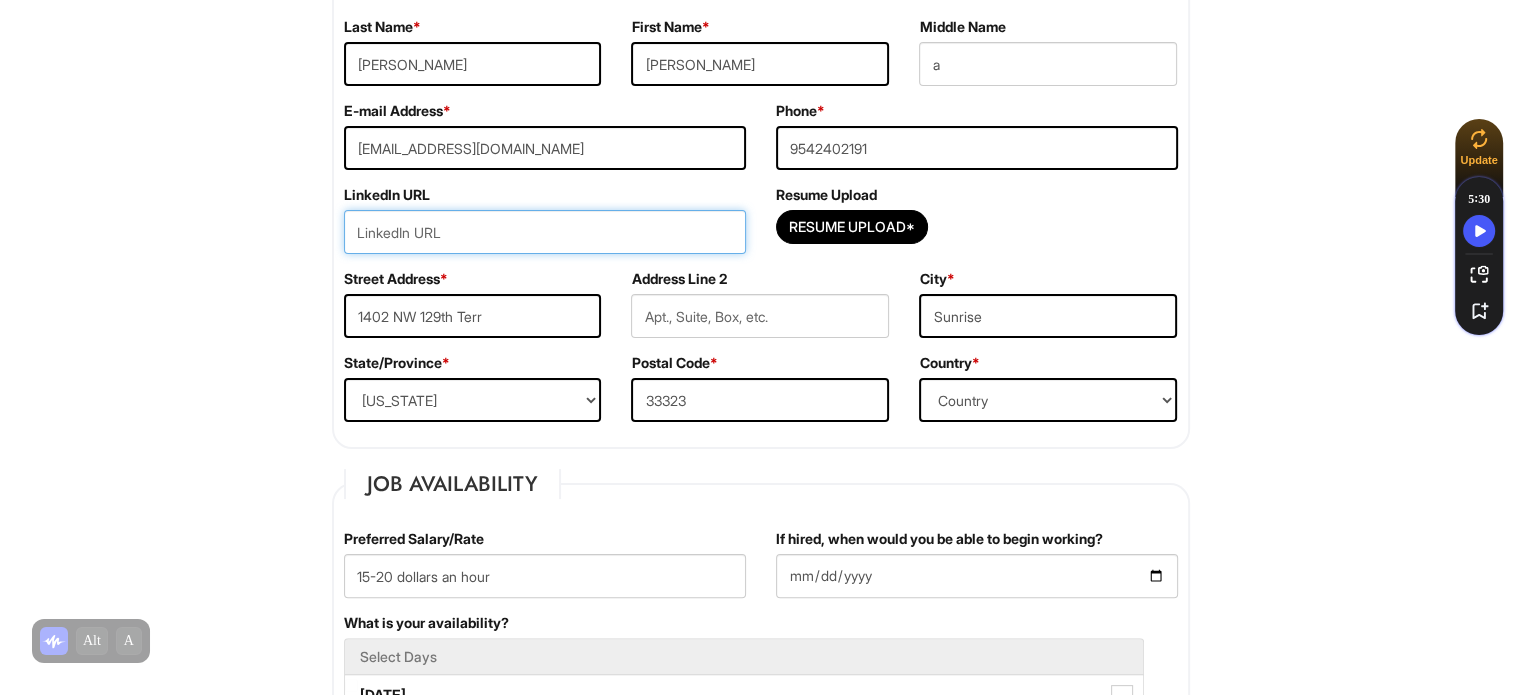 paste on "https://www.linkedin.com/public-profile/settings?trk=d_flagship3_profile_self_view_public_profile" 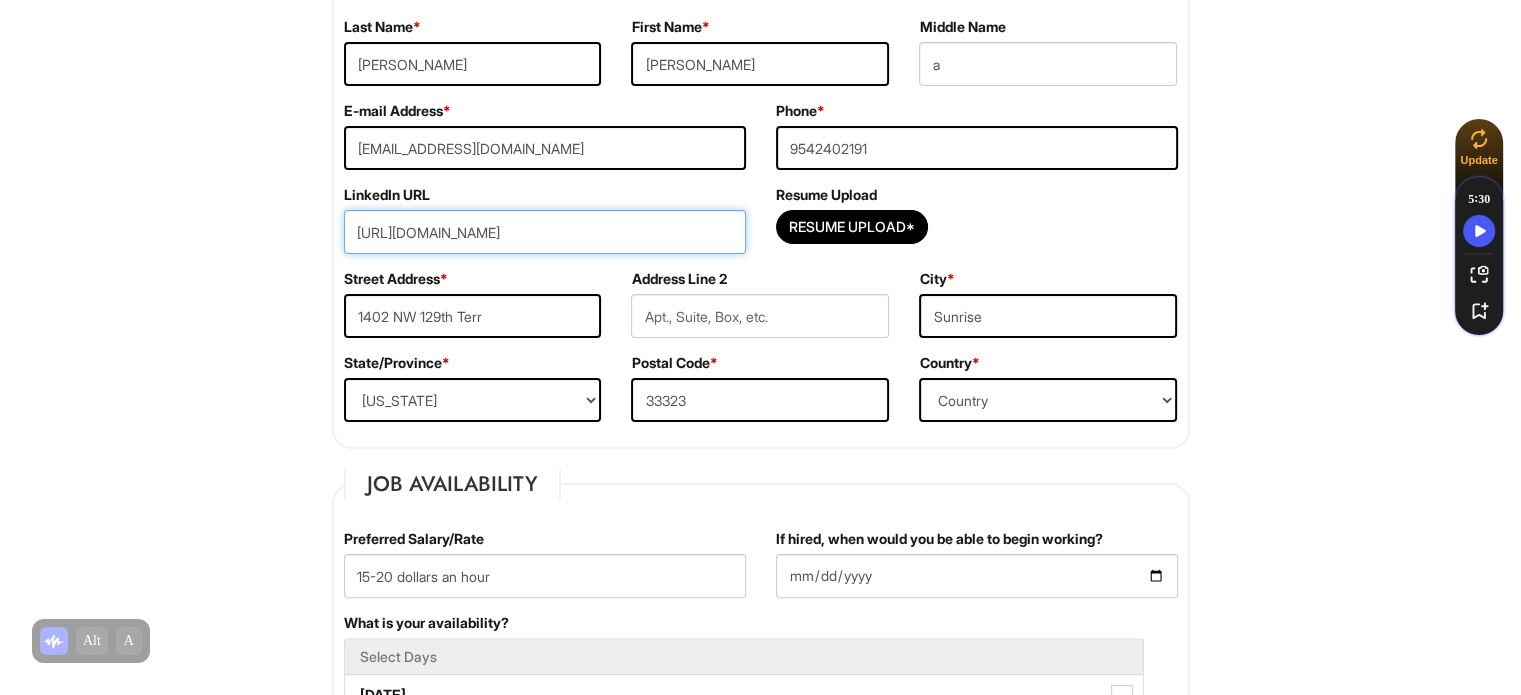 scroll, scrollTop: 0, scrollLeft: 264, axis: horizontal 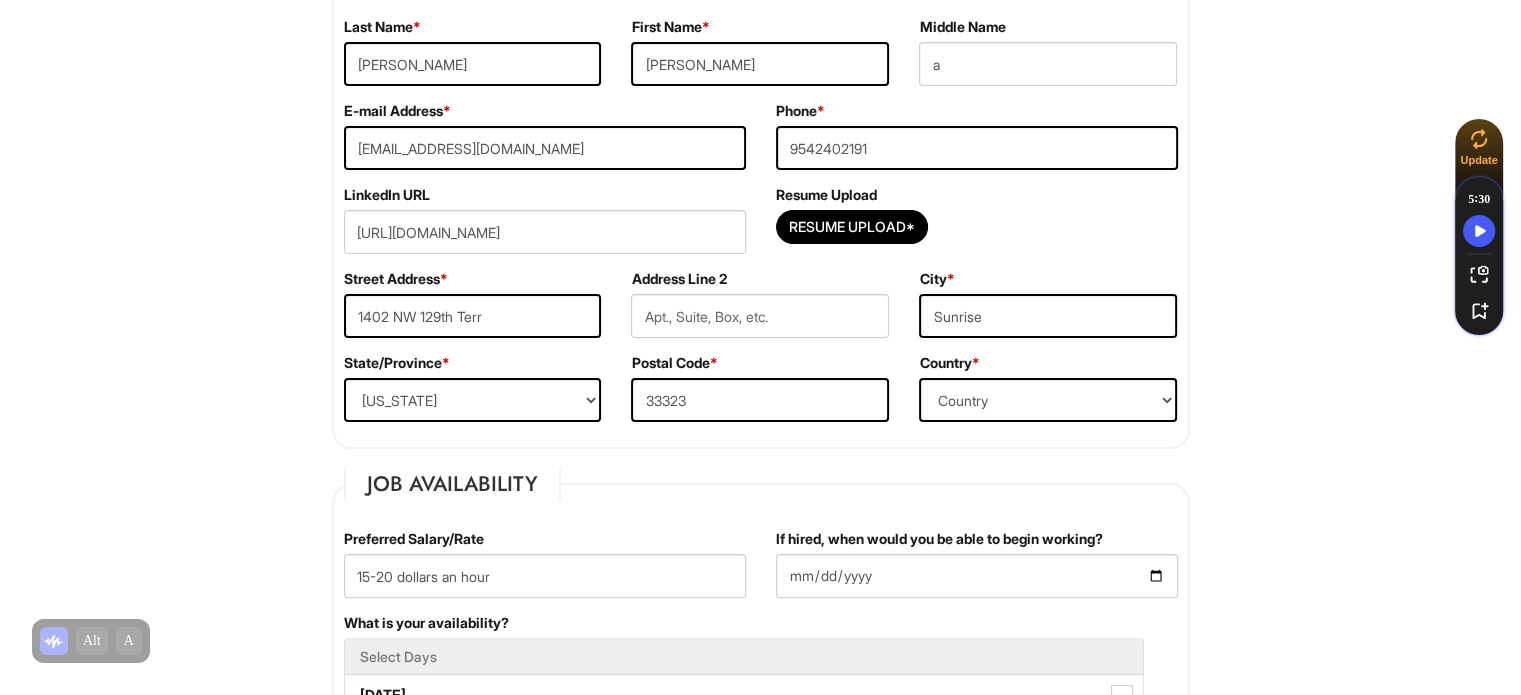 click on "Resume Upload   Resume Upload*" at bounding box center (977, 227) 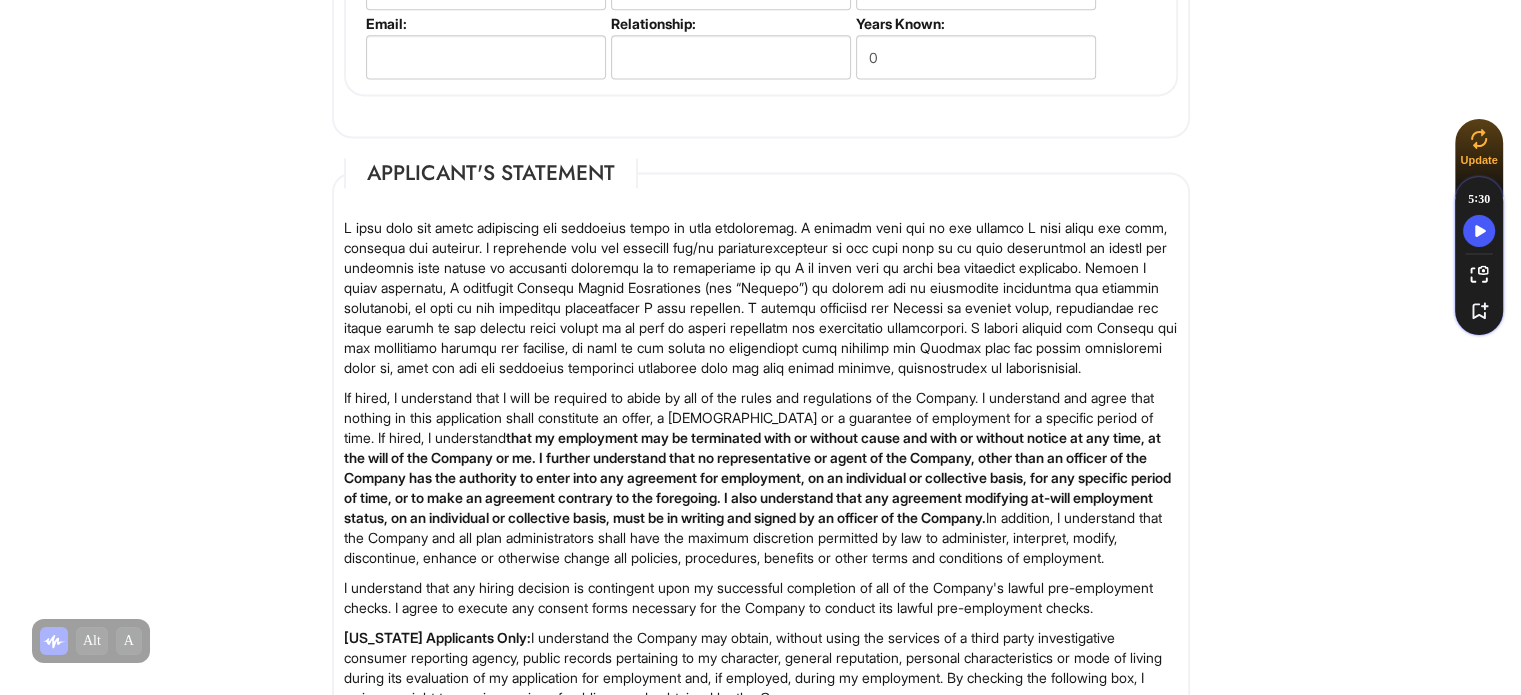 scroll, scrollTop: 3280, scrollLeft: 0, axis: vertical 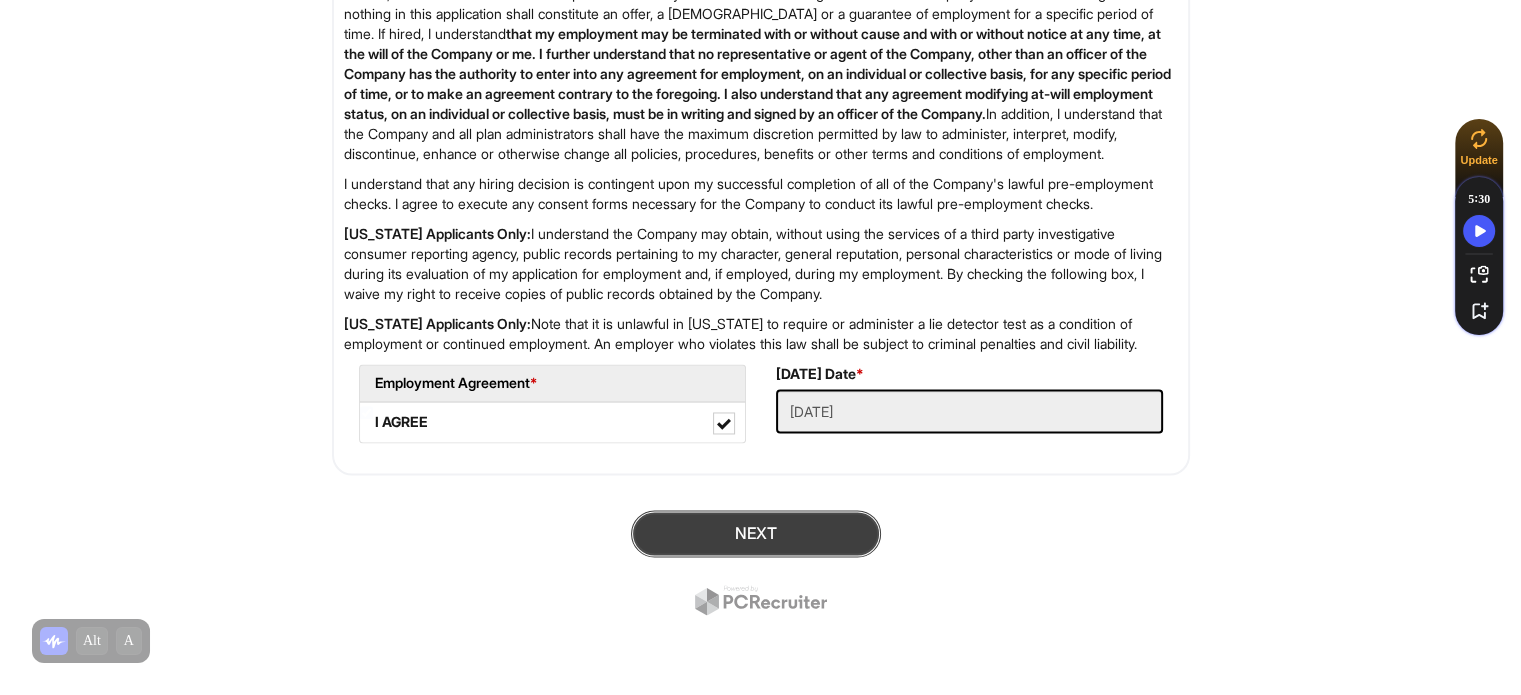 click on "Next" at bounding box center [756, 533] 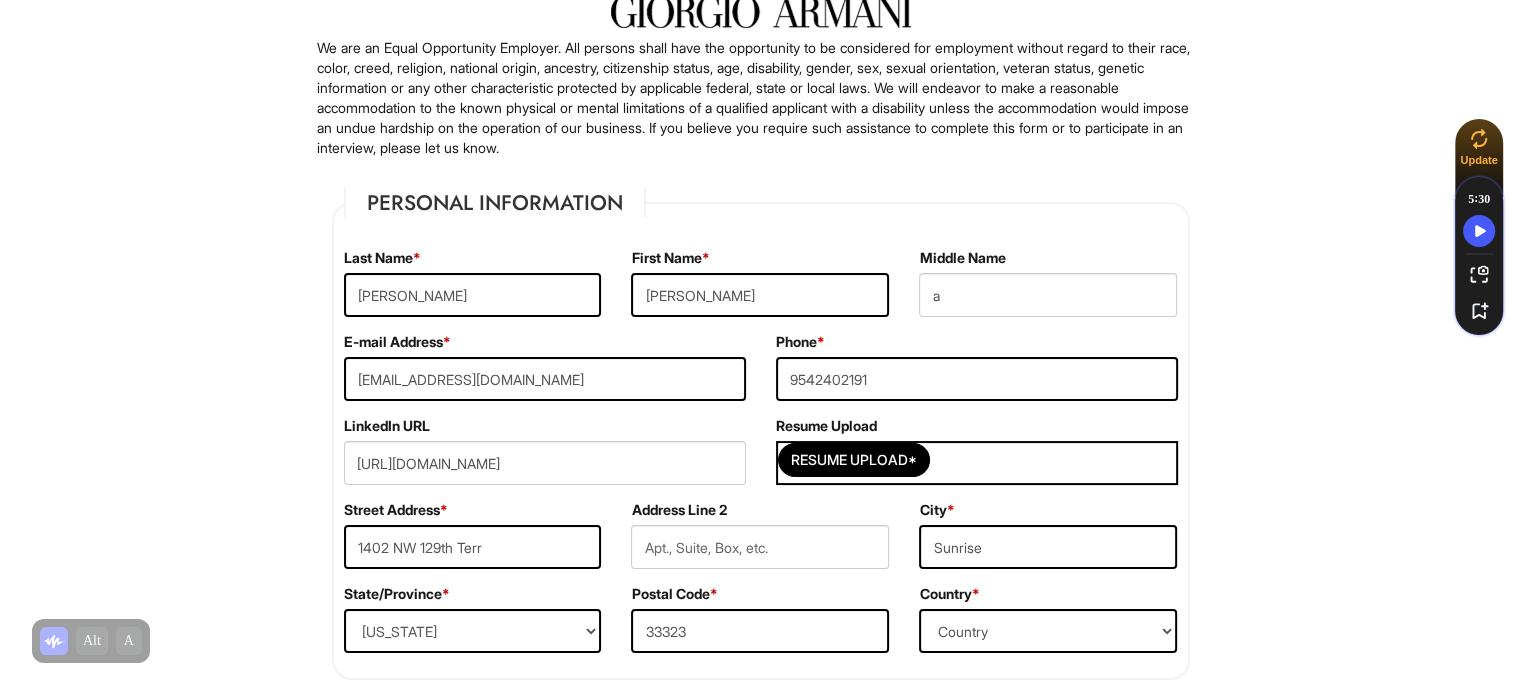 scroll, scrollTop: 187, scrollLeft: 0, axis: vertical 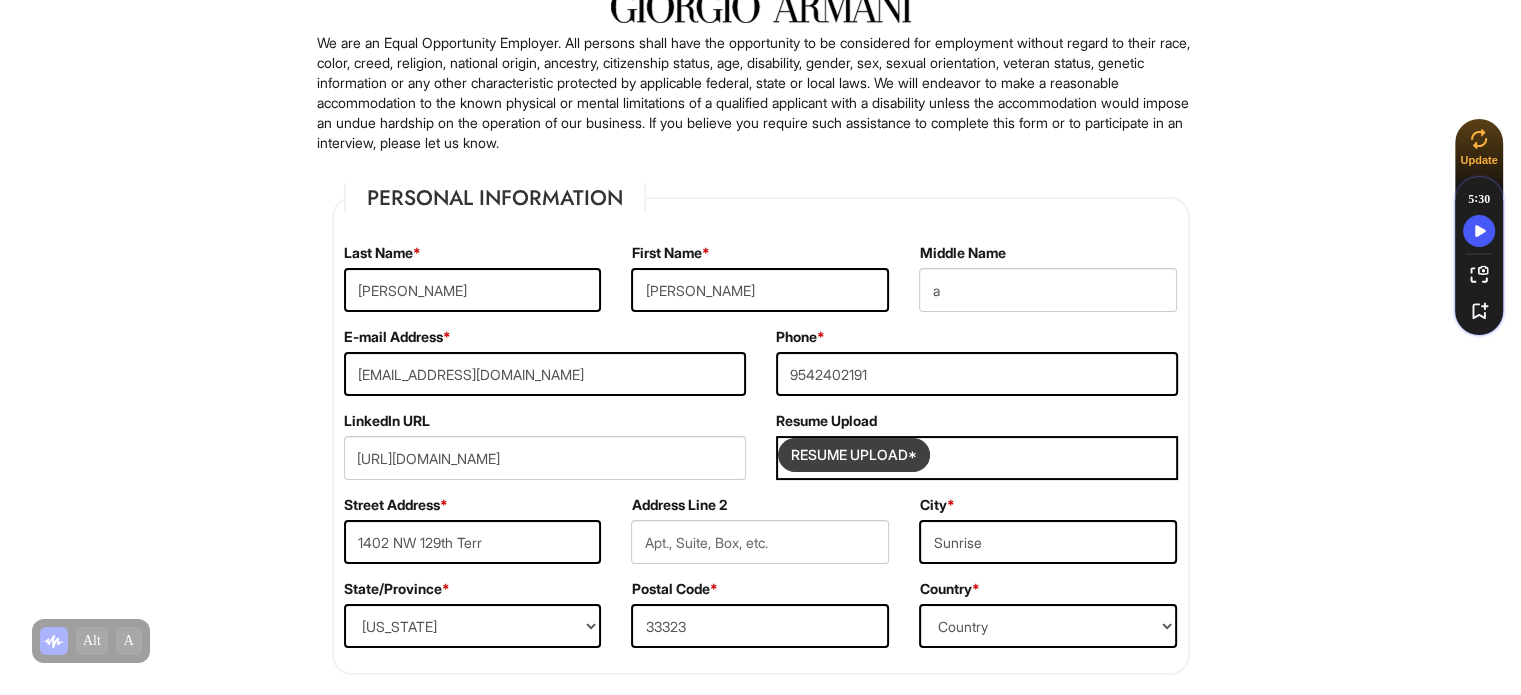 click at bounding box center [854, 455] 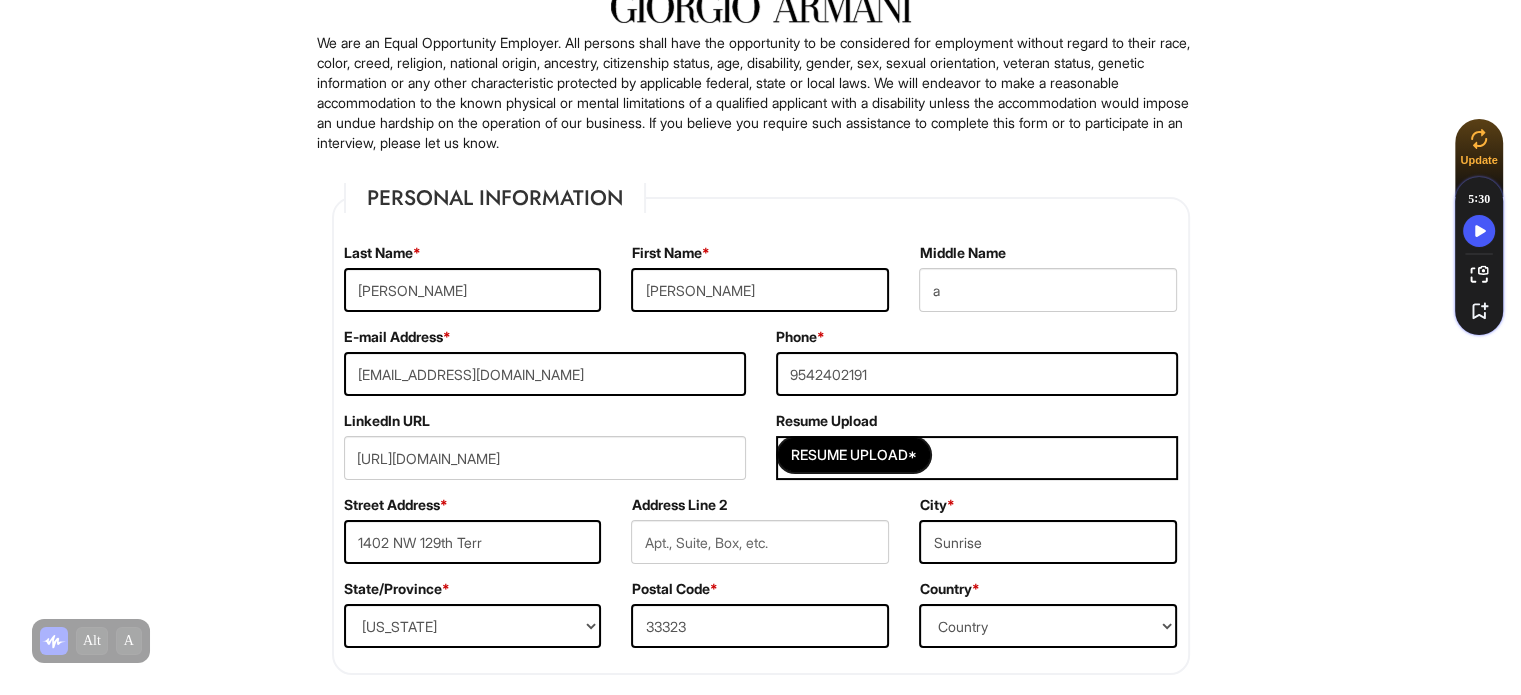click on "We are an Equal Opportunity Employer. All persons shall have the opportunity to be considered for employment without regard to their race, color, creed, religion, national origin, ancestry, citizenship status, age, disability, gender, sex, sexual orientation, veteran status, genetic information or any other characteristic protected by applicable federal, state or local laws. We will endeavor to make a reasonable accommodation to the known physical or mental limitations of a qualified applicant with a disability unless the accommodation would impose an undue hardship on the operation of our business. If you believe you require such assistance to complete this form or to participate in an interview, please let us know." at bounding box center (761, 93) 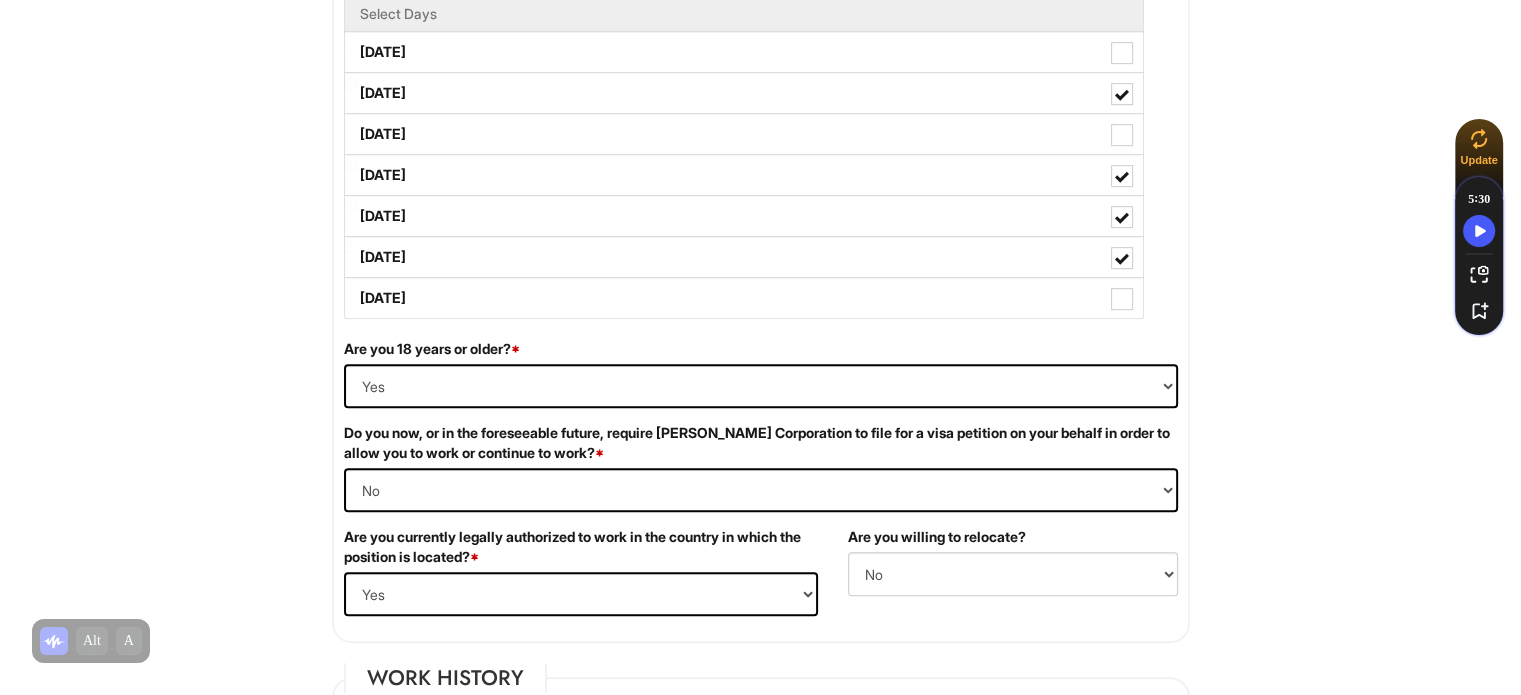 scroll, scrollTop: 1055, scrollLeft: 0, axis: vertical 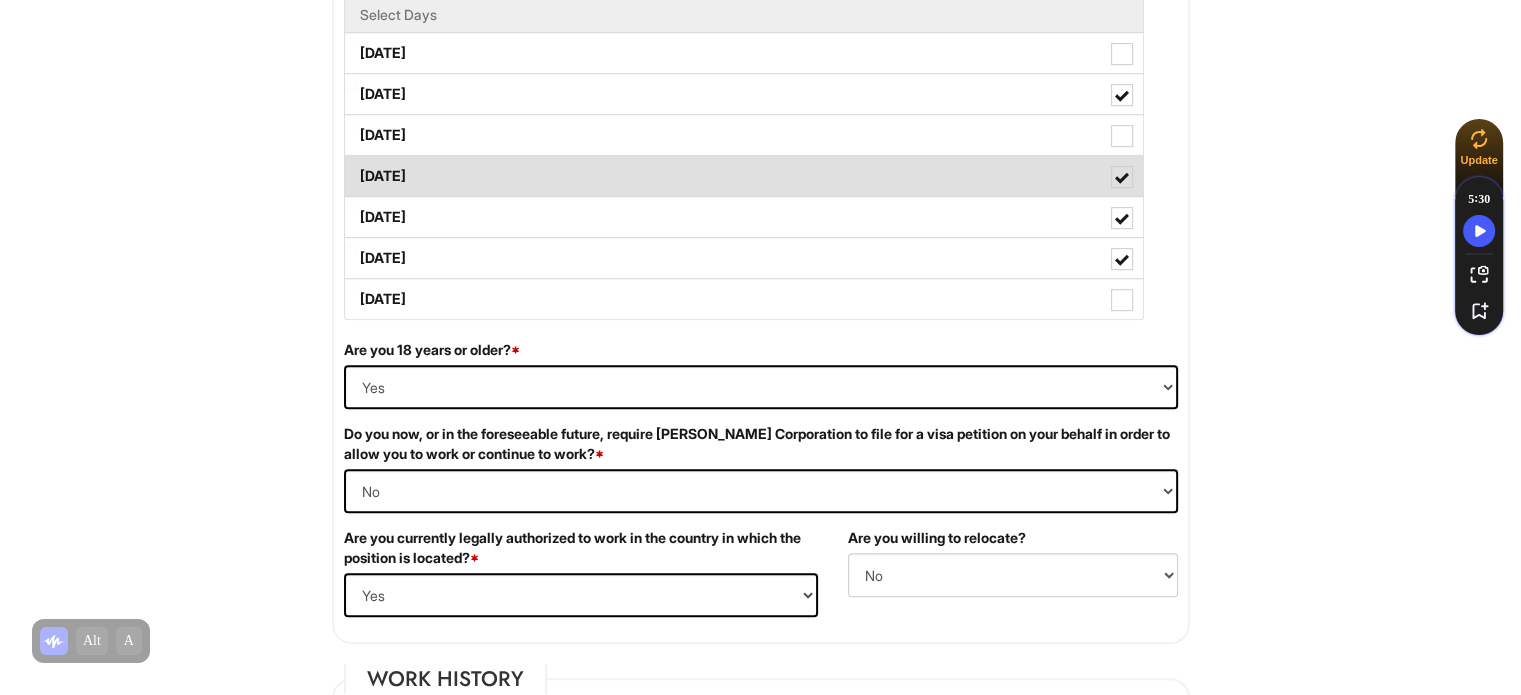 click at bounding box center (1122, 178) 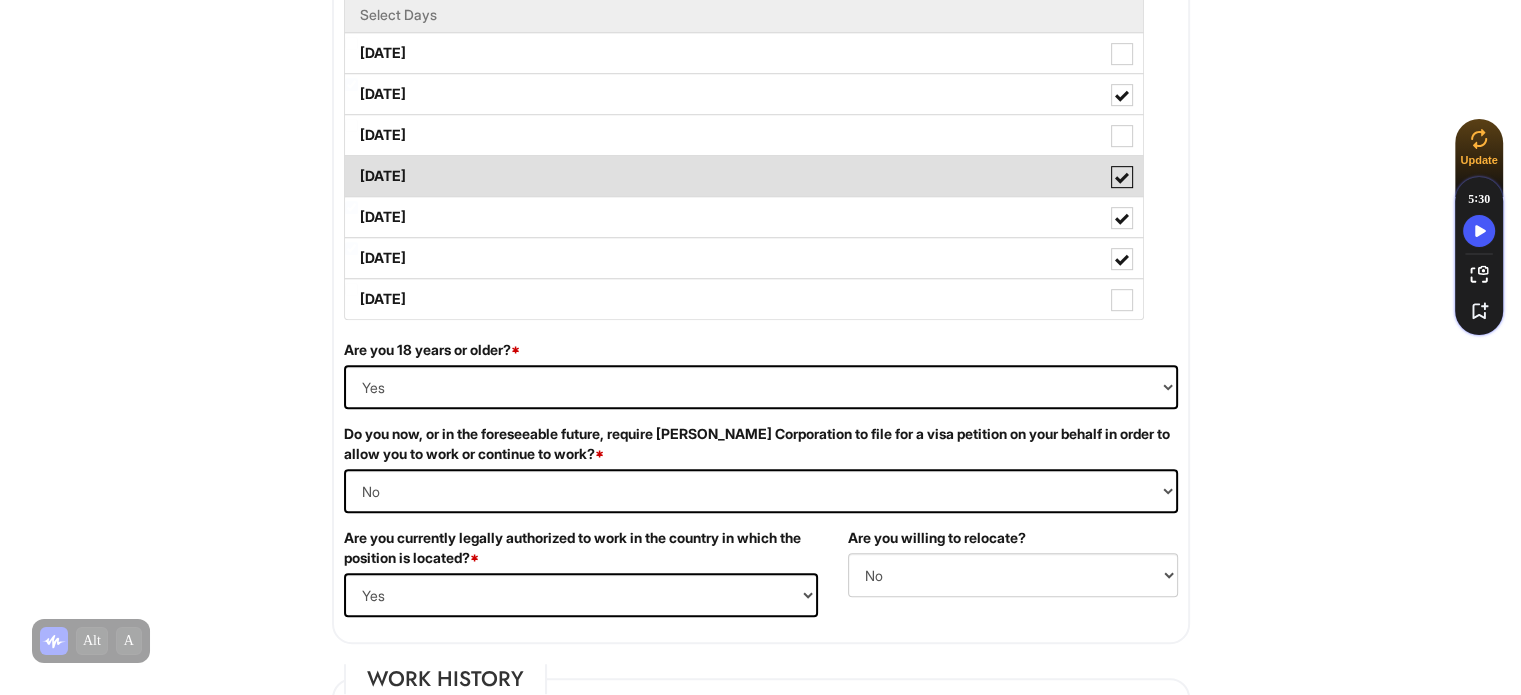 click on "Thursday" at bounding box center (351, 166) 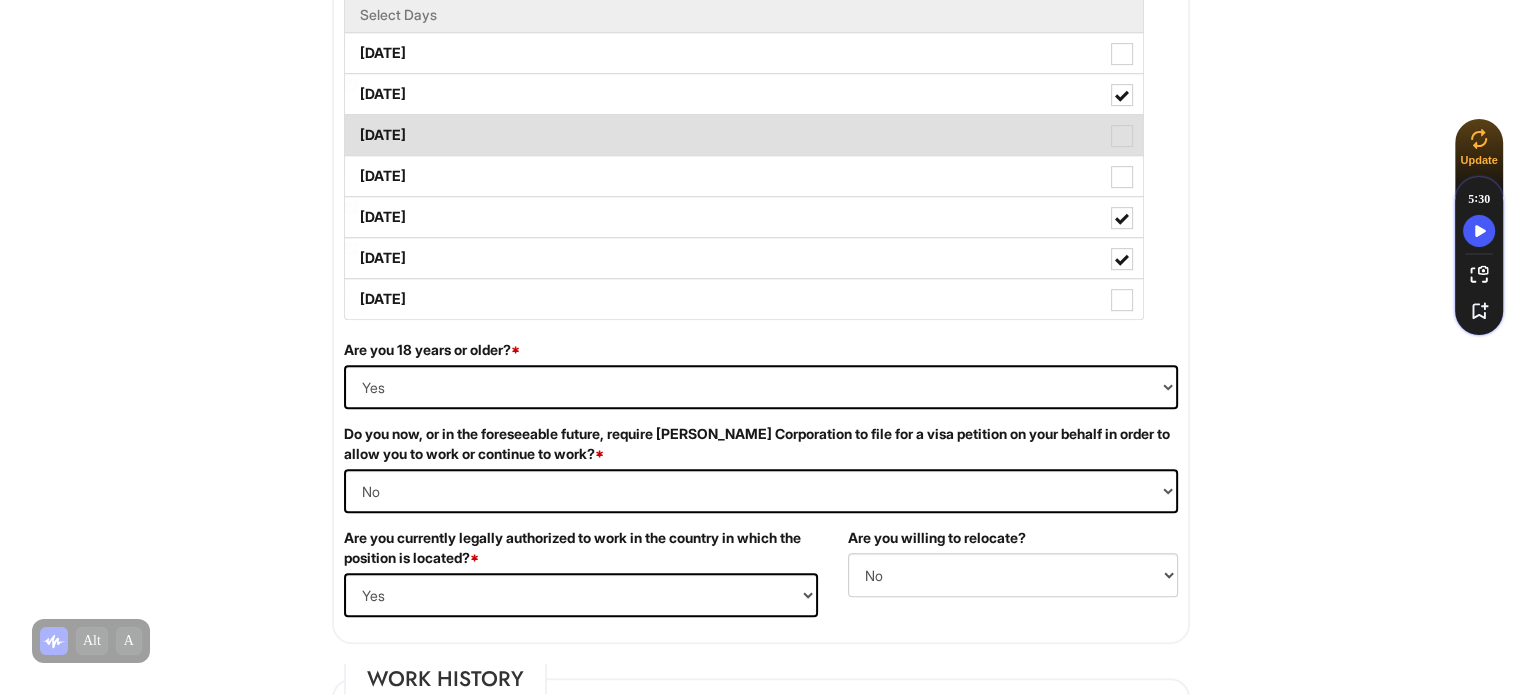click at bounding box center [1122, 136] 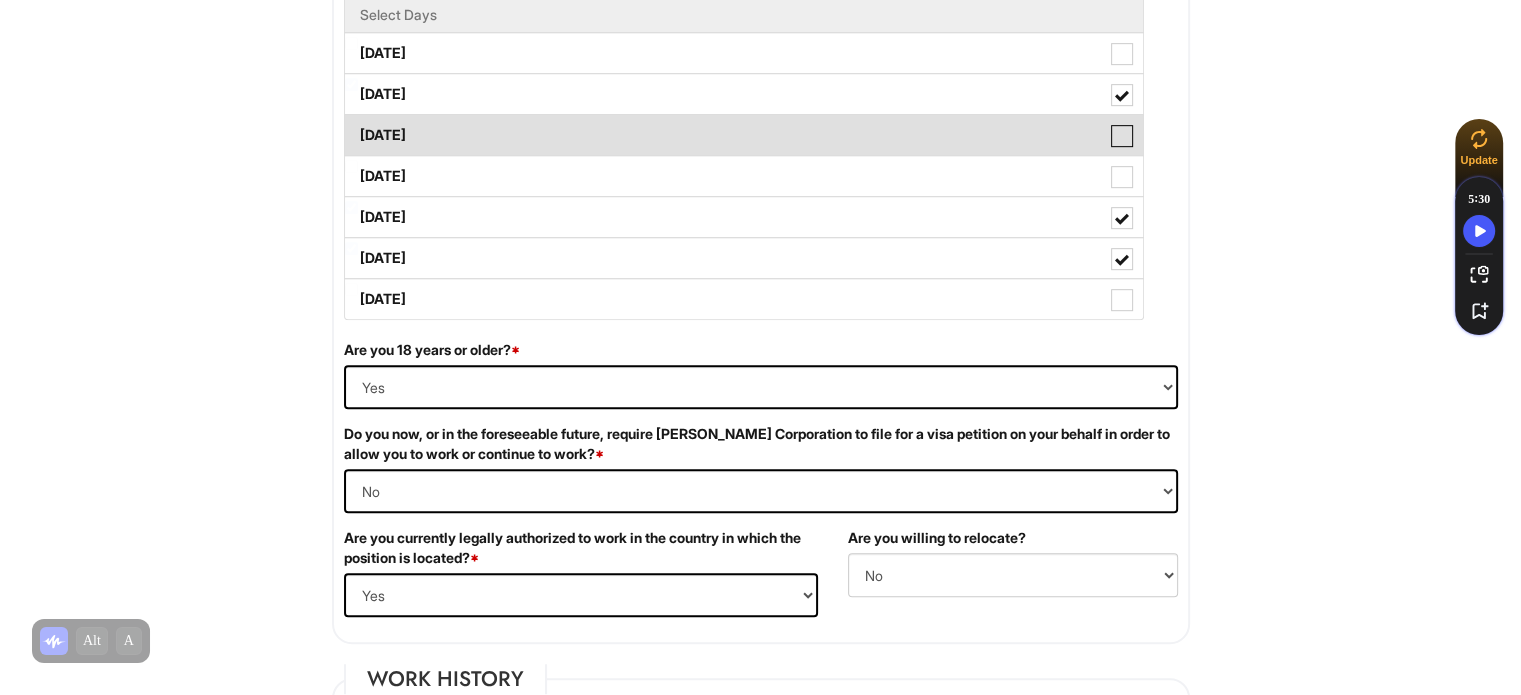 click on "Wednesday" at bounding box center [351, 125] 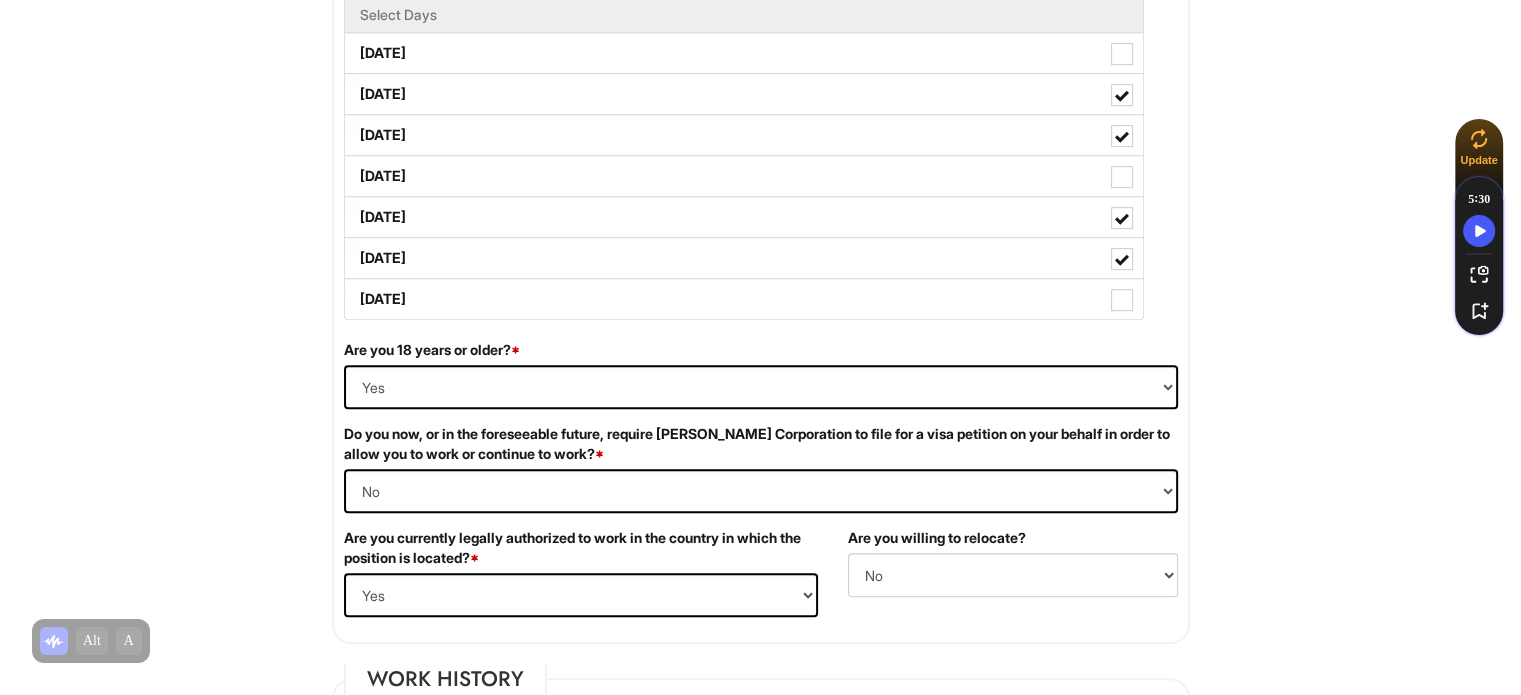 click on "Please Complete This Form 1 2 3 Client Advisor (Part-time), Armani Outlet PLEASE COMPLETE ALL REQUIRED FIELDS
We are an Equal Opportunity Employer. All persons shall have the opportunity to be considered for employment without regard to their race, color, creed, religion, national origin, ancestry, citizenship status, age, disability, gender, sex, sexual orientation, veteran status, genetic information or any other characteristic protected by applicable federal, state or local laws. We will endeavor to make a reasonable accommodation to the known physical or mental limitations of a qualified applicant with a disability unless the accommodation would impose an undue hardship on the operation of our business. If you believe you require such assistance to complete this form or to participate in an interview, please let us know.
Personal Information
Last Name  *   yazejian
First Name  *   matthew
Middle Name   a
E-mail Address  *   matthewyazejian@gmail.com
Phone  *   9542402191" at bounding box center [760, 918] 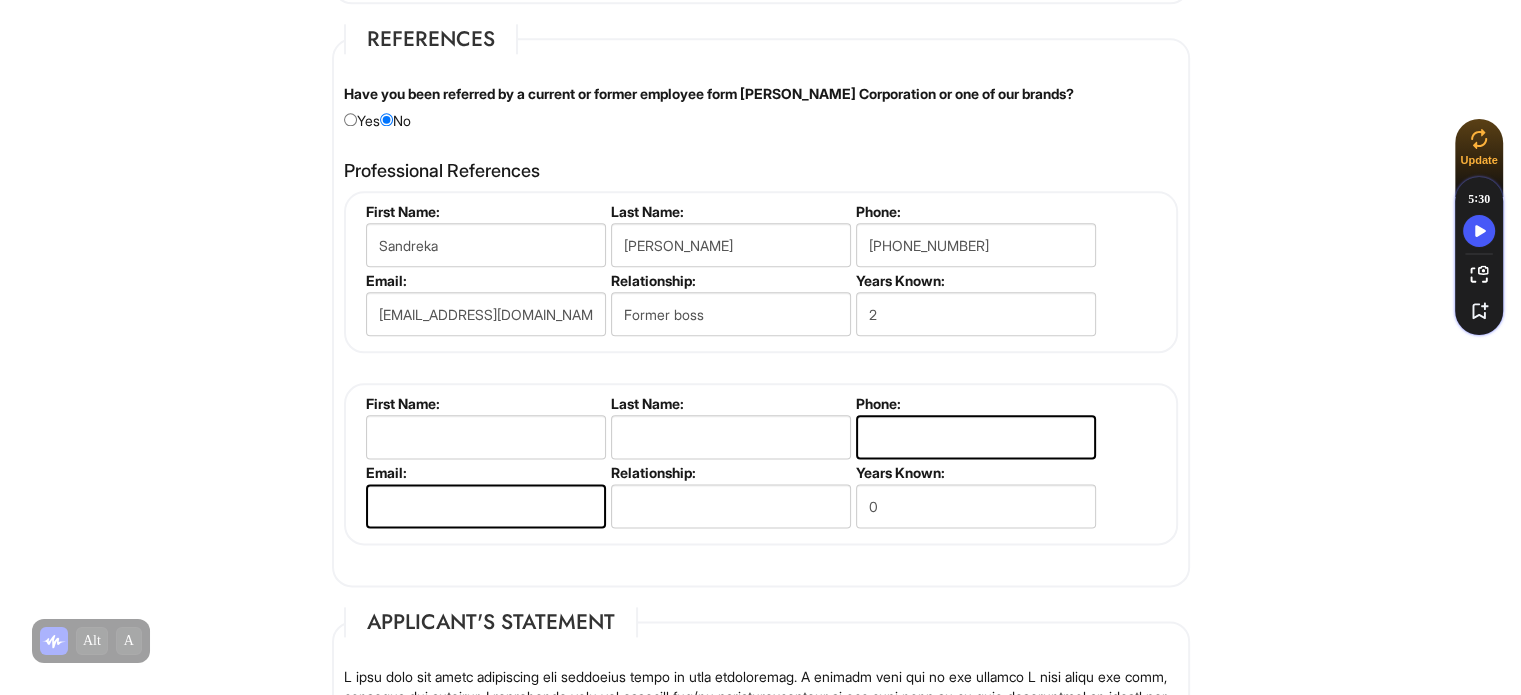 scroll, scrollTop: 2402, scrollLeft: 0, axis: vertical 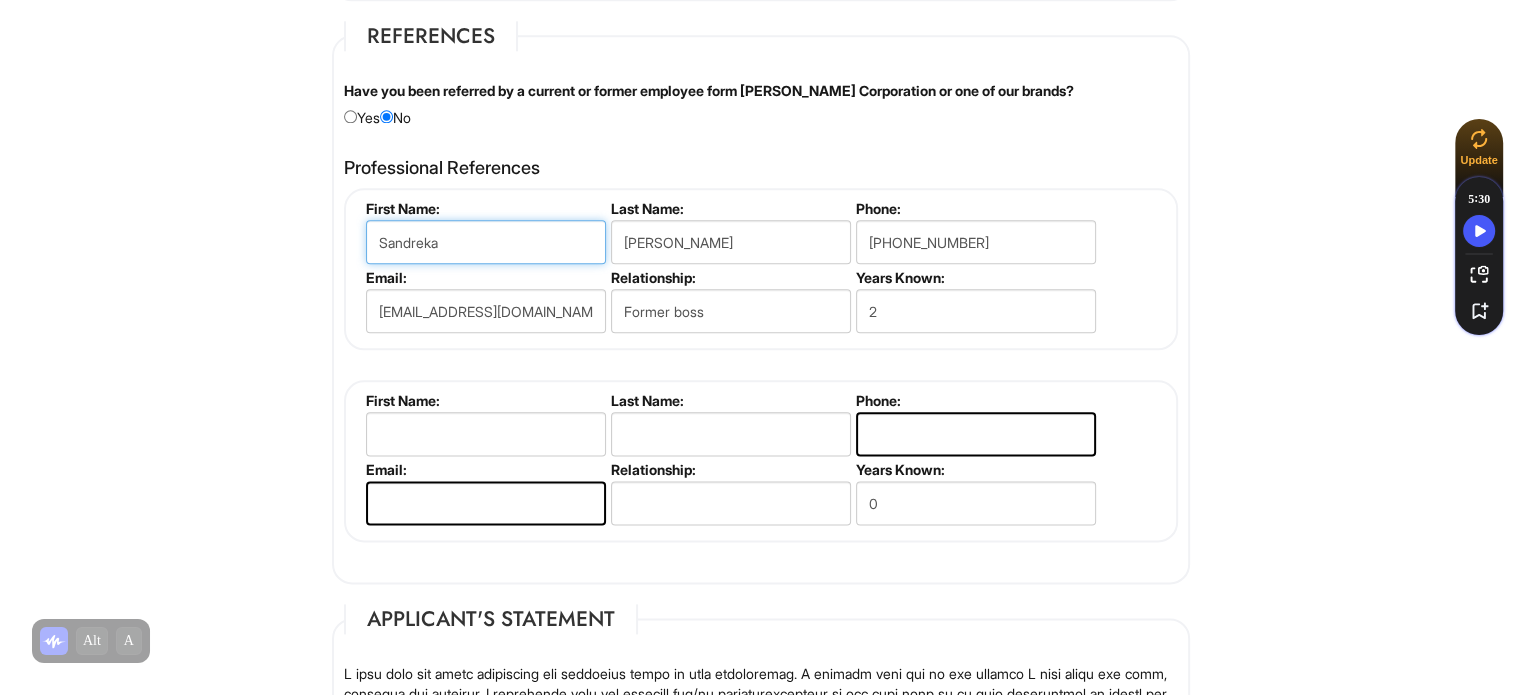 click on "Sandreka" at bounding box center (486, 242) 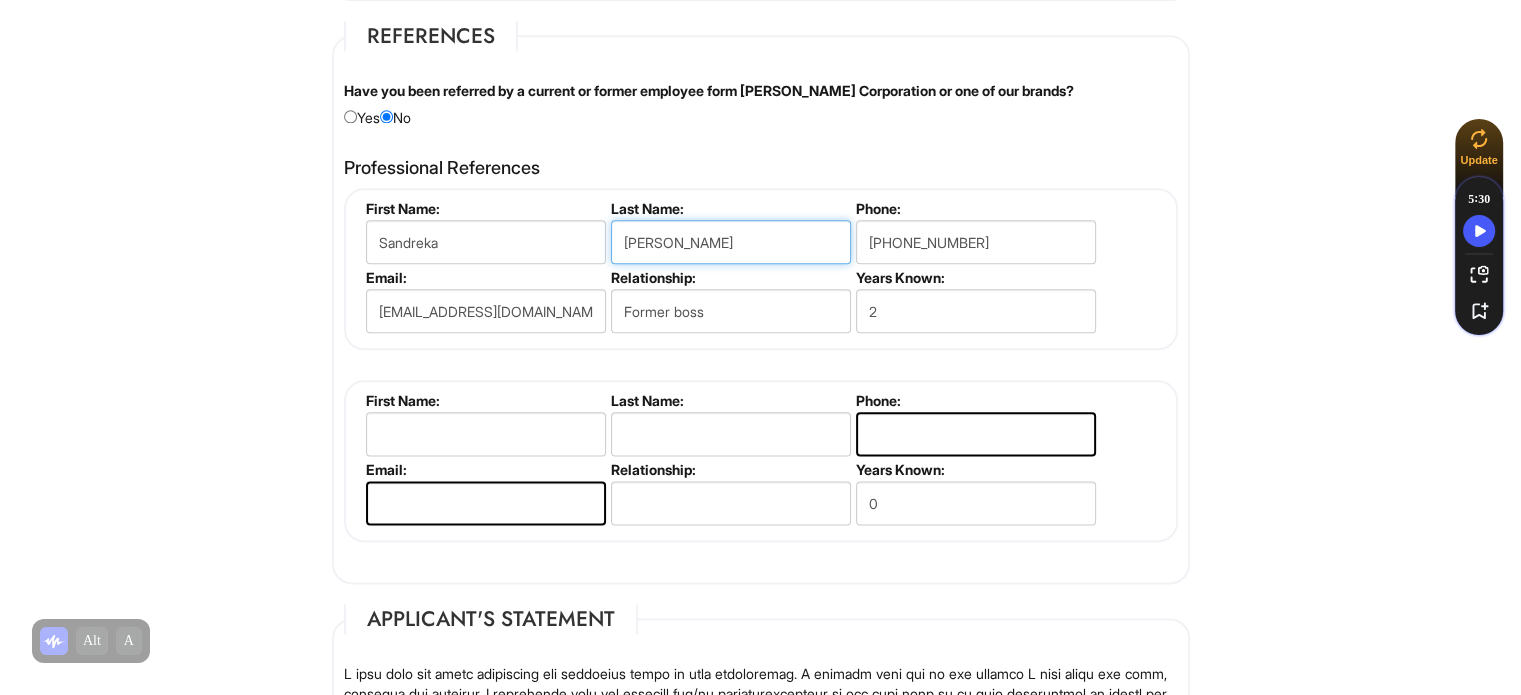 click on "Miller" at bounding box center [731, 242] 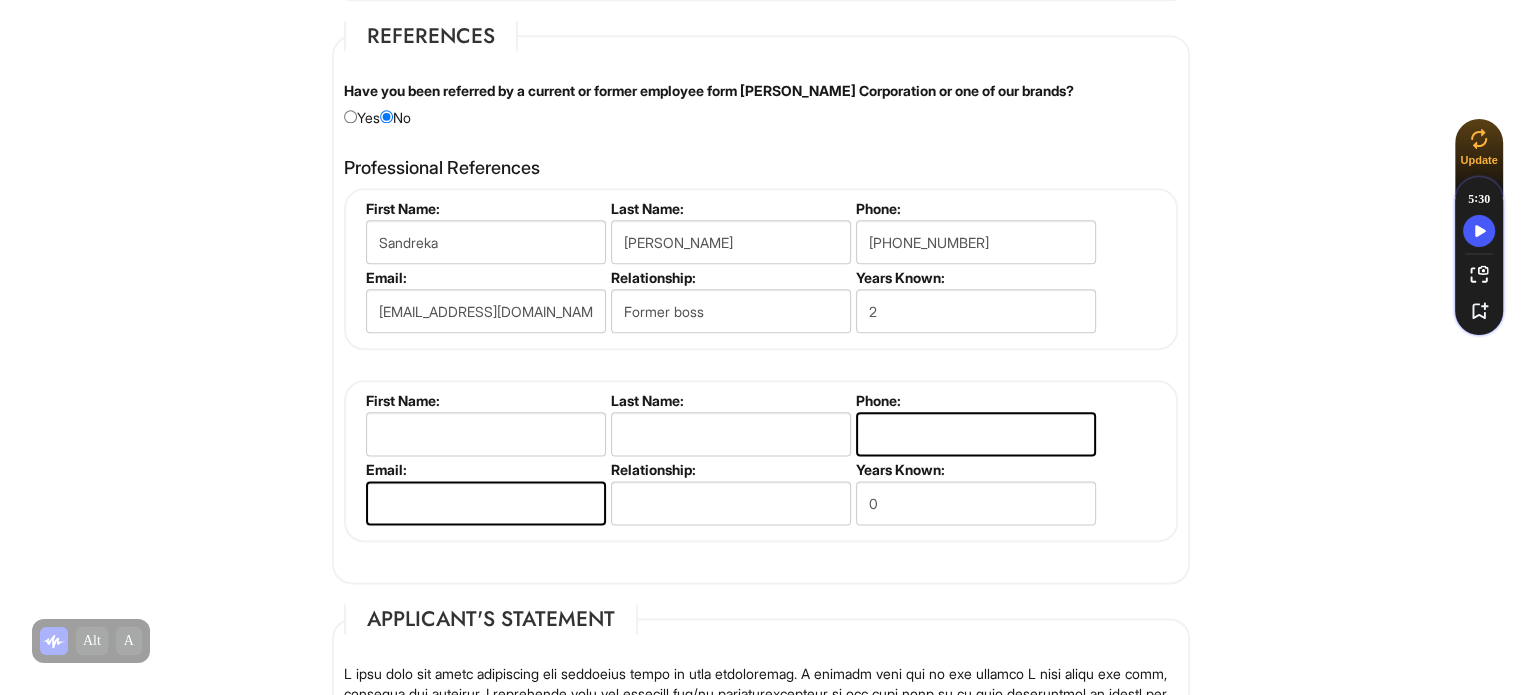 click on "References
Have you been referred by a current or former employee form Giorgio Armani Corporation or one of our brands?    Yes   No
Please provide the name of the employee:
Professional References
Sandreka Miller
First Name:
Sandreka
Last Name:
Miller
Phone:
(954) 639-7509
Email:
steps2progressldc@gmail.com
Relationship:
Former boss
Years Known:
2
Please complete this section.
First Name:
Last Name:
Phone:
Email:
Relationship:
Years Known:
0
Add References
First Name:
Last Name:
Phone:
Email:
Relationship:
Years Known:
0" at bounding box center (761, 302) 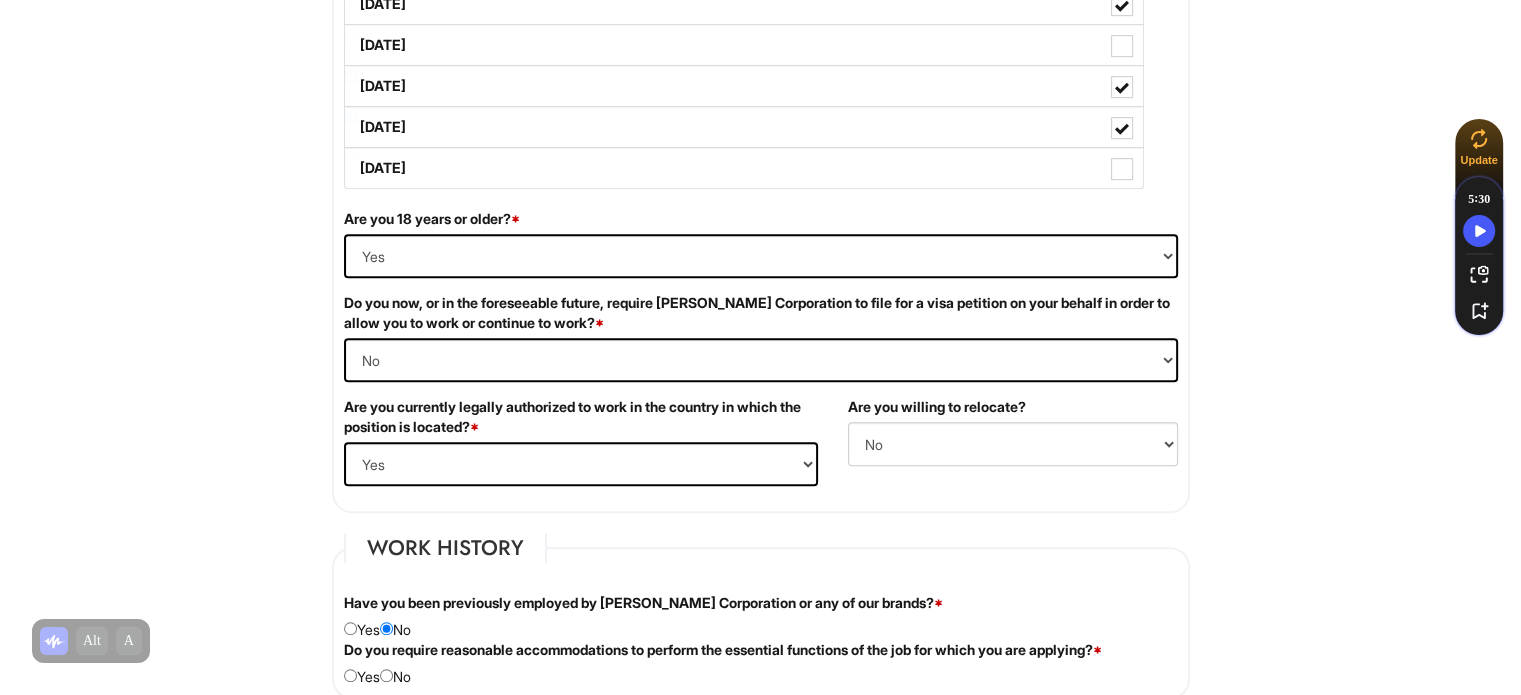 scroll, scrollTop: 578, scrollLeft: 0, axis: vertical 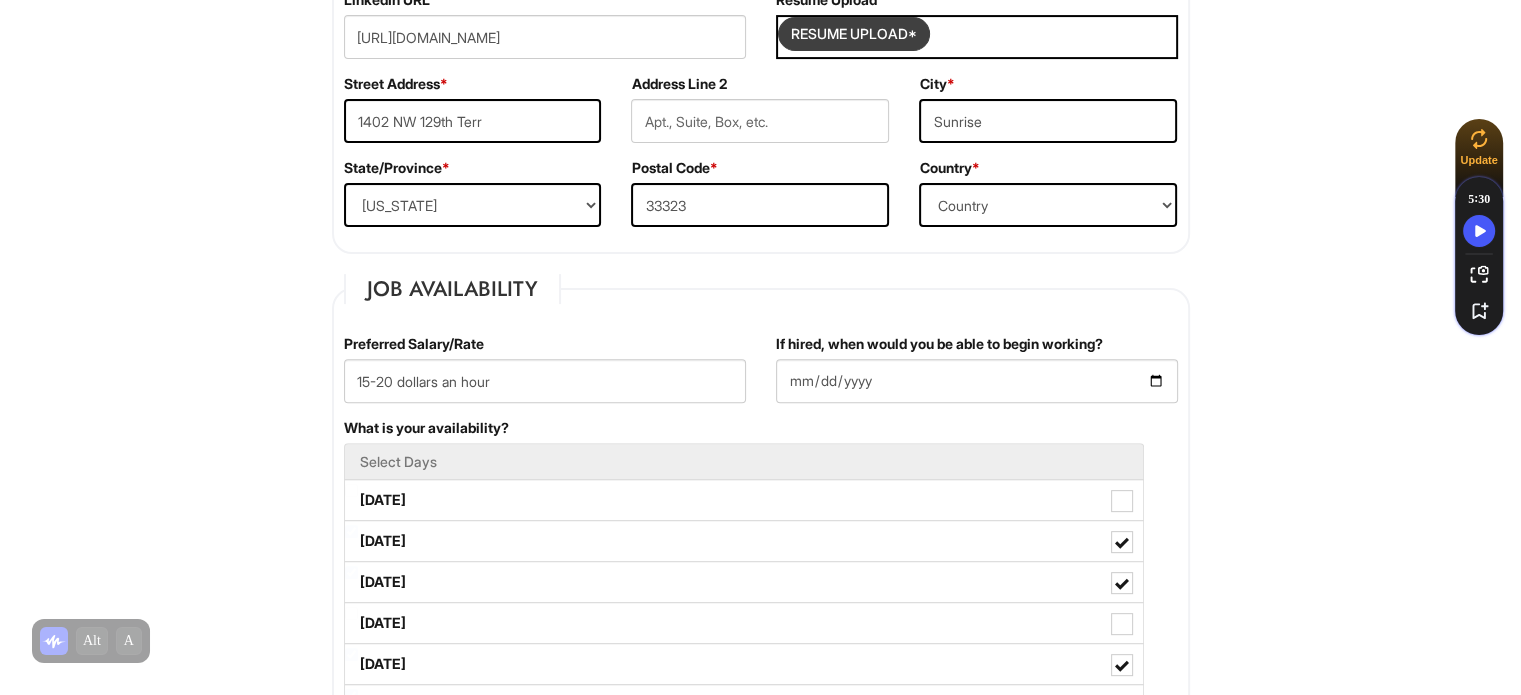 click at bounding box center [854, 34] 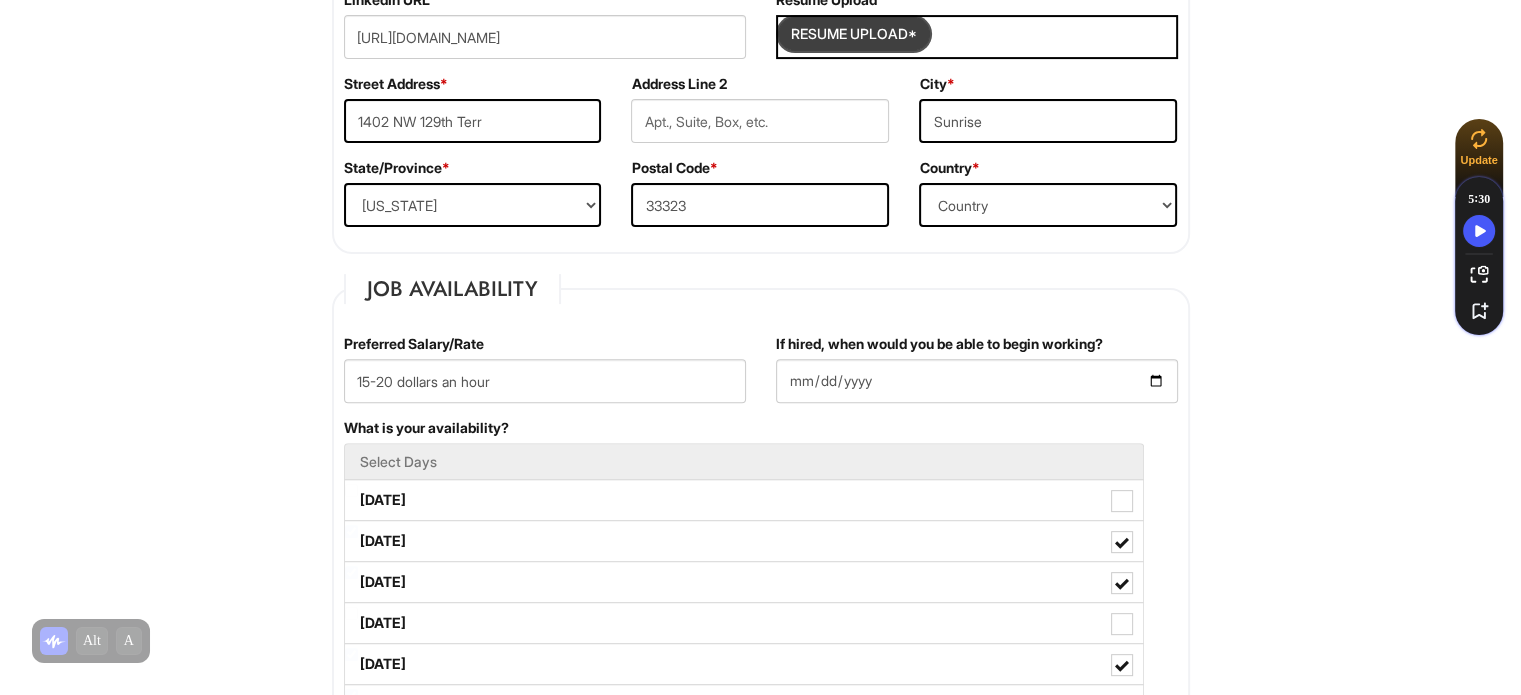 click at bounding box center [854, 34] 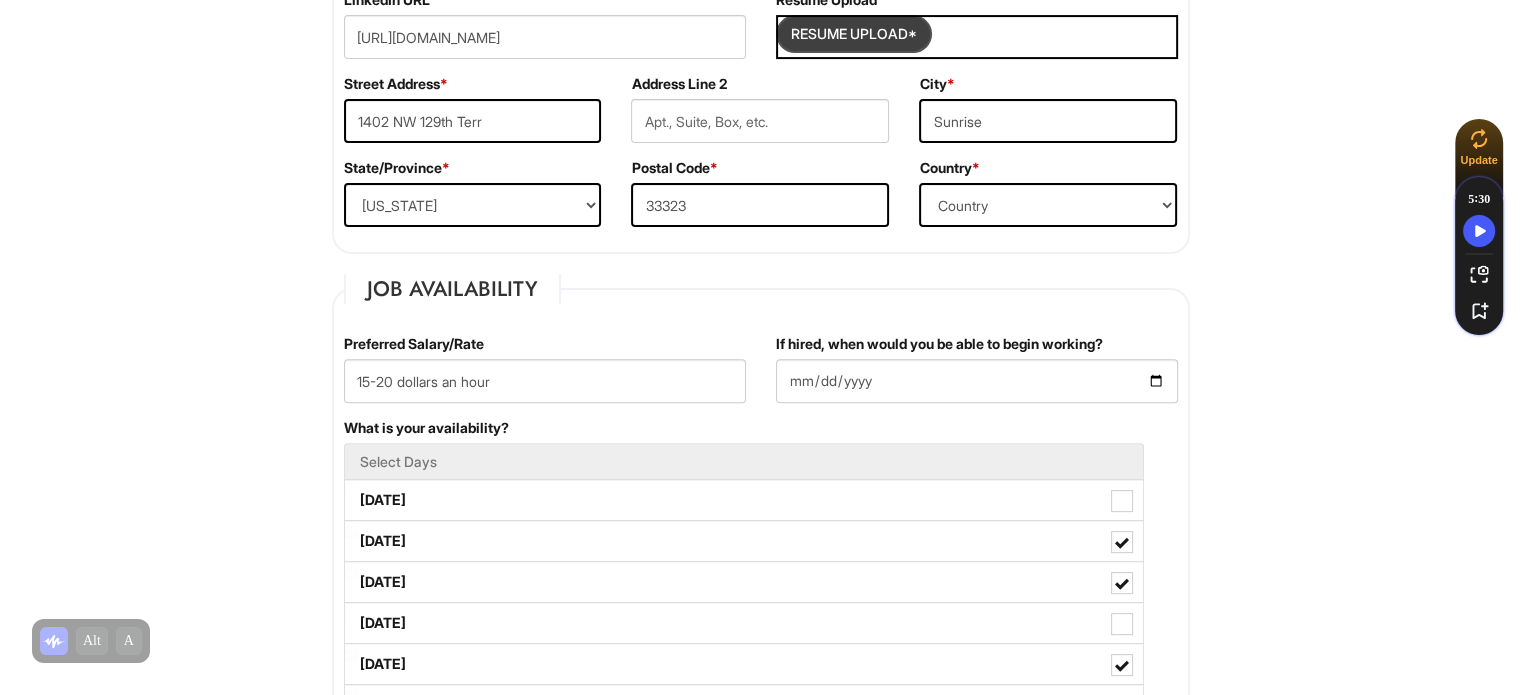 click at bounding box center [854, 34] 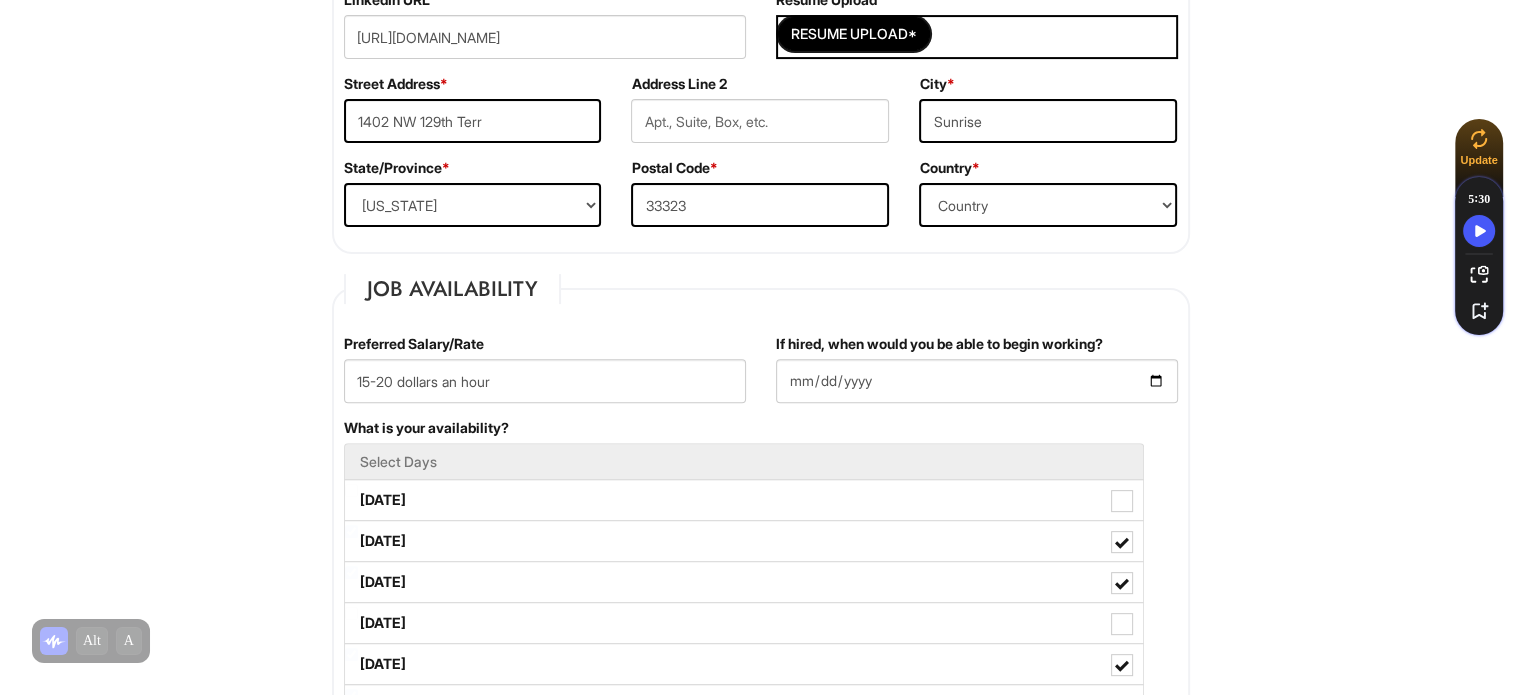 scroll, scrollTop: 0, scrollLeft: 0, axis: both 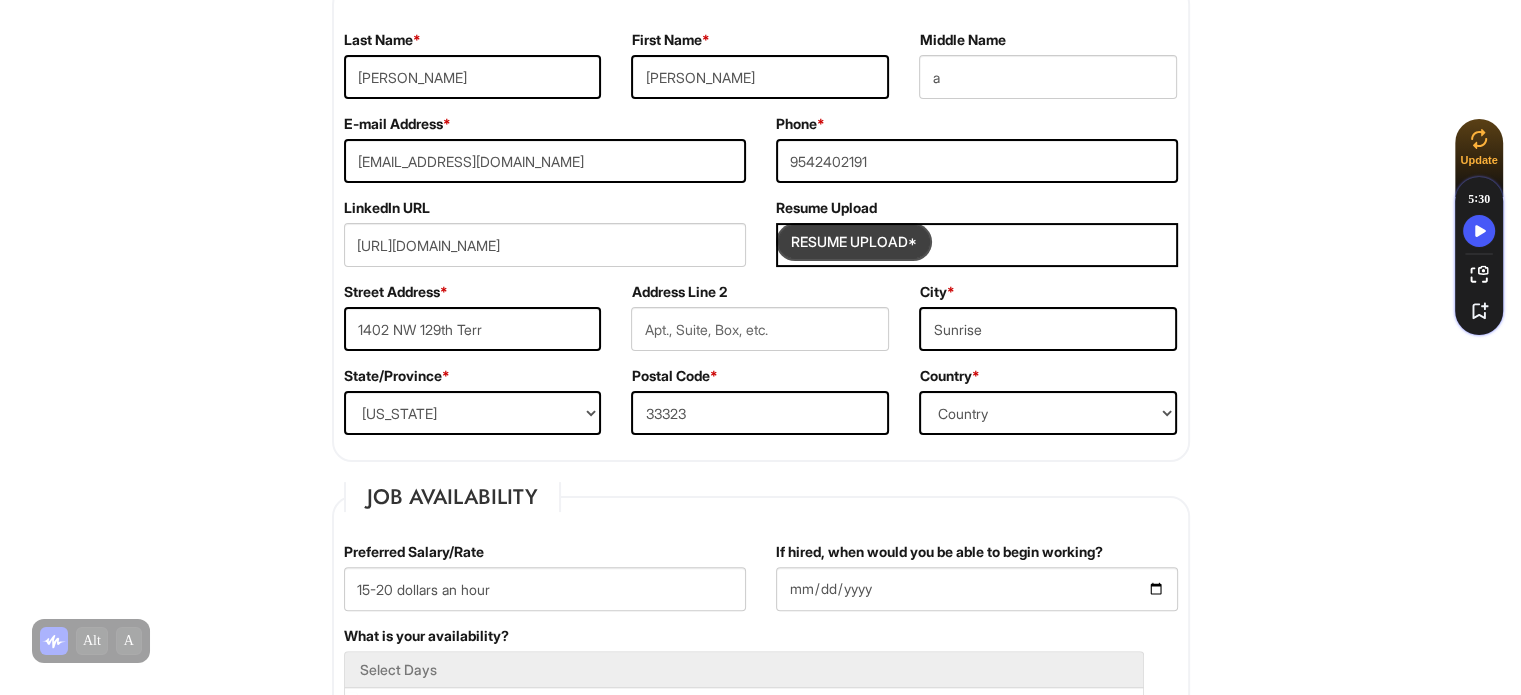 click at bounding box center (854, 242) 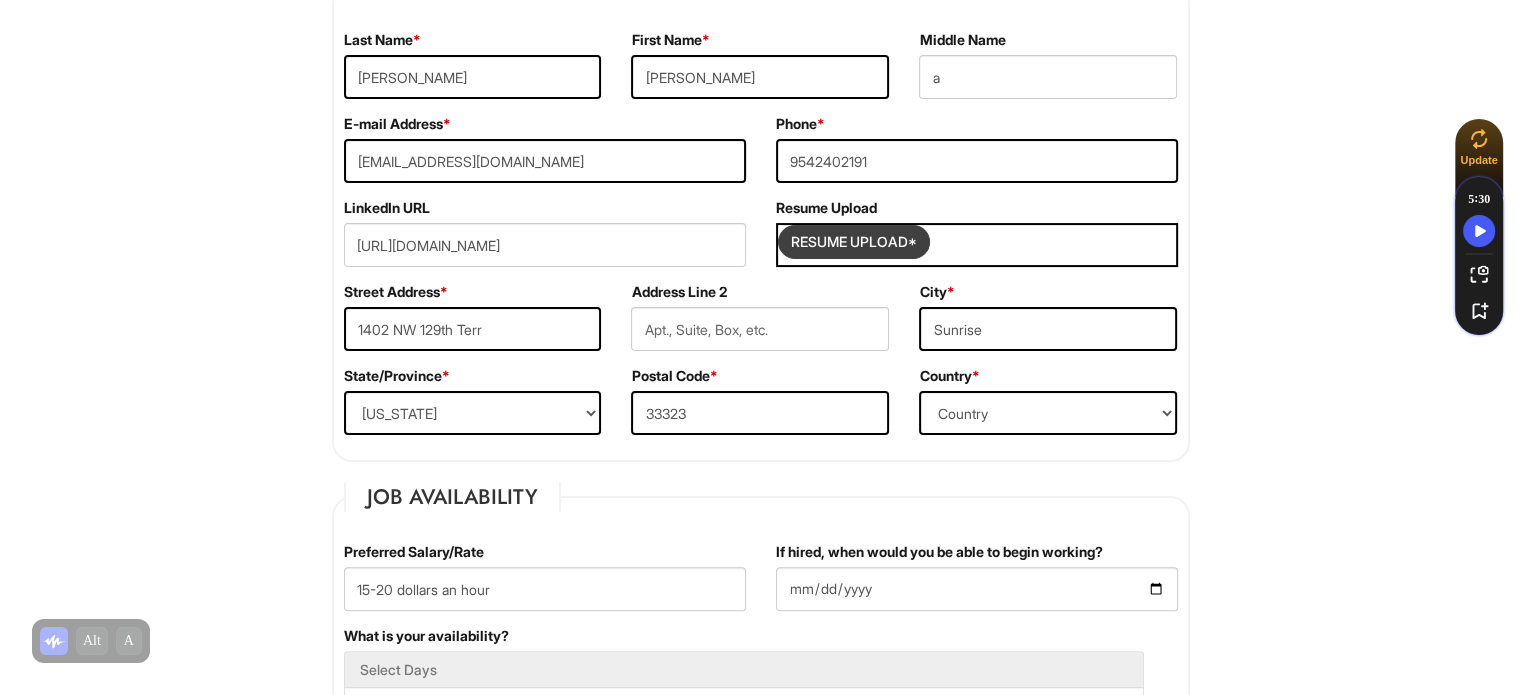 type on "C:\fakepath\Matthew_Yazejian_Resume.pdf" 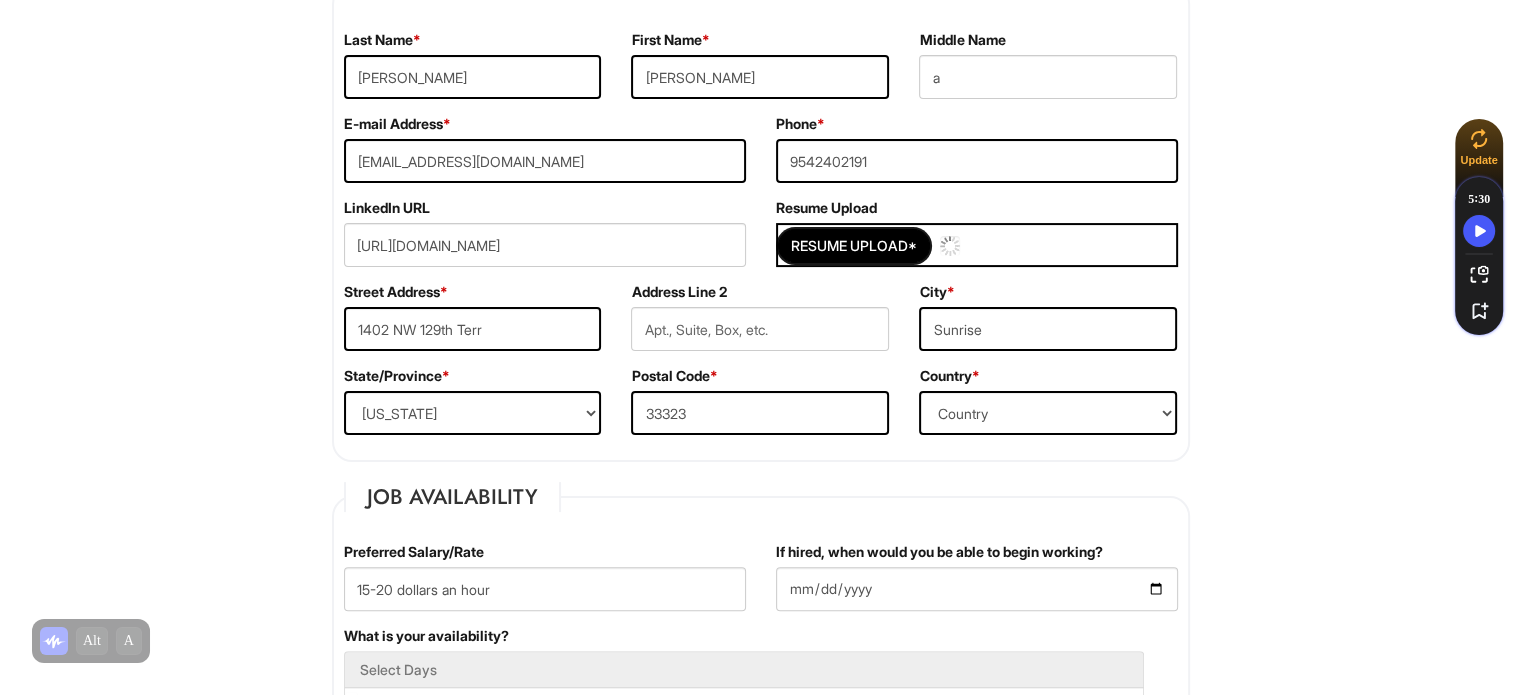 type 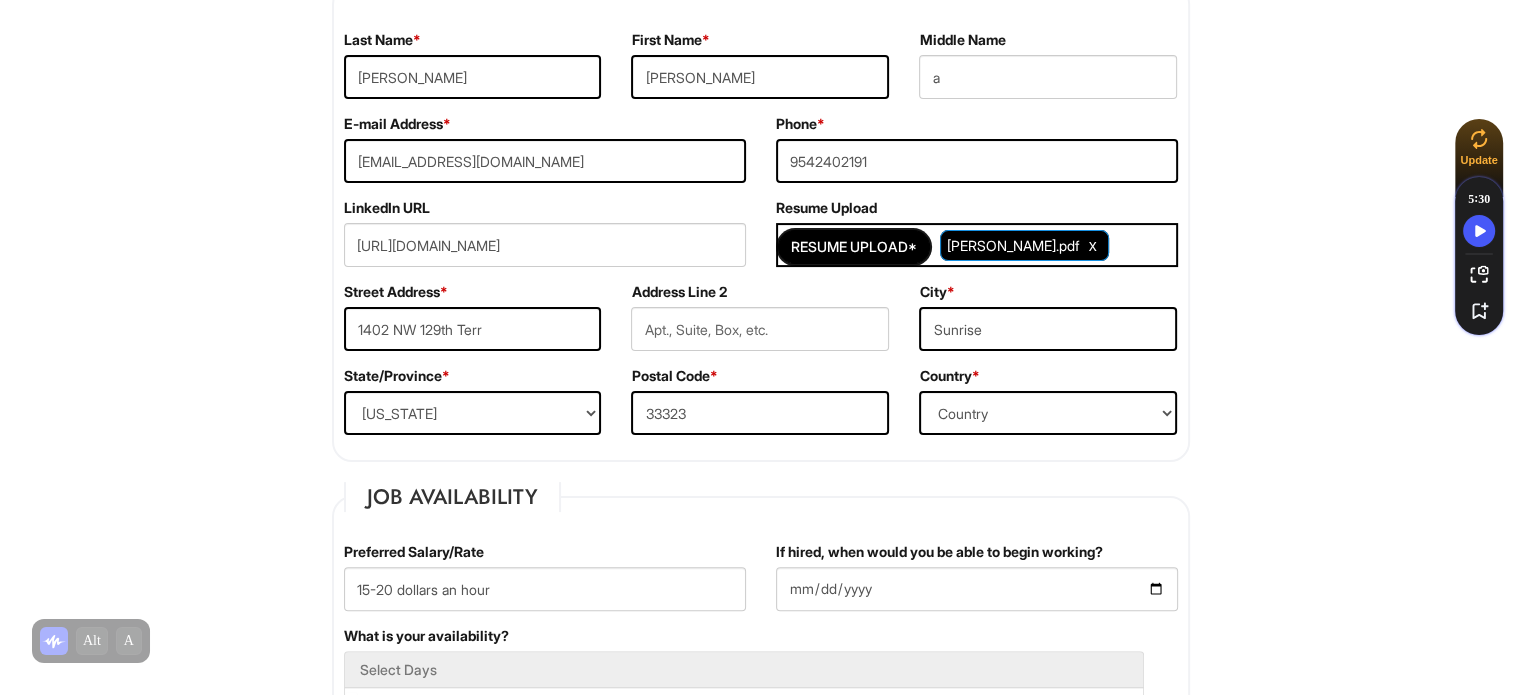 click on "Please Complete This Form 1 2 3 Client Advisor (Part-time), Armani Outlet PLEASE COMPLETE ALL REQUIRED FIELDS
We are an Equal Opportunity Employer. All persons shall have the opportunity to be considered for employment without regard to their race, color, creed, religion, national origin, ancestry, citizenship status, age, disability, gender, sex, sexual orientation, veteran status, genetic information or any other characteristic protected by applicable federal, state or local laws. We will endeavor to make a reasonable accommodation to the known physical or mental limitations of a qualified applicant with a disability unless the accommodation would impose an undue hardship on the operation of our business. If you believe you require such assistance to complete this form or to participate in an interview, please let us know.
Personal Information
Last Name  *   yazejian
First Name  *   matthew
Middle Name   a
E-mail Address  *   matthewyazejian@gmail.com
Phone  *   9542402191" at bounding box center [760, 1573] 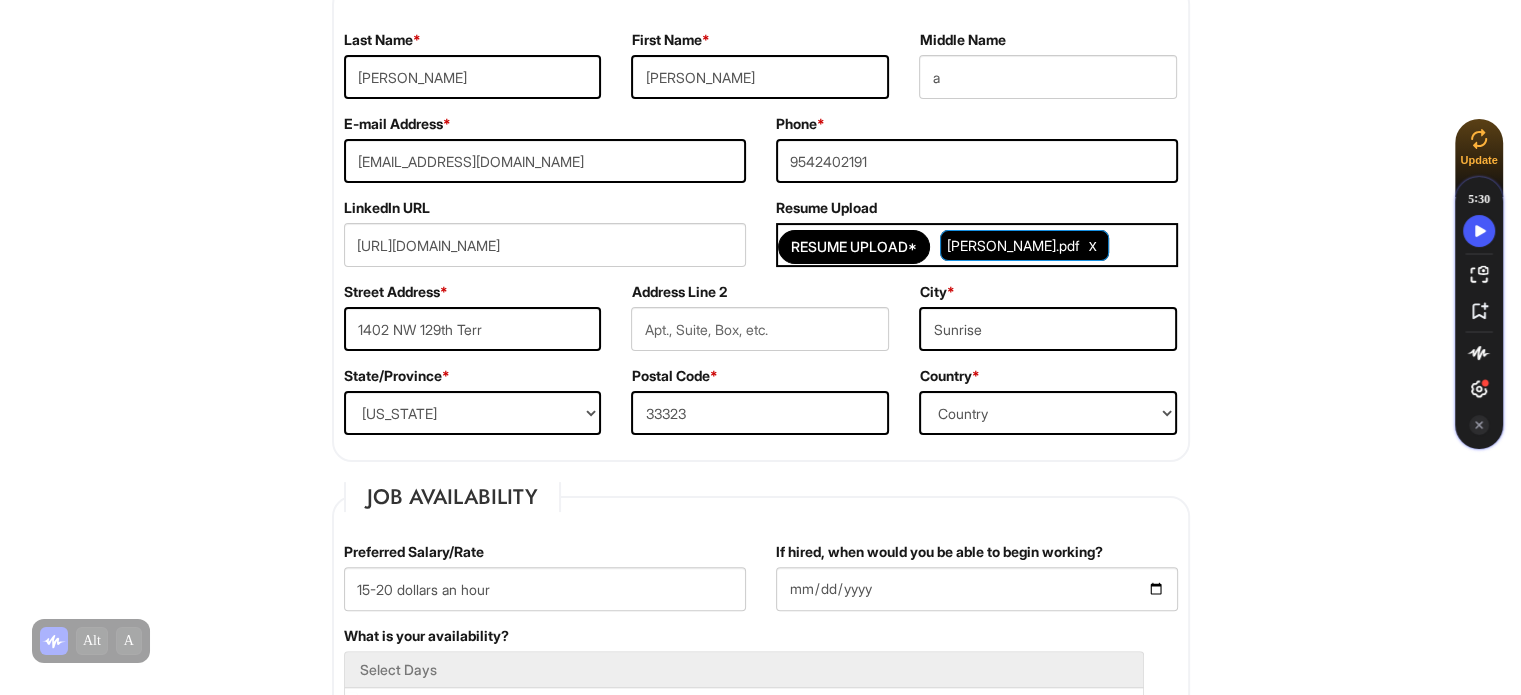 scroll, scrollTop: 1008, scrollLeft: 0, axis: vertical 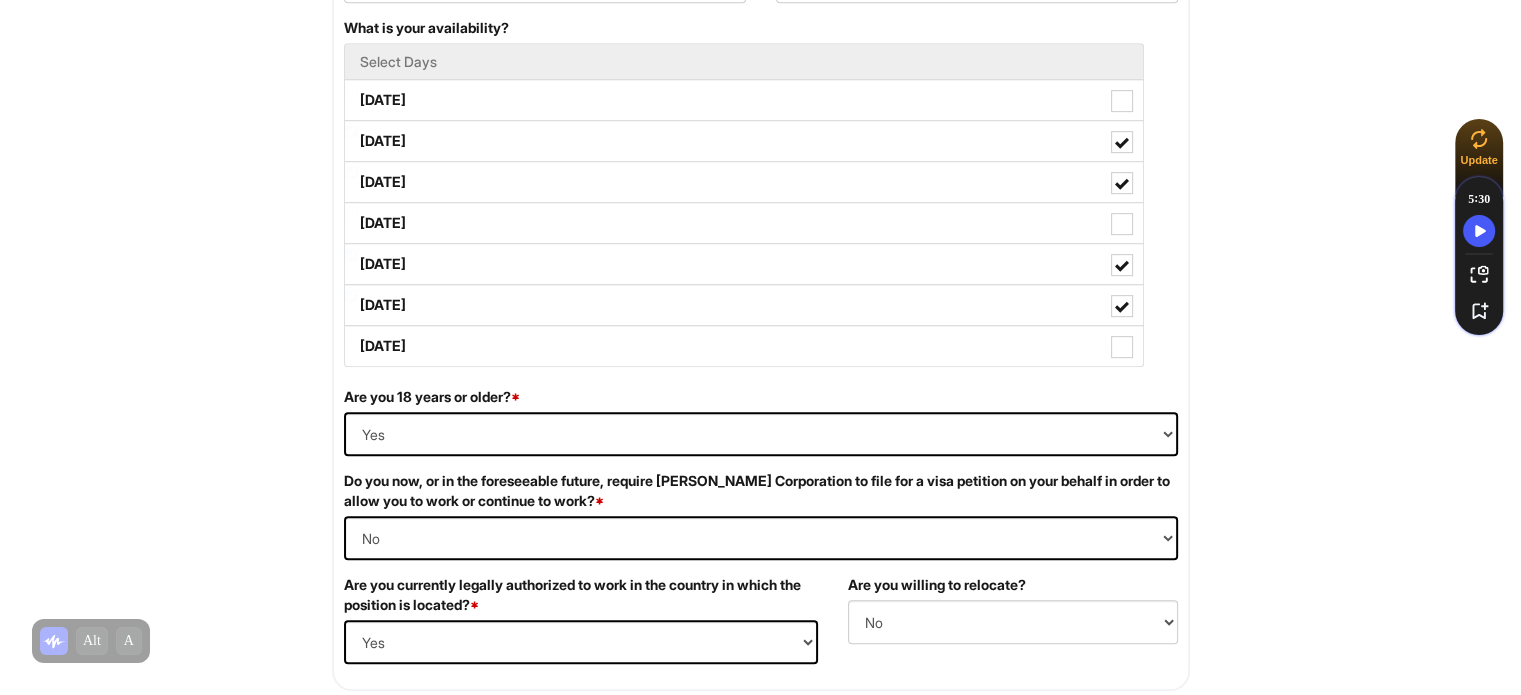 click on "Please Complete This Form 1 2 3 Client Advisor (Part-time), Armani Outlet PLEASE COMPLETE ALL REQUIRED FIELDS
We are an Equal Opportunity Employer. All persons shall have the opportunity to be considered for employment without regard to their race, color, creed, religion, national origin, ancestry, citizenship status, age, disability, gender, sex, sexual orientation, veteran status, genetic information or any other characteristic protected by applicable federal, state or local laws. We will endeavor to make a reasonable accommodation to the known physical or mental limitations of a qualified applicant with a disability unless the accommodation would impose an undue hardship on the operation of our business. If you believe you require such assistance to complete this form or to participate in an interview, please let us know.
Personal Information
Last Name  *   yazejian
First Name  *   matthew
Middle Name   a
E-mail Address  *   matthewyazejian@gmail.com
Phone  *   9542402191" at bounding box center [760, 965] 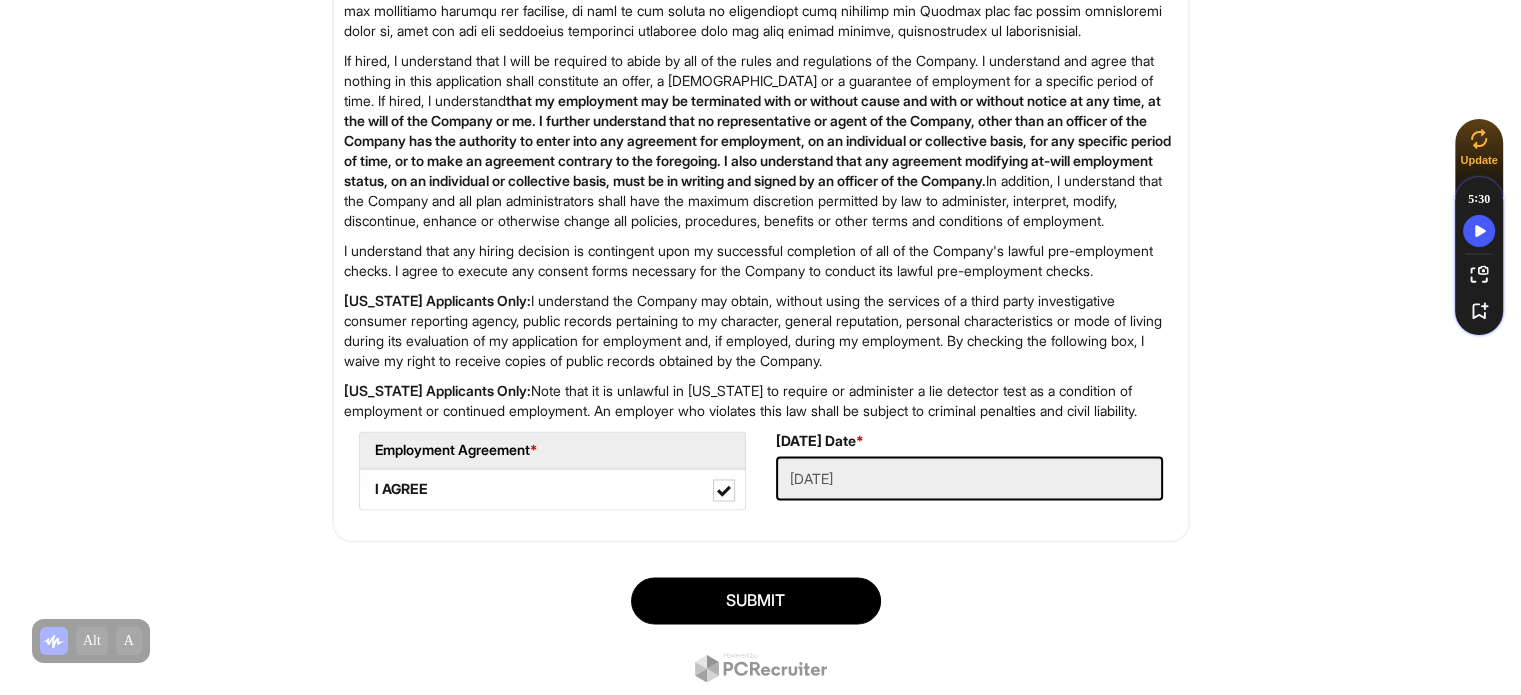 scroll, scrollTop: 3320, scrollLeft: 0, axis: vertical 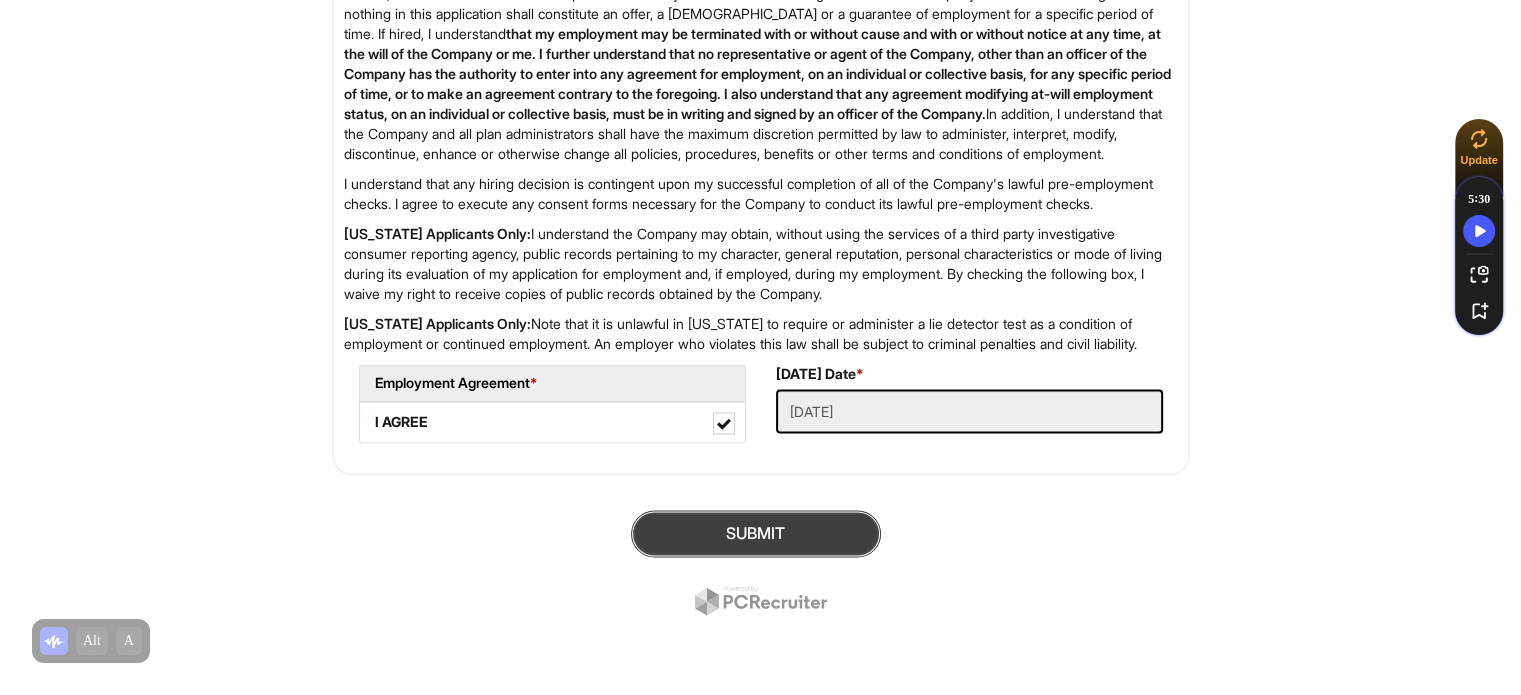 click on "SUBMIT" at bounding box center [756, 533] 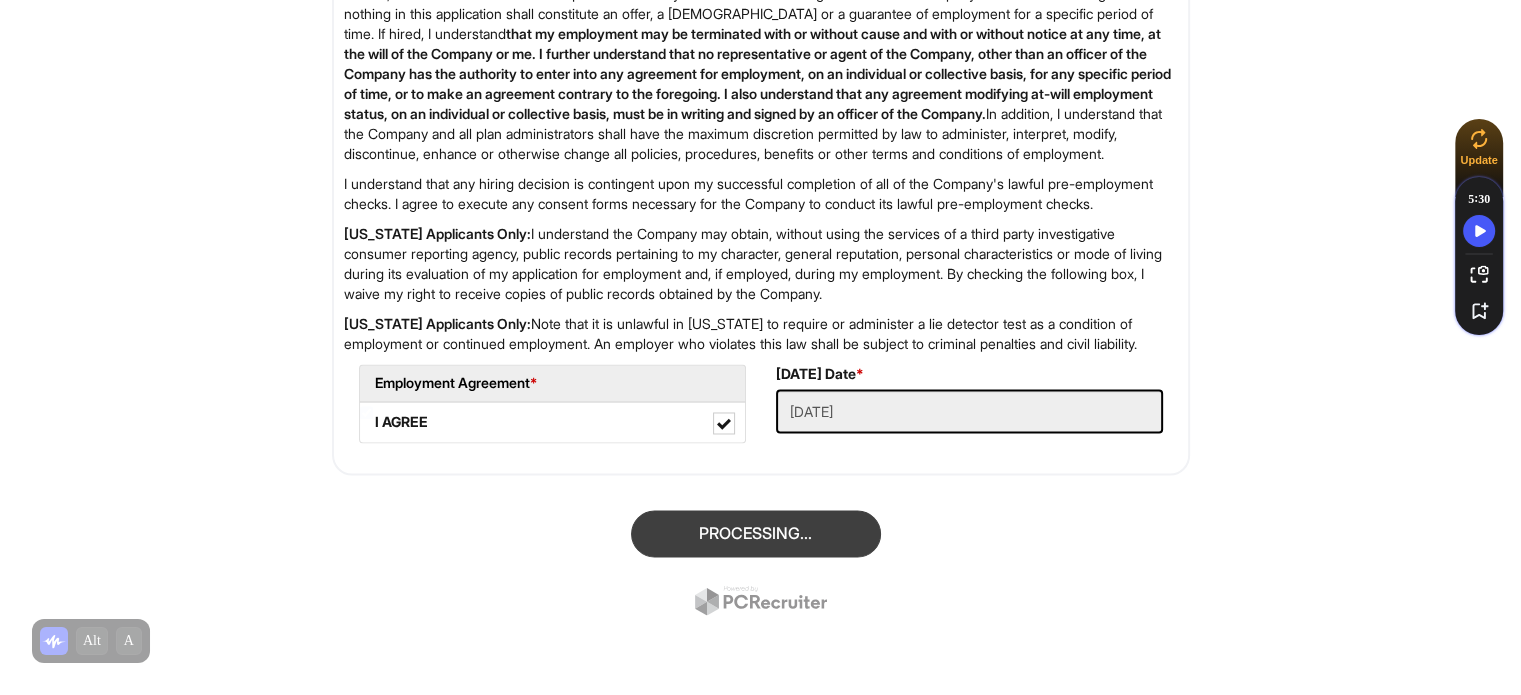 scroll, scrollTop: 122, scrollLeft: 0, axis: vertical 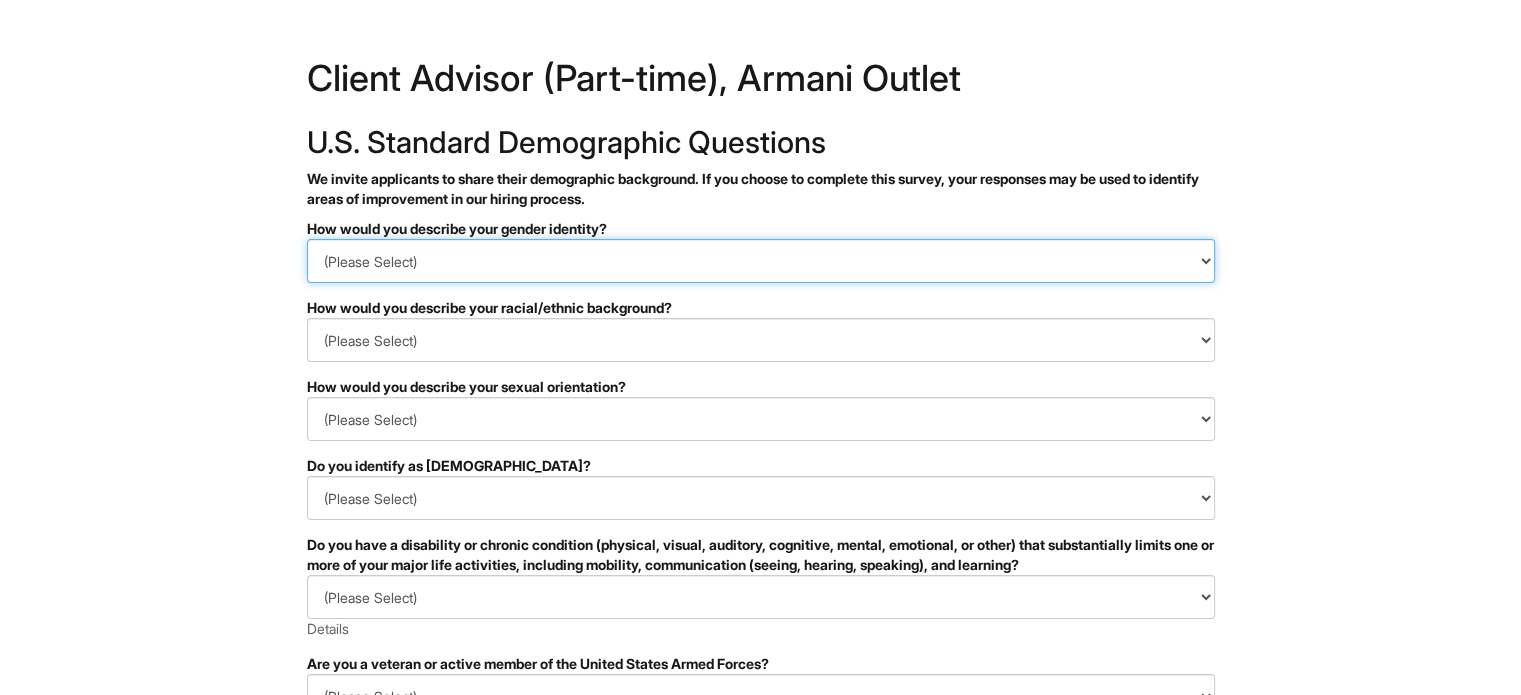 click on "(Please Select) Man Woman [DEMOGRAPHIC_DATA] I prefer to self-describe I don't wish to answer" at bounding box center [761, 261] 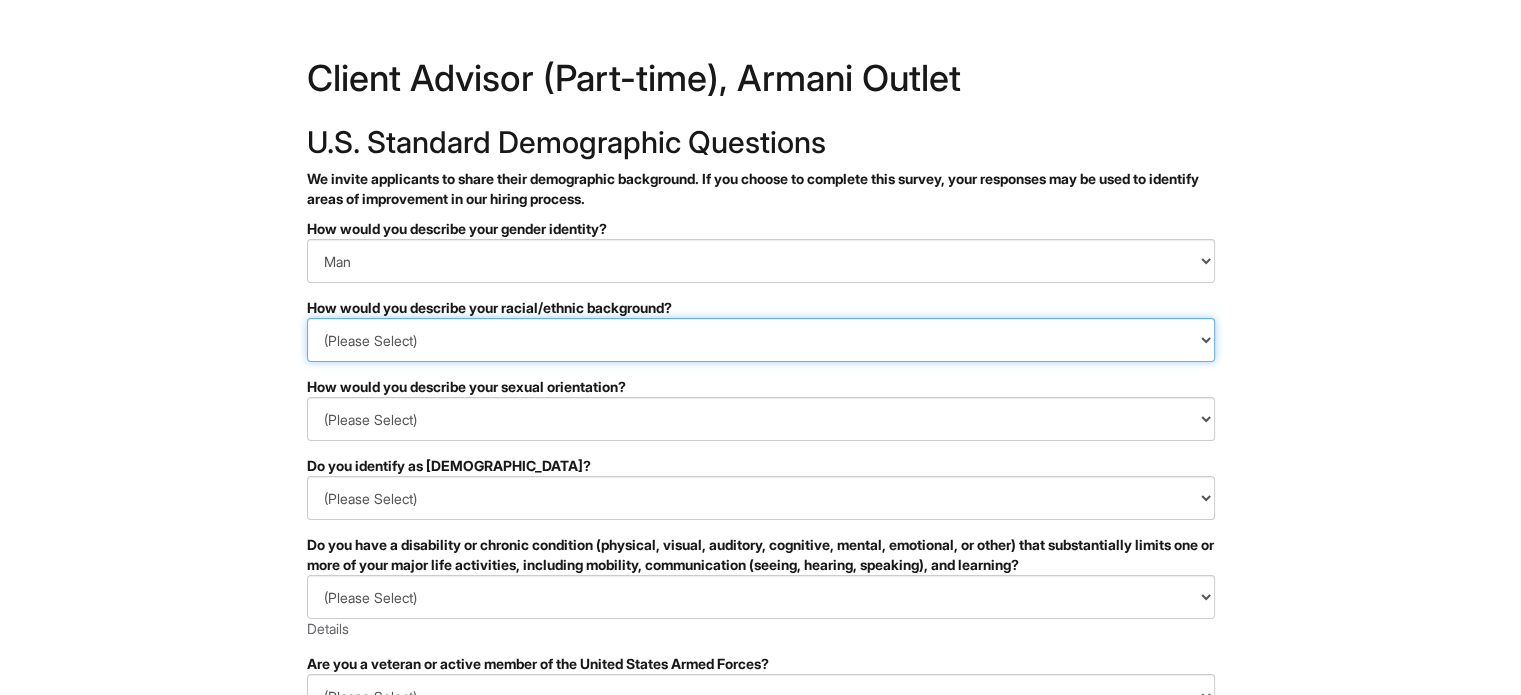 click on "(Please Select) [DEMOGRAPHIC_DATA] or of [DEMOGRAPHIC_DATA] descent    [DEMOGRAPHIC_DATA]    Hispanic, [DEMOGRAPHIC_DATA] or of [DEMOGRAPHIC_DATA] Origin    Indigenous, [DEMOGRAPHIC_DATA] or [US_STATE][DEMOGRAPHIC_DATA]    Middle Eastern or [DEMOGRAPHIC_DATA] or [DEMOGRAPHIC_DATA]    [DEMOGRAPHIC_DATA]    Southeast Asian    White or [DEMOGRAPHIC_DATA]    I prefer to self-describe    I don't wish to answer" at bounding box center [761, 340] 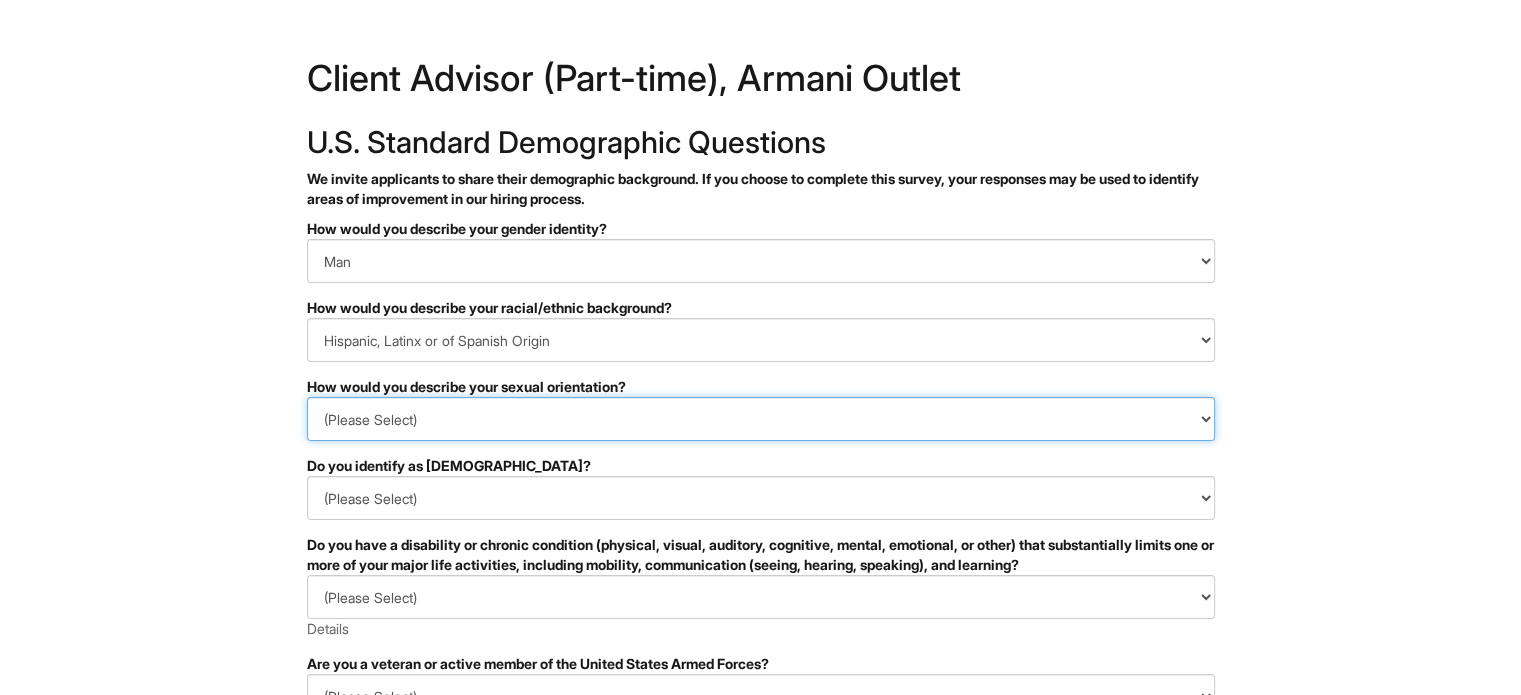 click on "(Please Select) [DEMOGRAPHIC_DATA] [DEMOGRAPHIC_DATA] and/or [DEMOGRAPHIC_DATA] [DEMOGRAPHIC_DATA] [DEMOGRAPHIC_DATA] [DEMOGRAPHIC_DATA] [DEMOGRAPHIC_DATA] I prefer to self-describe I don't wish to answer" at bounding box center (761, 419) 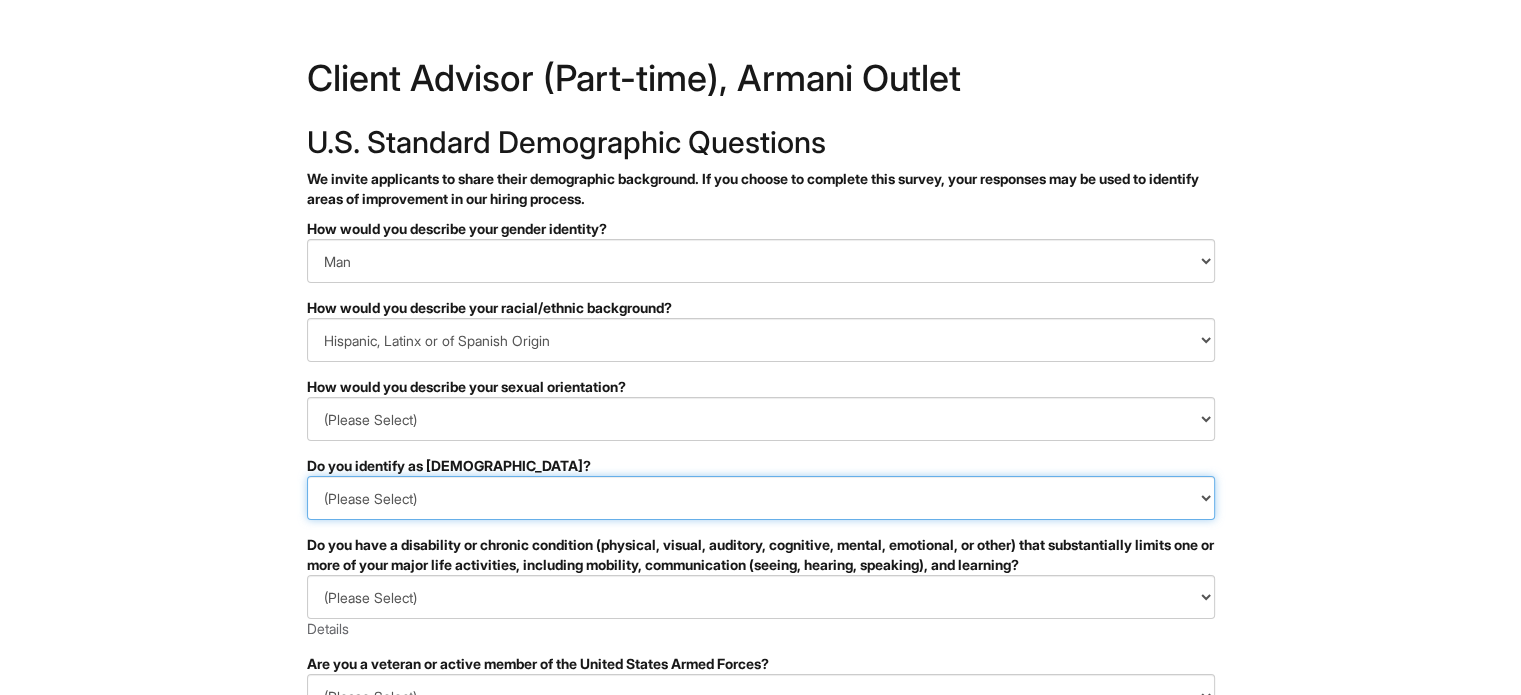click on "(Please Select) Yes No I prefer to self-describe I don't wish to answer" at bounding box center (761, 498) 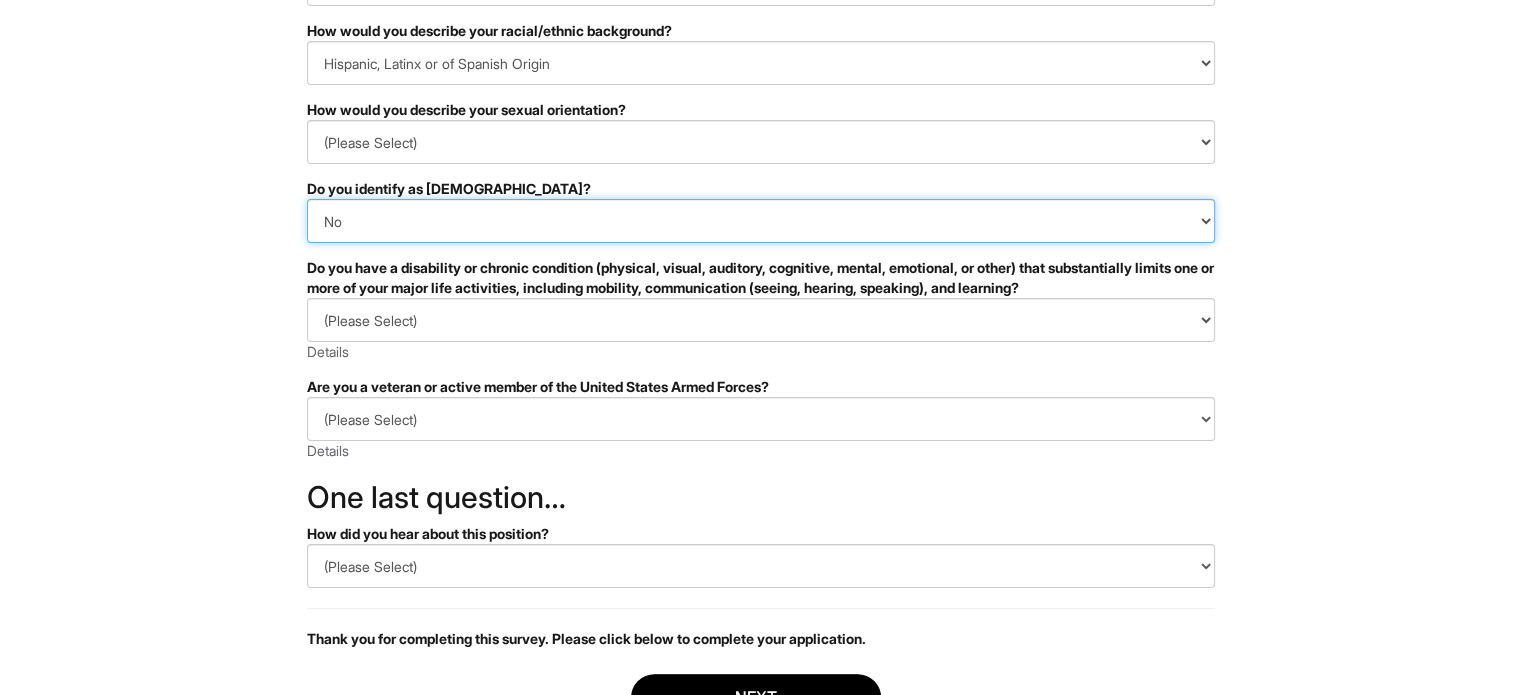 scroll, scrollTop: 294, scrollLeft: 0, axis: vertical 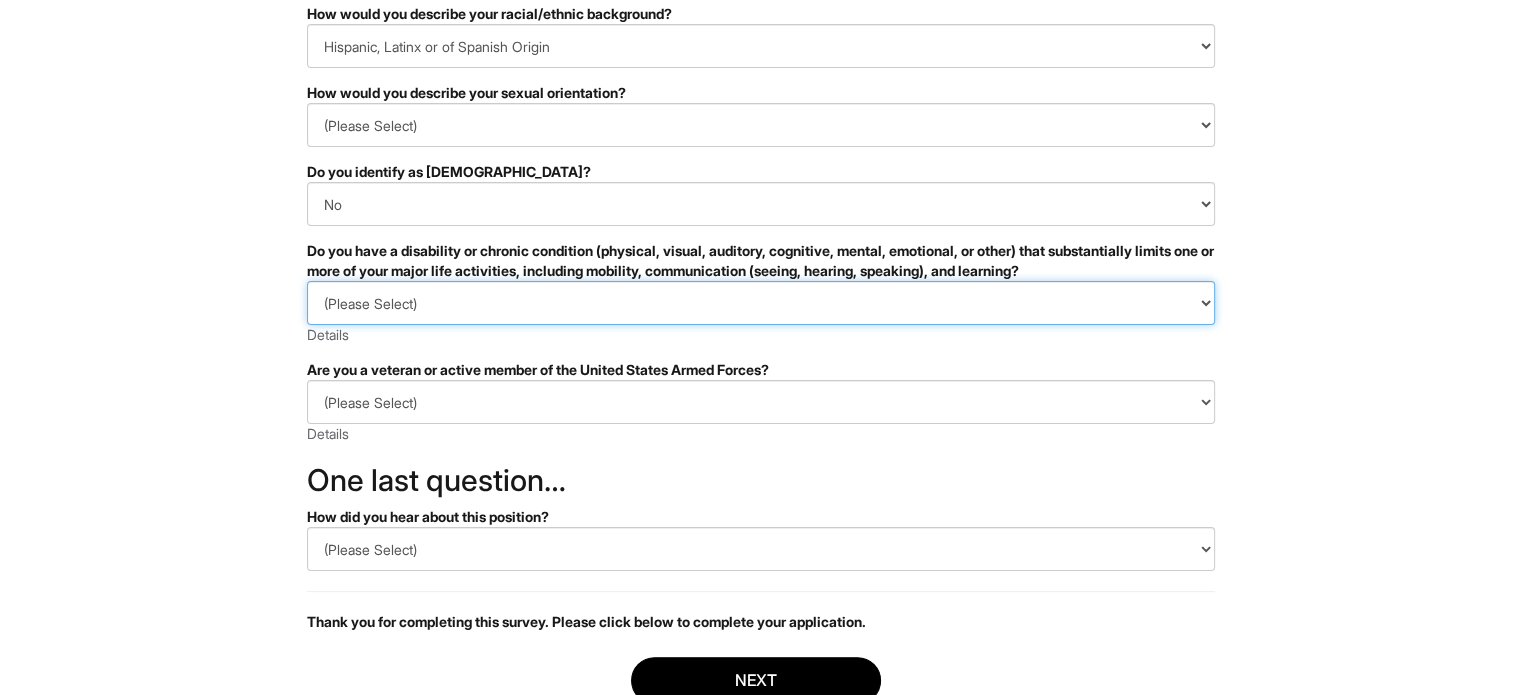 click on "(Please Select) YES, I HAVE A DISABILITY (or previously had a disability) NO, I DON'T HAVE A DISABILITY I DON'T WISH TO ANSWER" at bounding box center [761, 303] 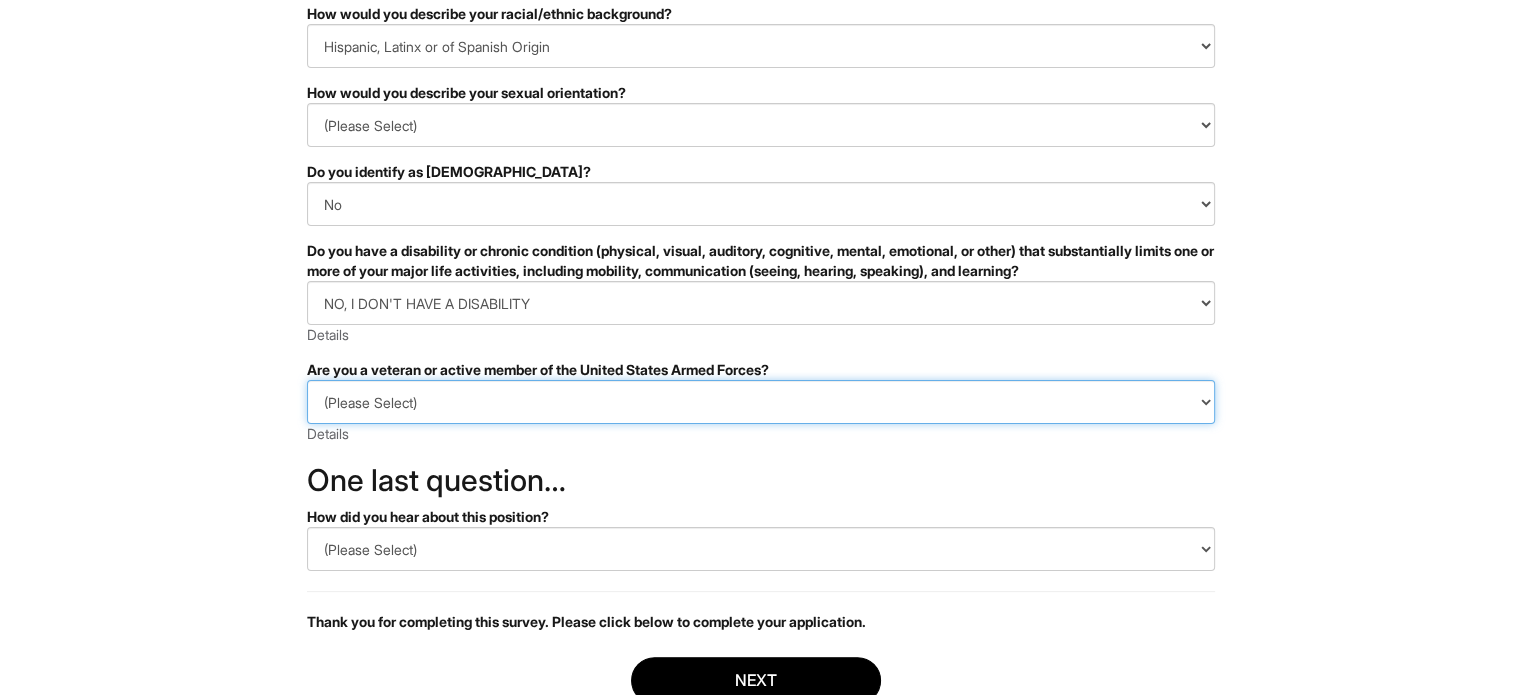 click on "(Please Select) I IDENTIFY AS ONE OR MORE OF THE CLASSIFICATIONS OF PROTECTED VETERANS LISTED I AM NOT A PROTECTED VETERAN I PREFER NOT TO ANSWER" at bounding box center (761, 402) 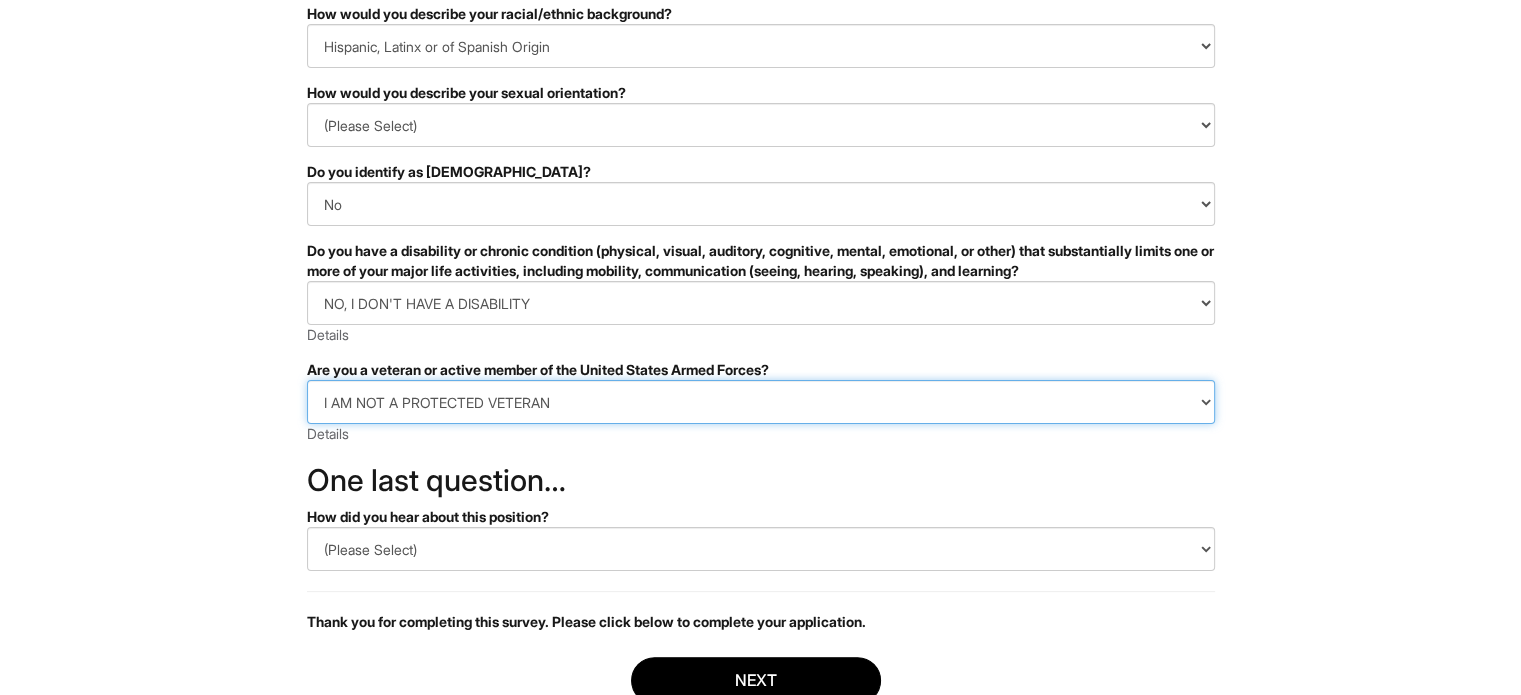 scroll, scrollTop: 416, scrollLeft: 0, axis: vertical 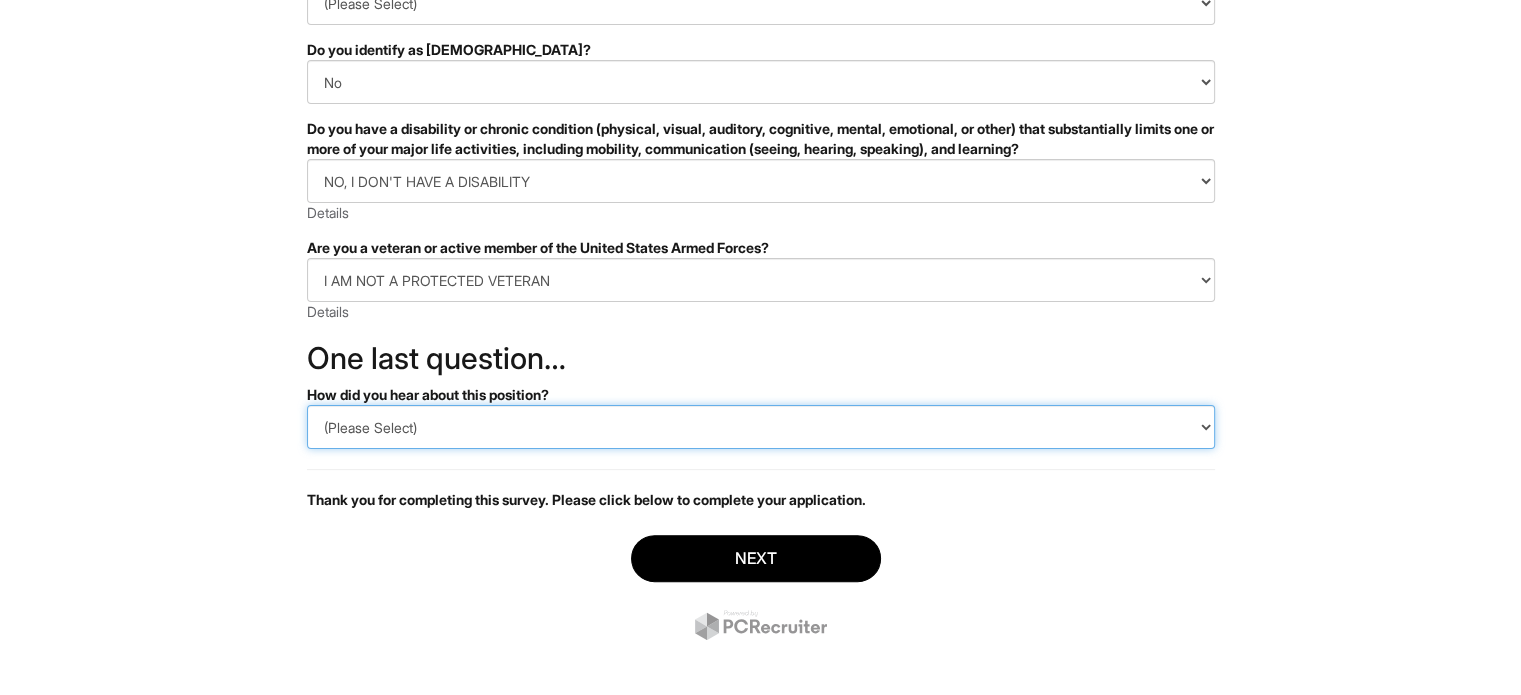 click on "(Please Select) CareerBuilder Indeed LinkedIn Monster Referral Other" at bounding box center [761, 427] 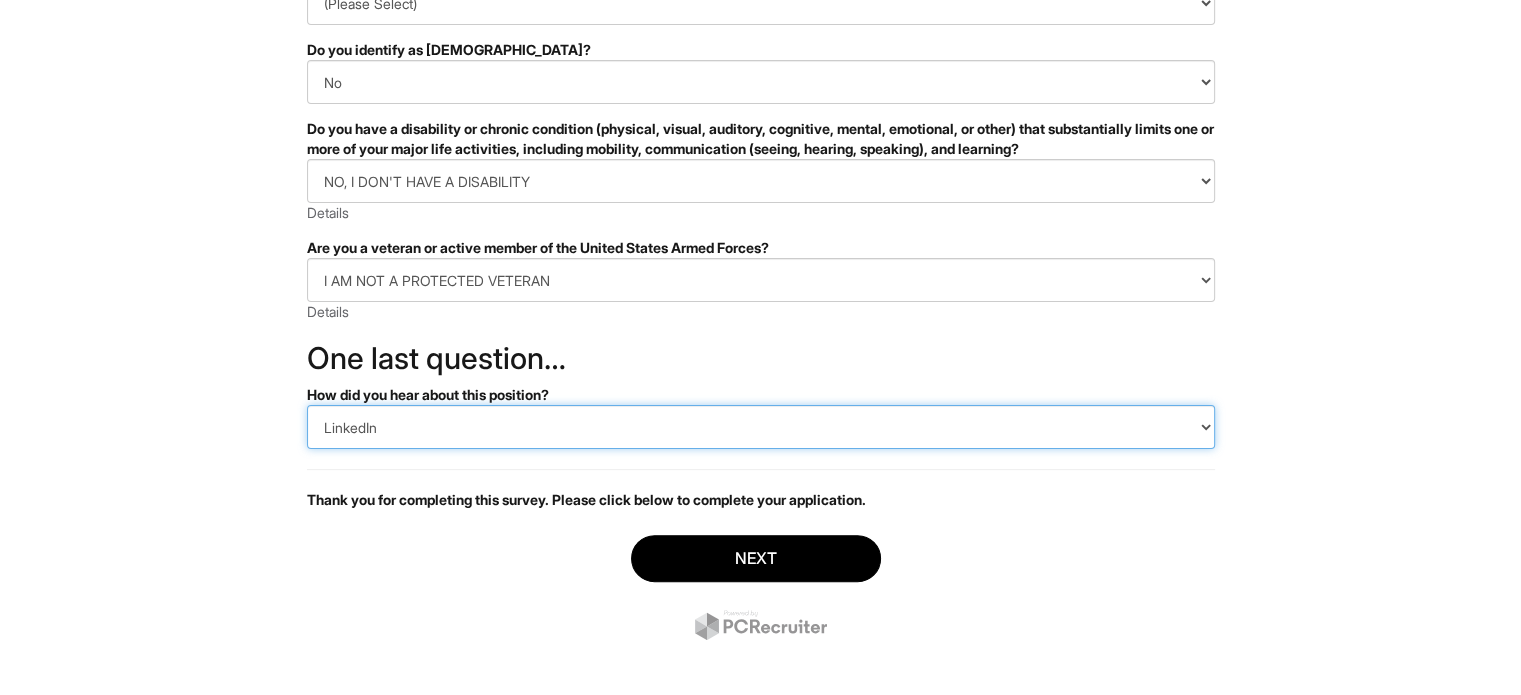 click on "(Please Select) CareerBuilder Indeed LinkedIn Monster Referral Other" at bounding box center [761, 427] 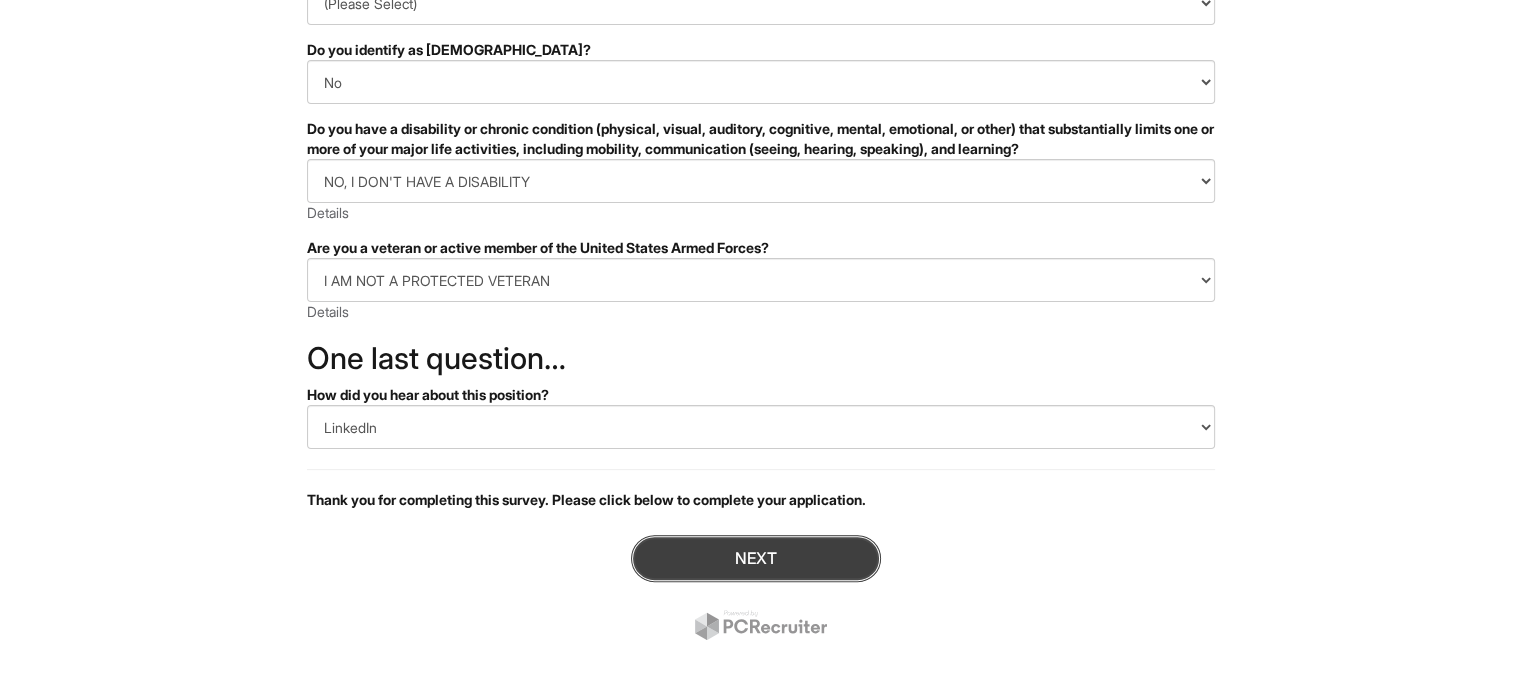 click on "Next" at bounding box center [756, 558] 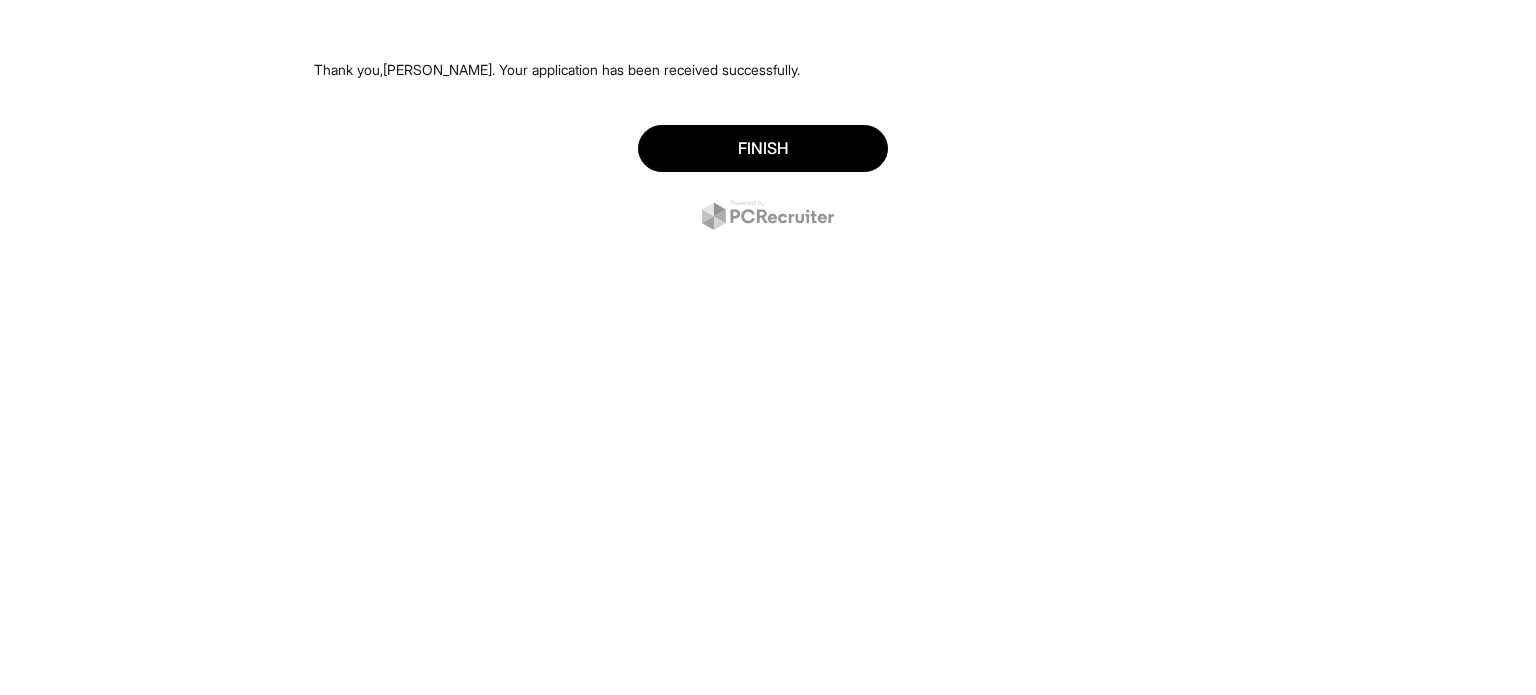 scroll, scrollTop: 0, scrollLeft: 0, axis: both 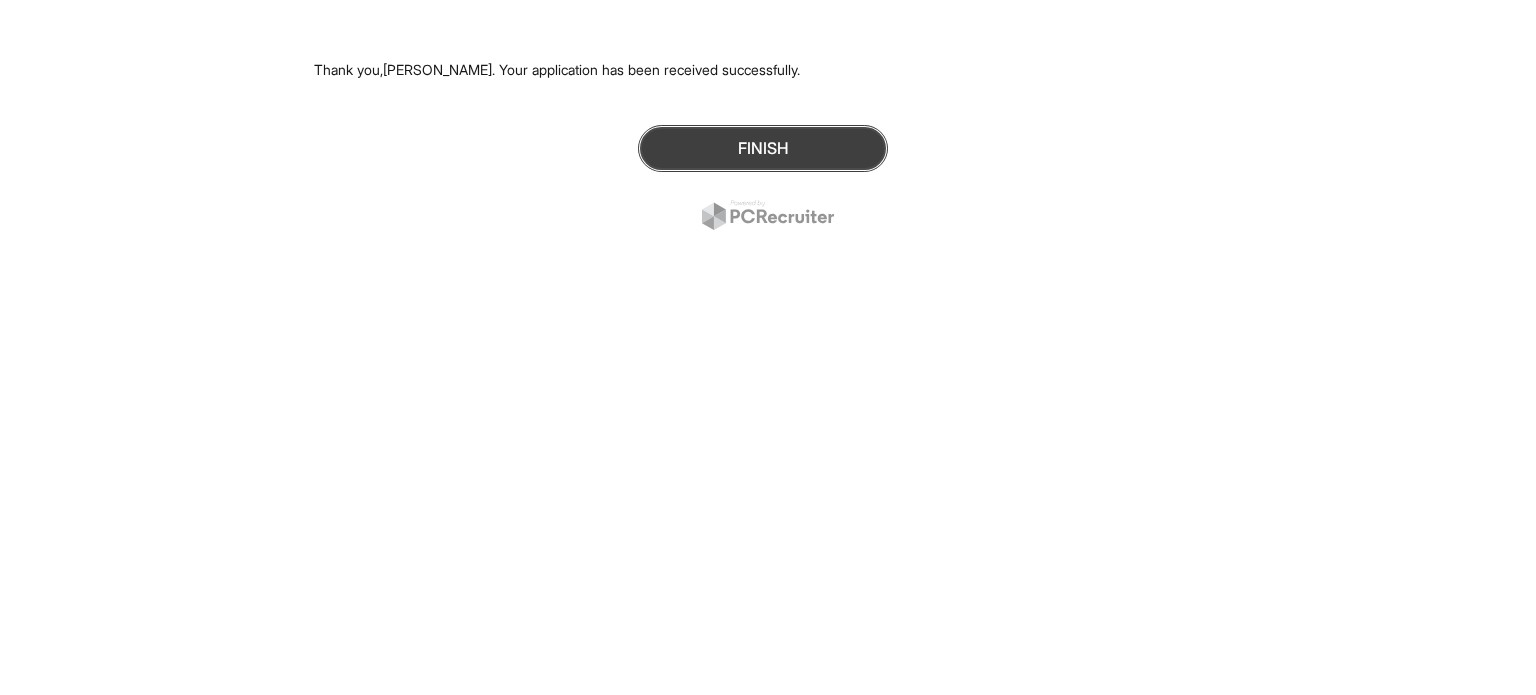 click on "Finish" at bounding box center (763, 148) 